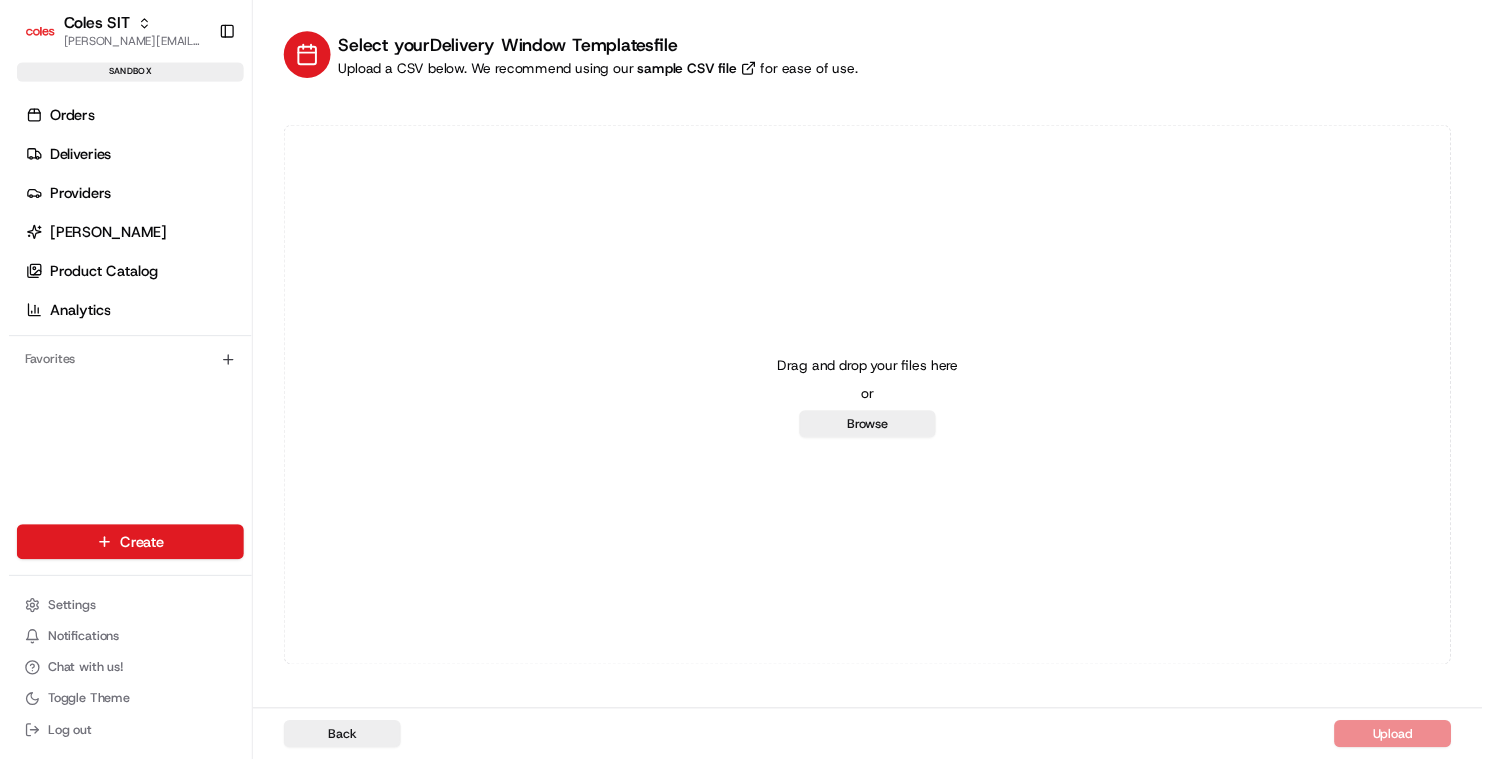 scroll, scrollTop: 0, scrollLeft: 0, axis: both 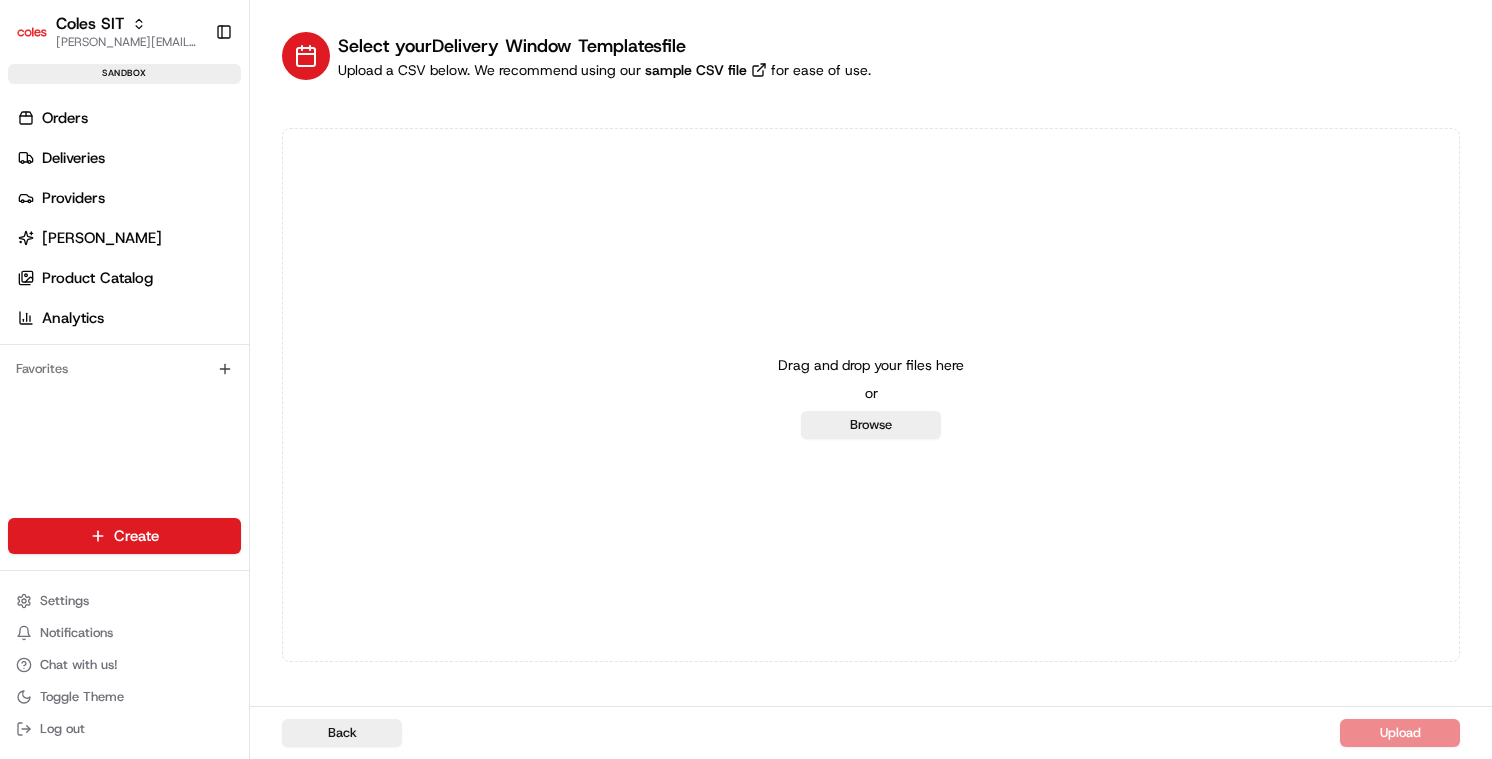 click on "Drag and drop your files here or Browse" at bounding box center (871, 395) 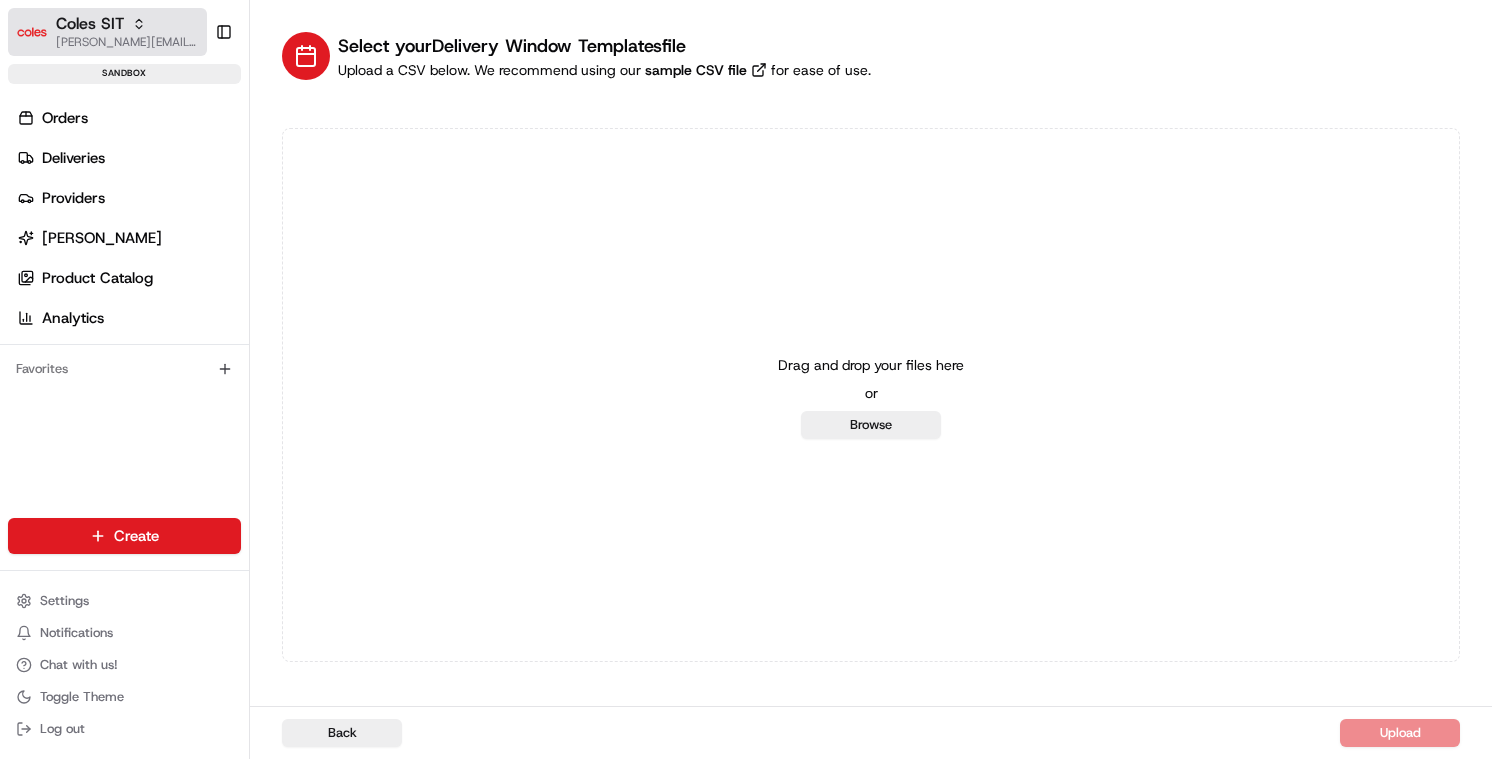click on "[PERSON_NAME][EMAIL_ADDRESS][DOMAIN_NAME]" at bounding box center [127, 42] 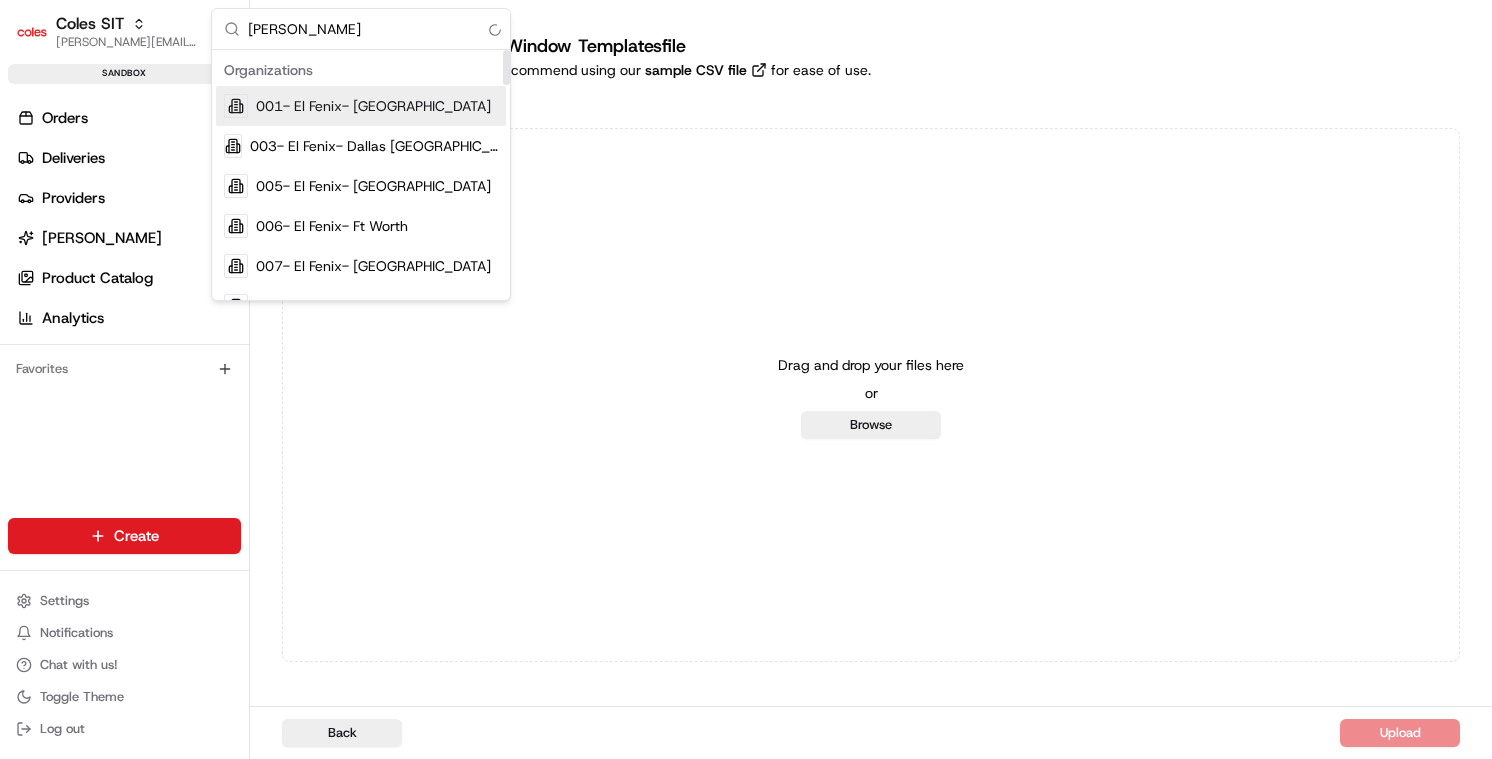 type on "coles" 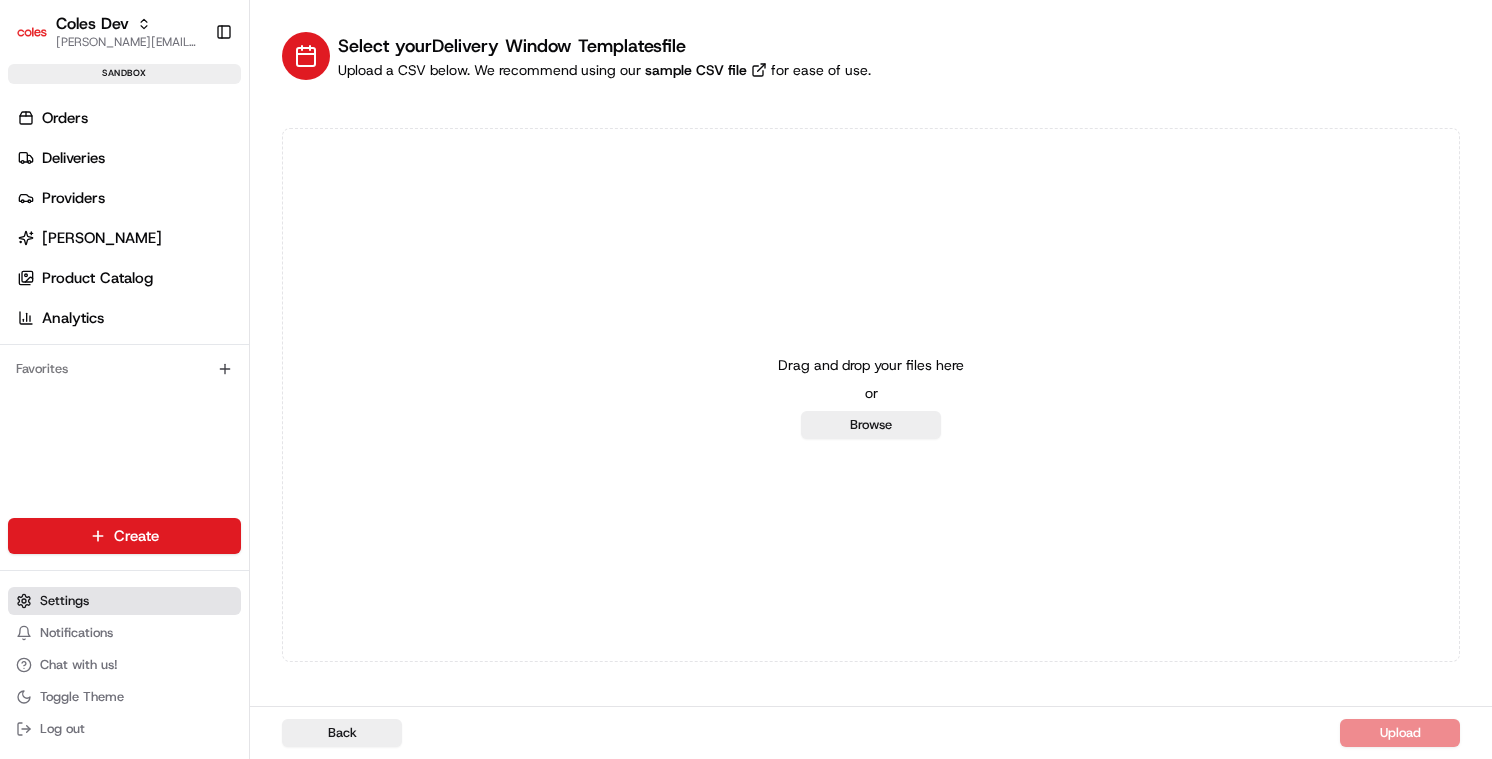 click on "Settings" at bounding box center [64, 601] 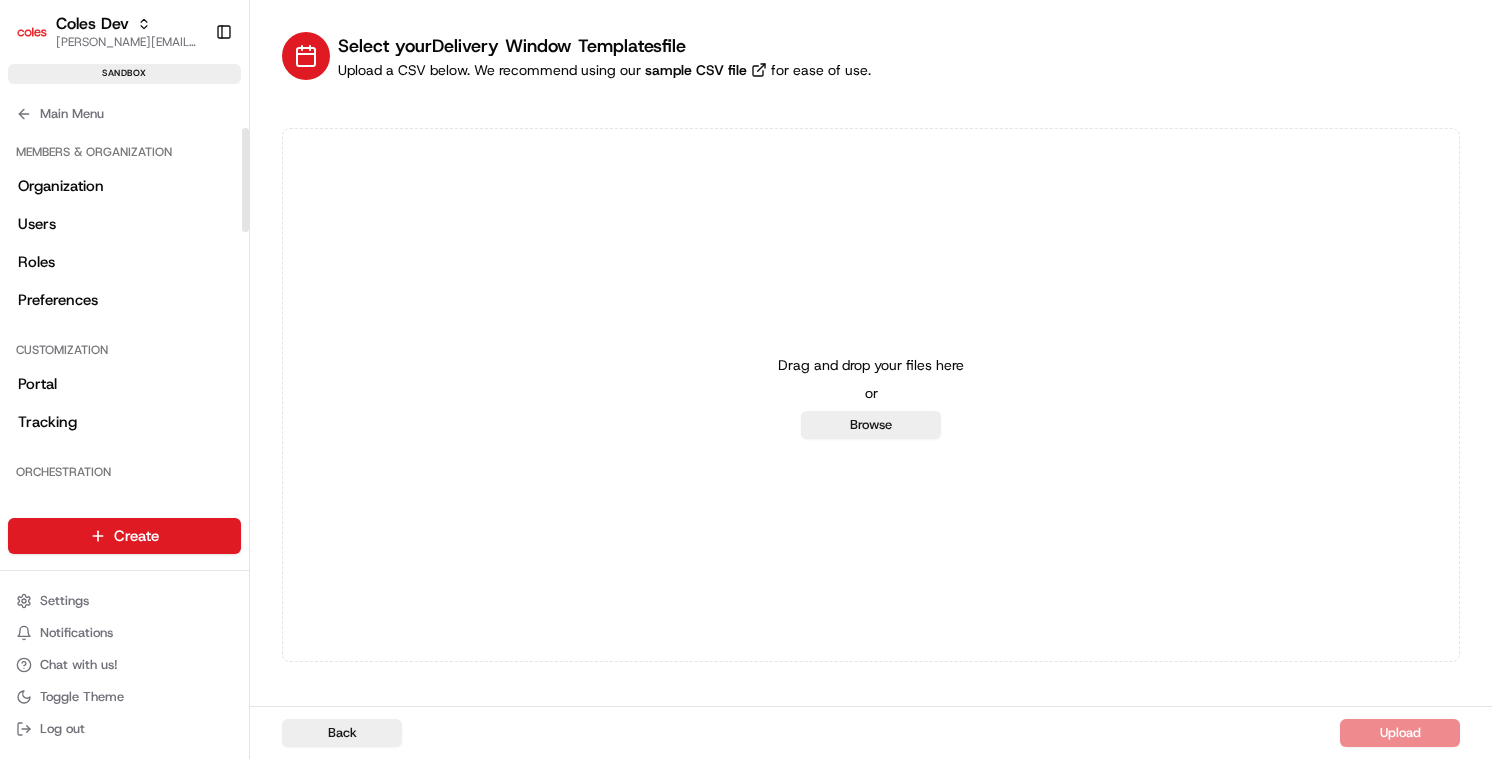 scroll, scrollTop: 883, scrollLeft: 0, axis: vertical 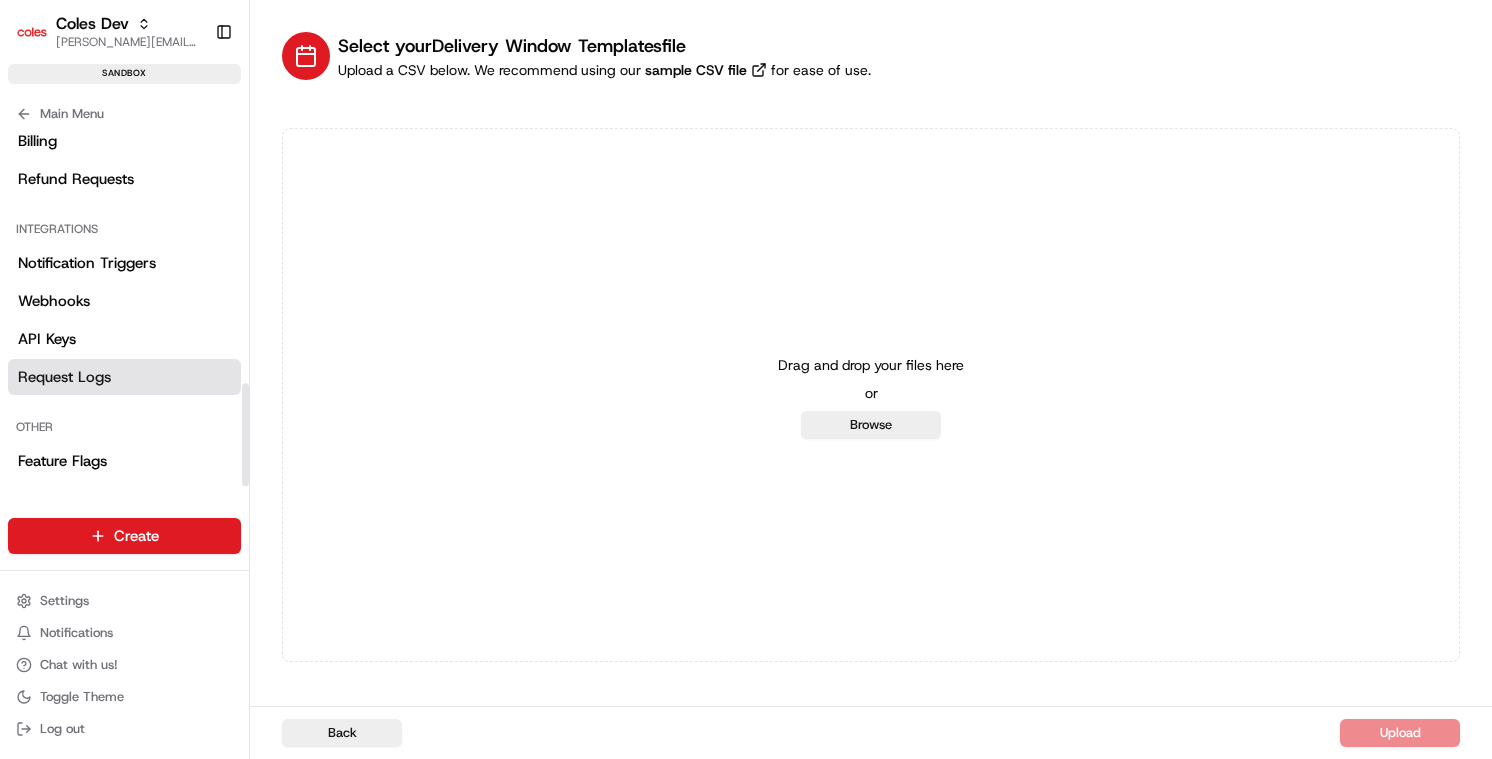click on "Request Logs" at bounding box center (64, 377) 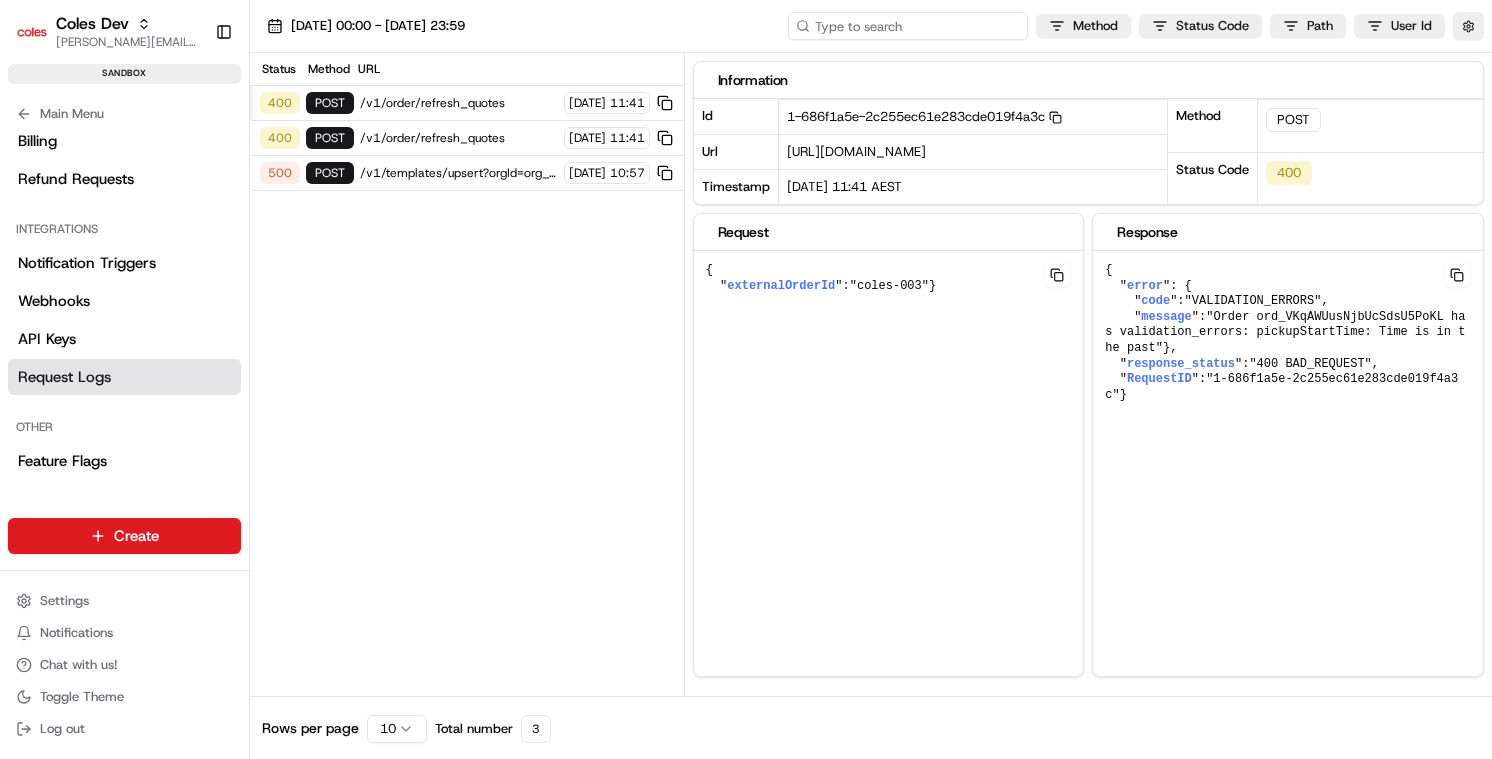 click at bounding box center [908, 26] 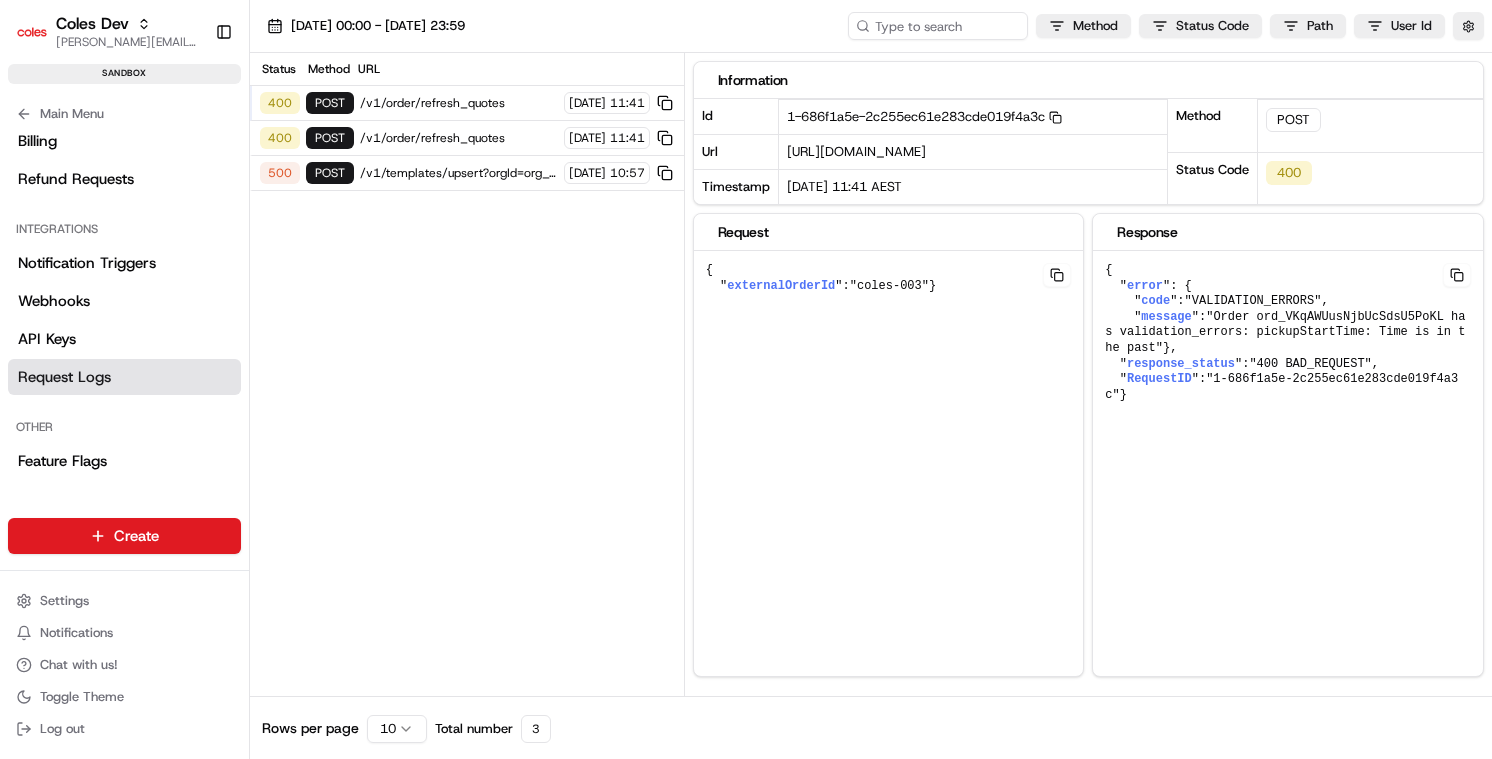 click on "Status Method URL 400 POST /v1/order/refresh_quotes [DATE] 11:41 400 POST /v1/order/refresh_quotes [DATE] 11:41 500 POST /v1/templates/upsert?orgId=org_CoY87T [DATE] 10:57" at bounding box center [467, 374] 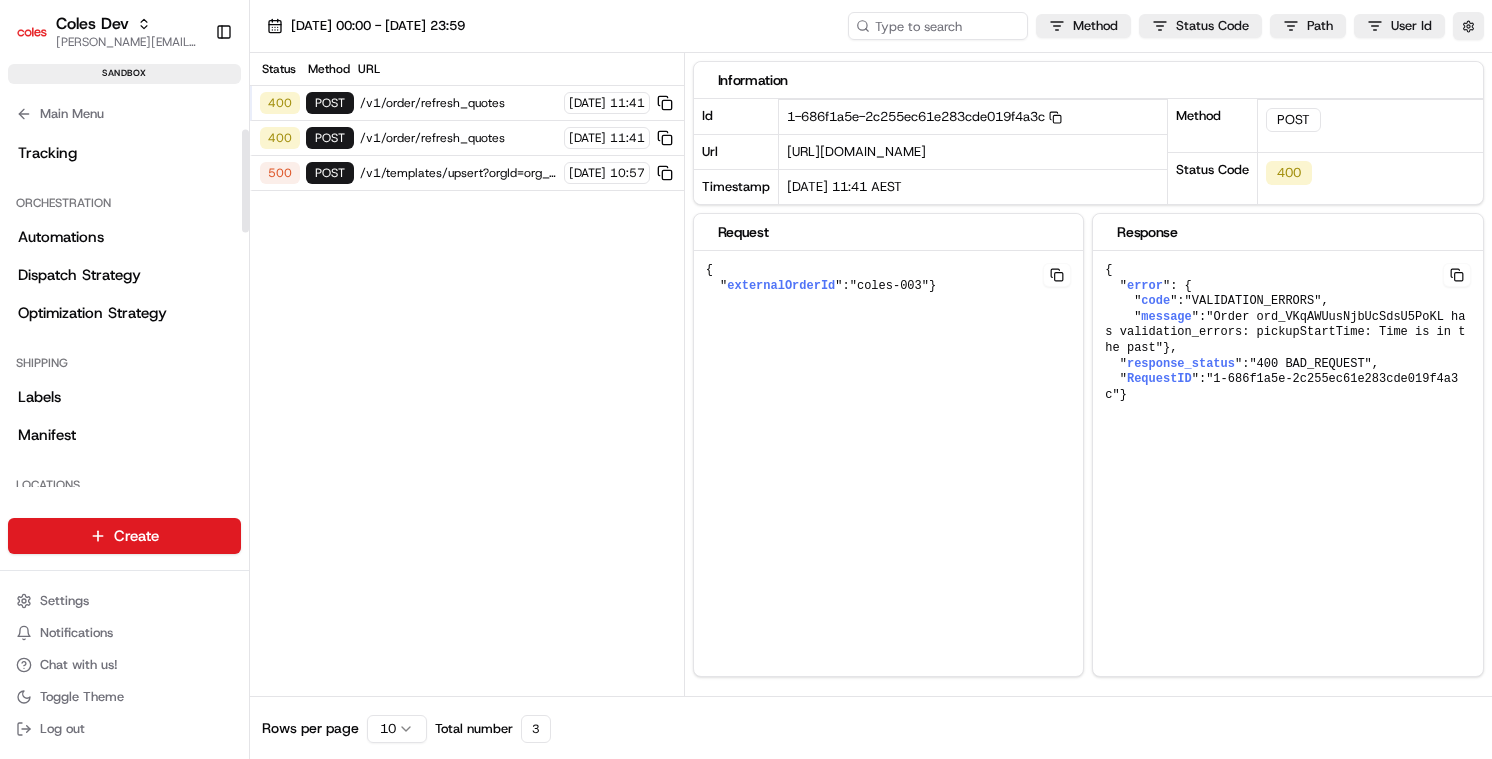 scroll, scrollTop: 0, scrollLeft: 0, axis: both 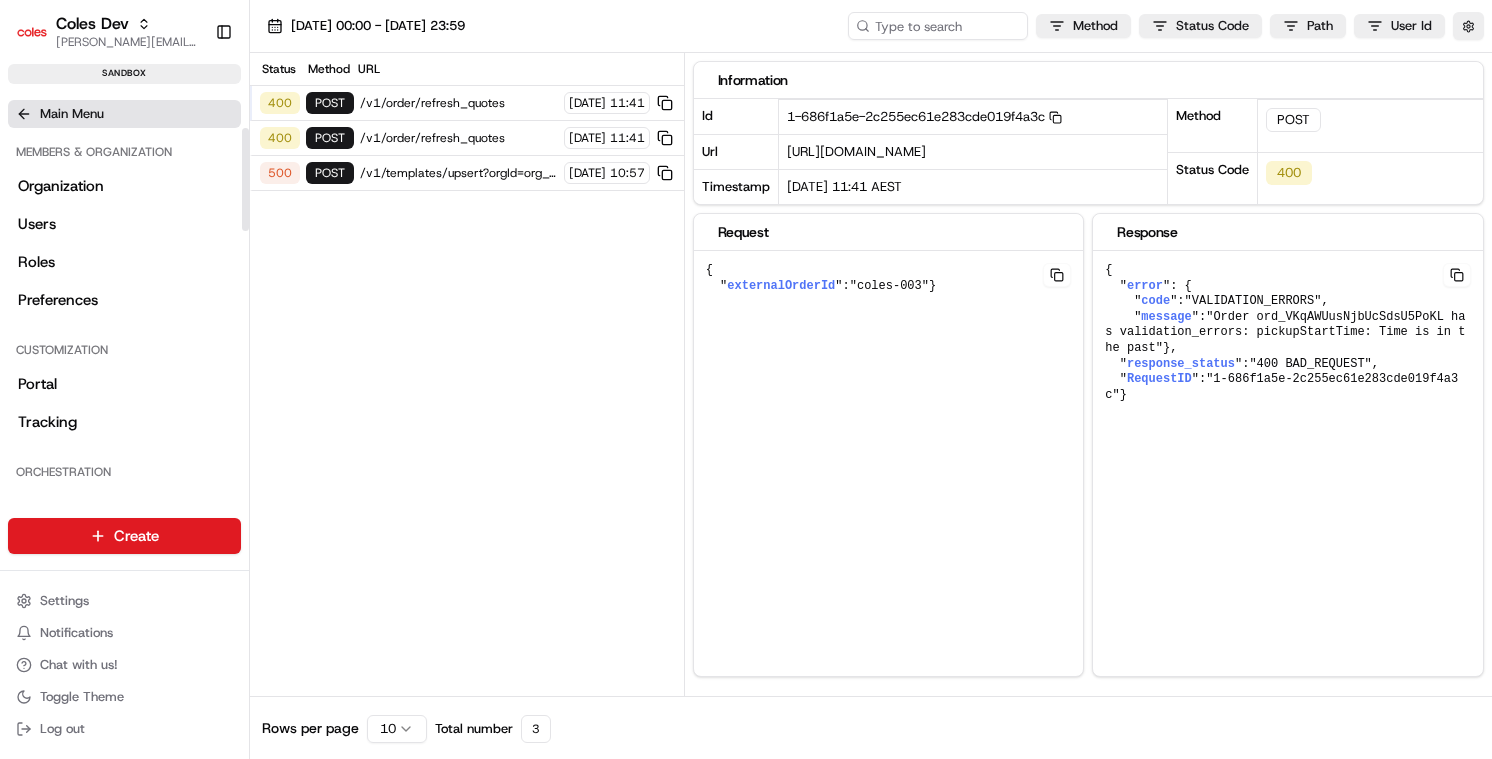 click 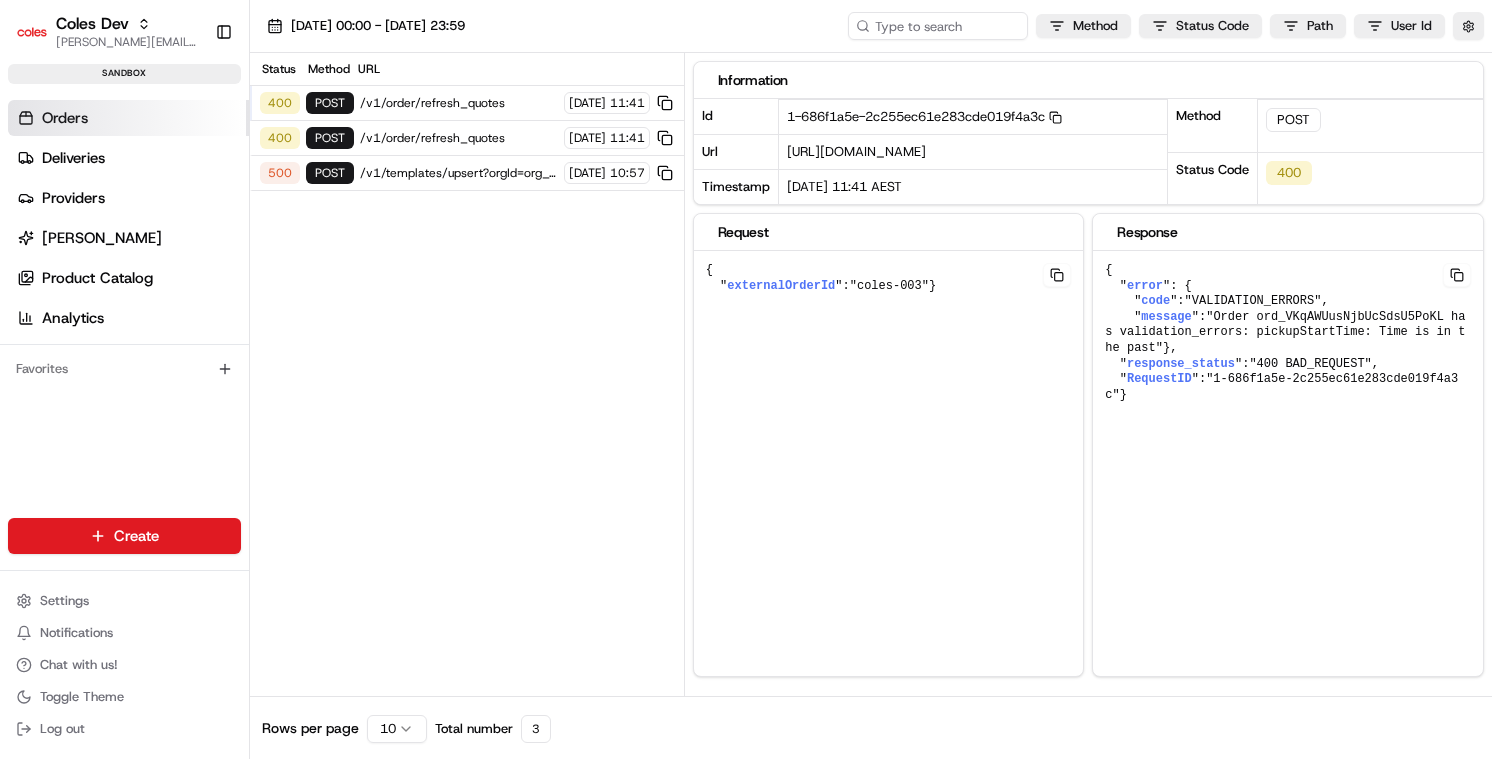 click on "Orders" at bounding box center [128, 118] 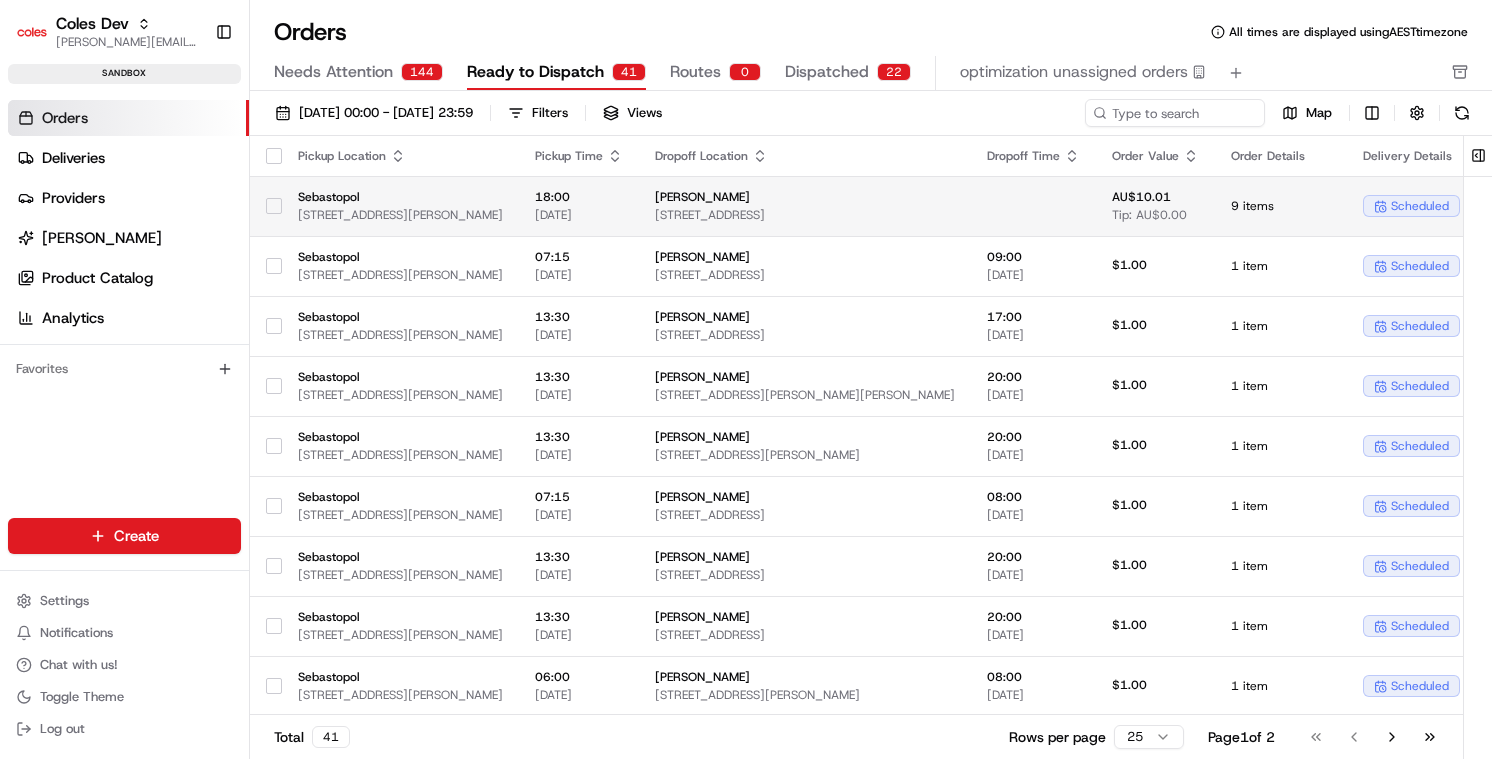 click on "[STREET_ADDRESS][PERSON_NAME]" at bounding box center [400, 215] 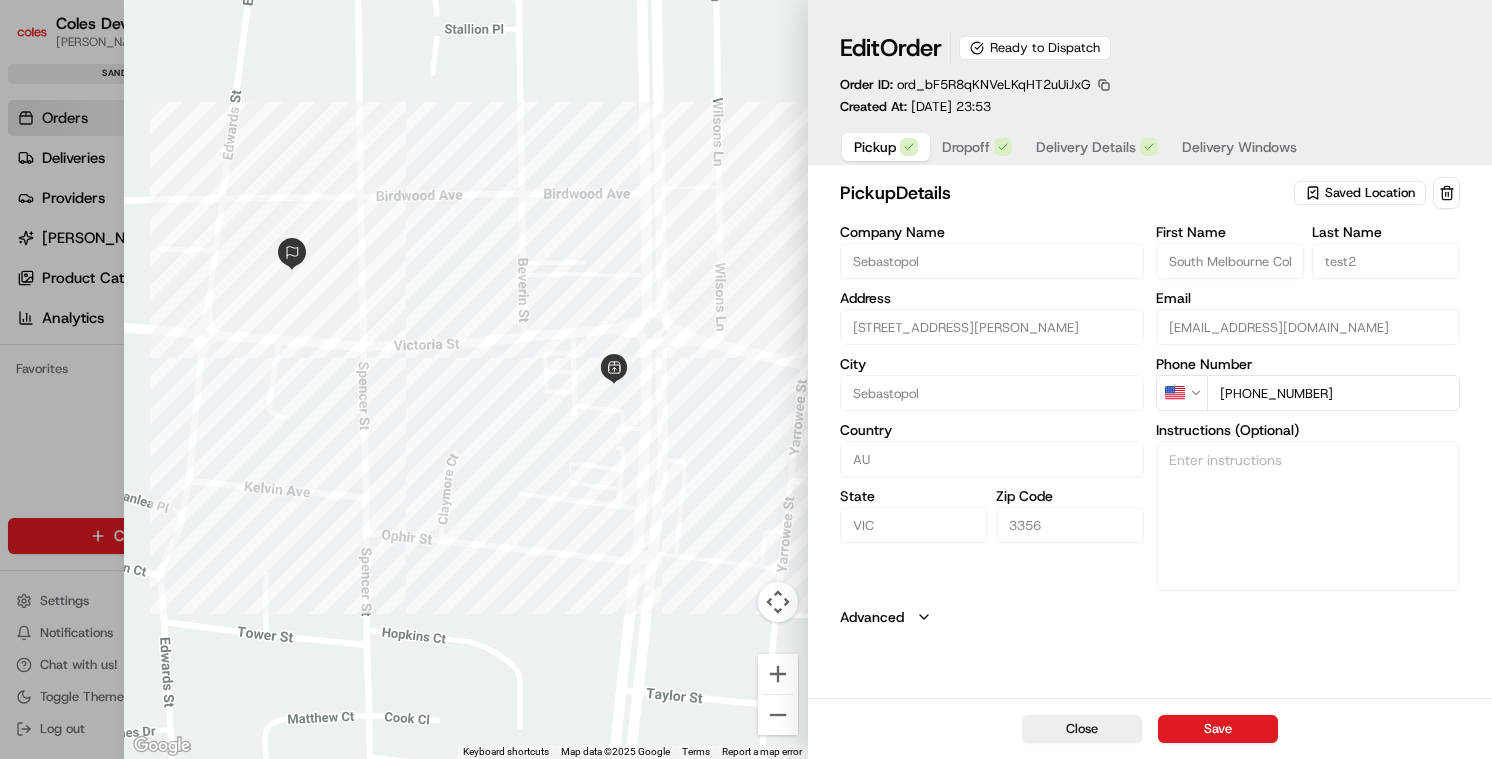 click at bounding box center [1104, 85] 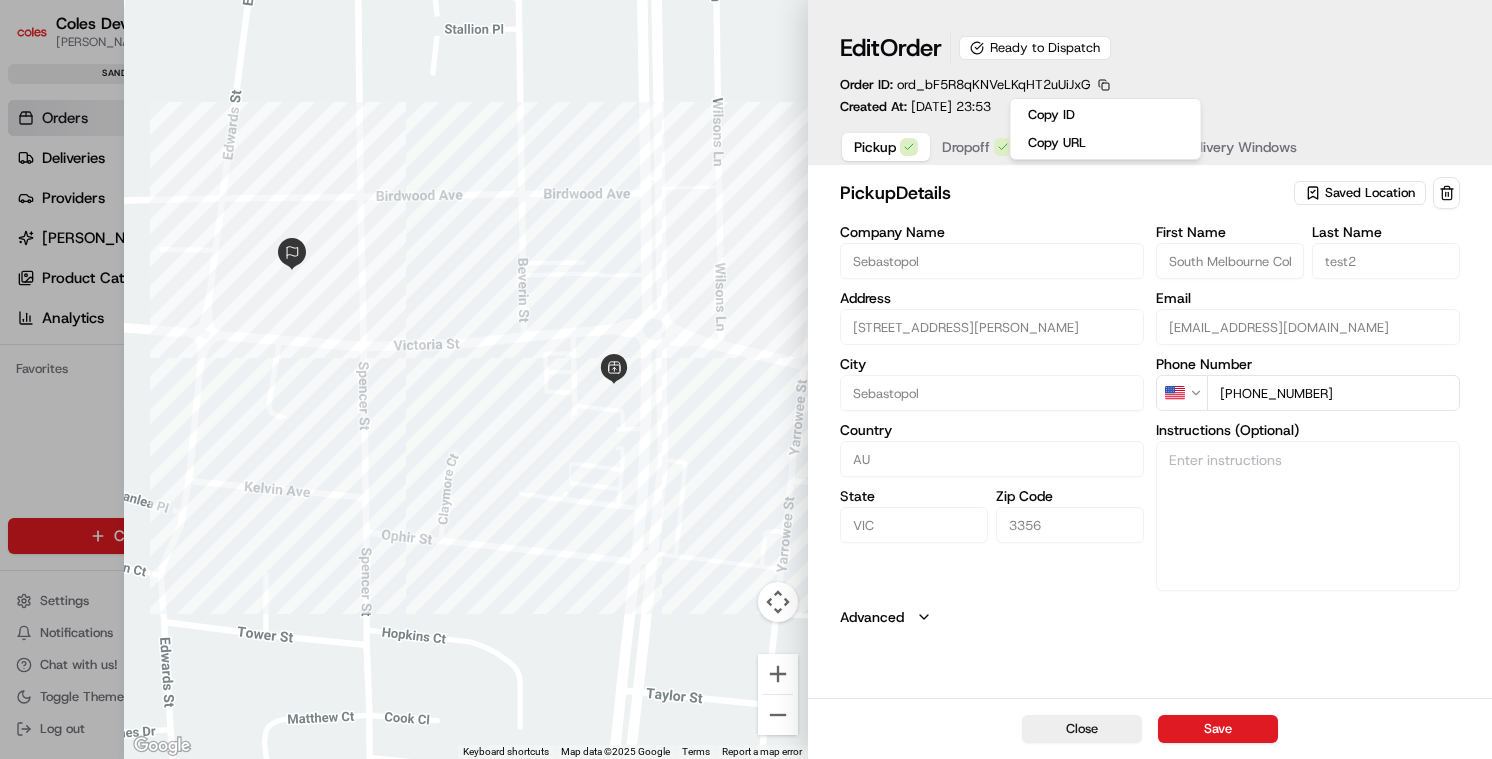 type 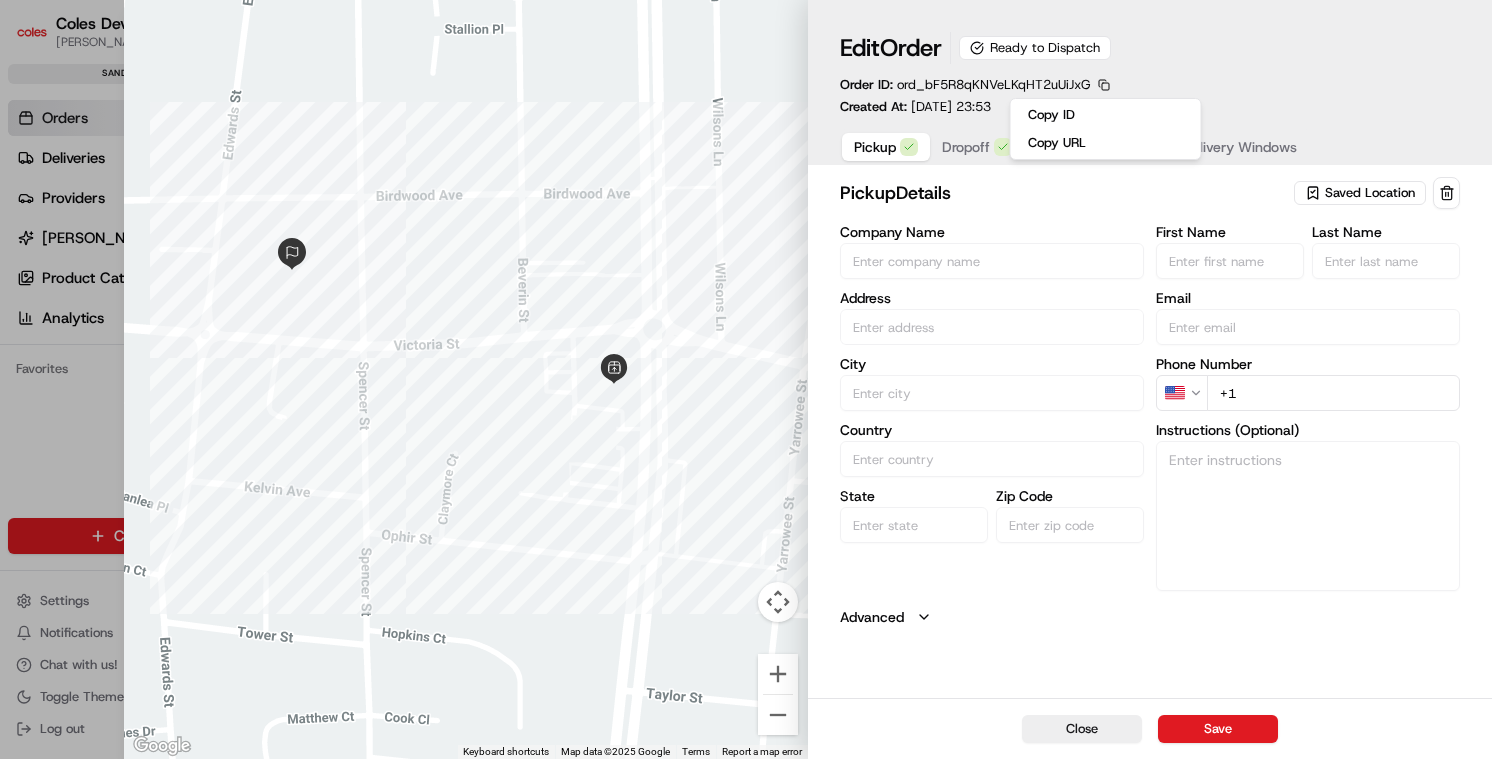 click at bounding box center (746, 379) 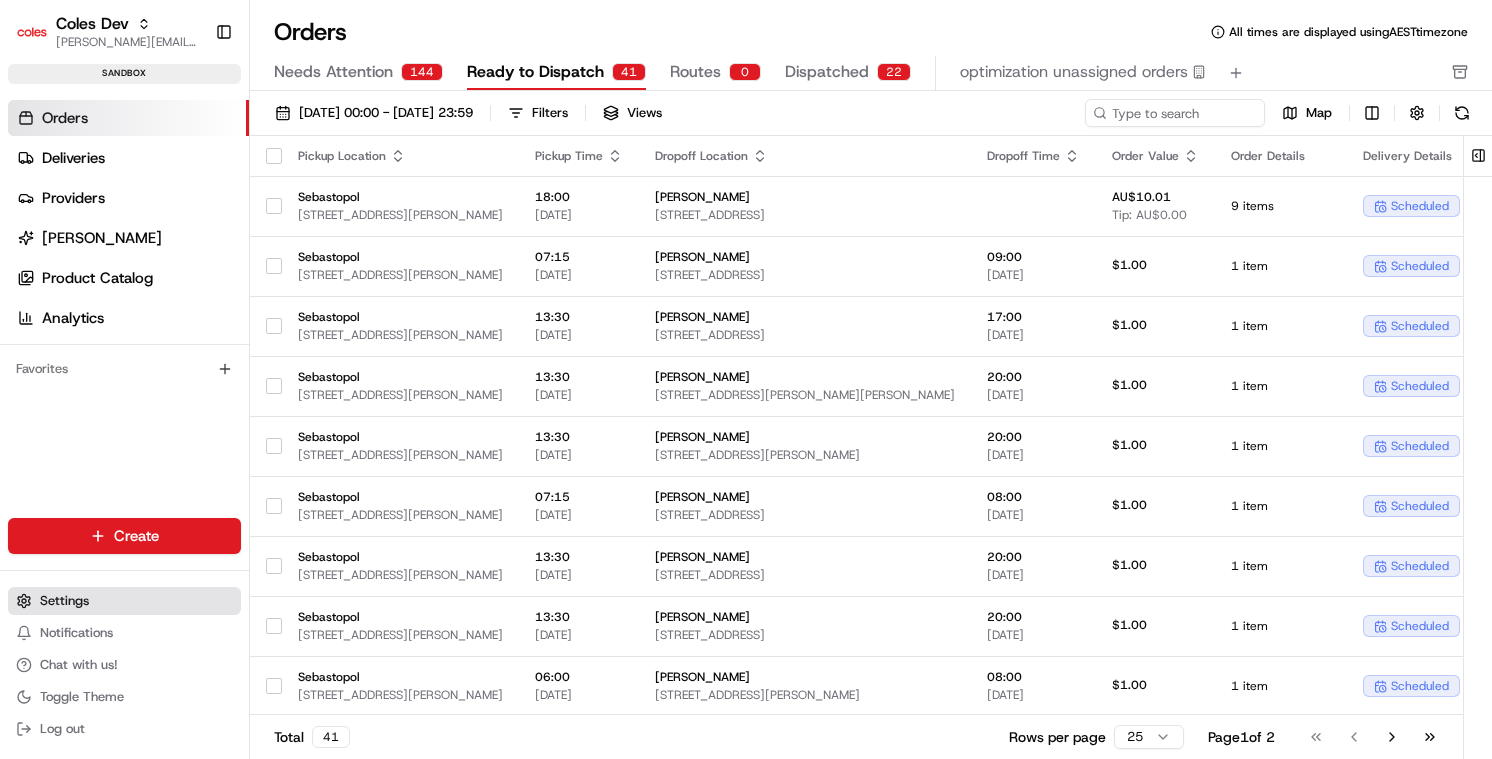 click on "Settings" at bounding box center [124, 601] 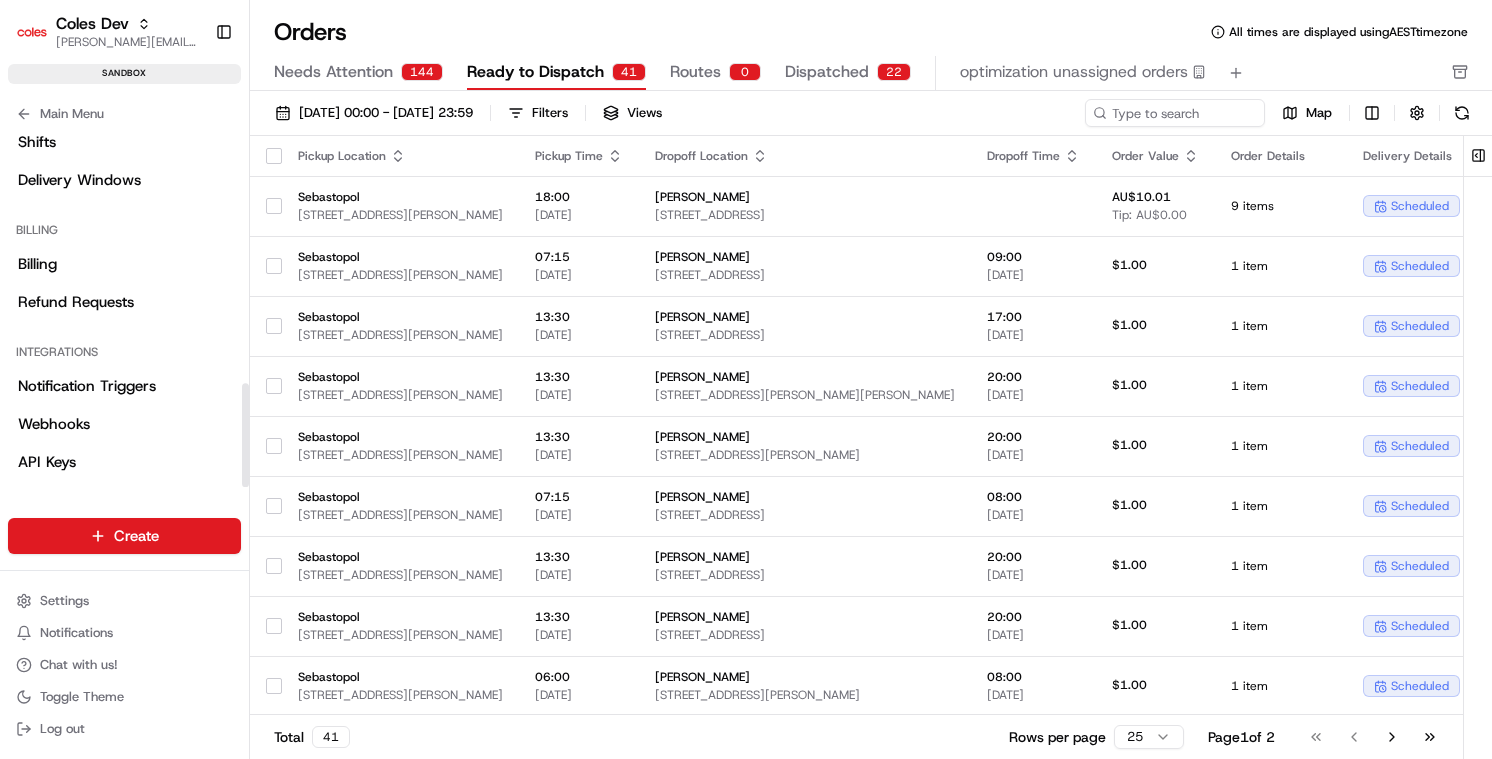scroll, scrollTop: 883, scrollLeft: 0, axis: vertical 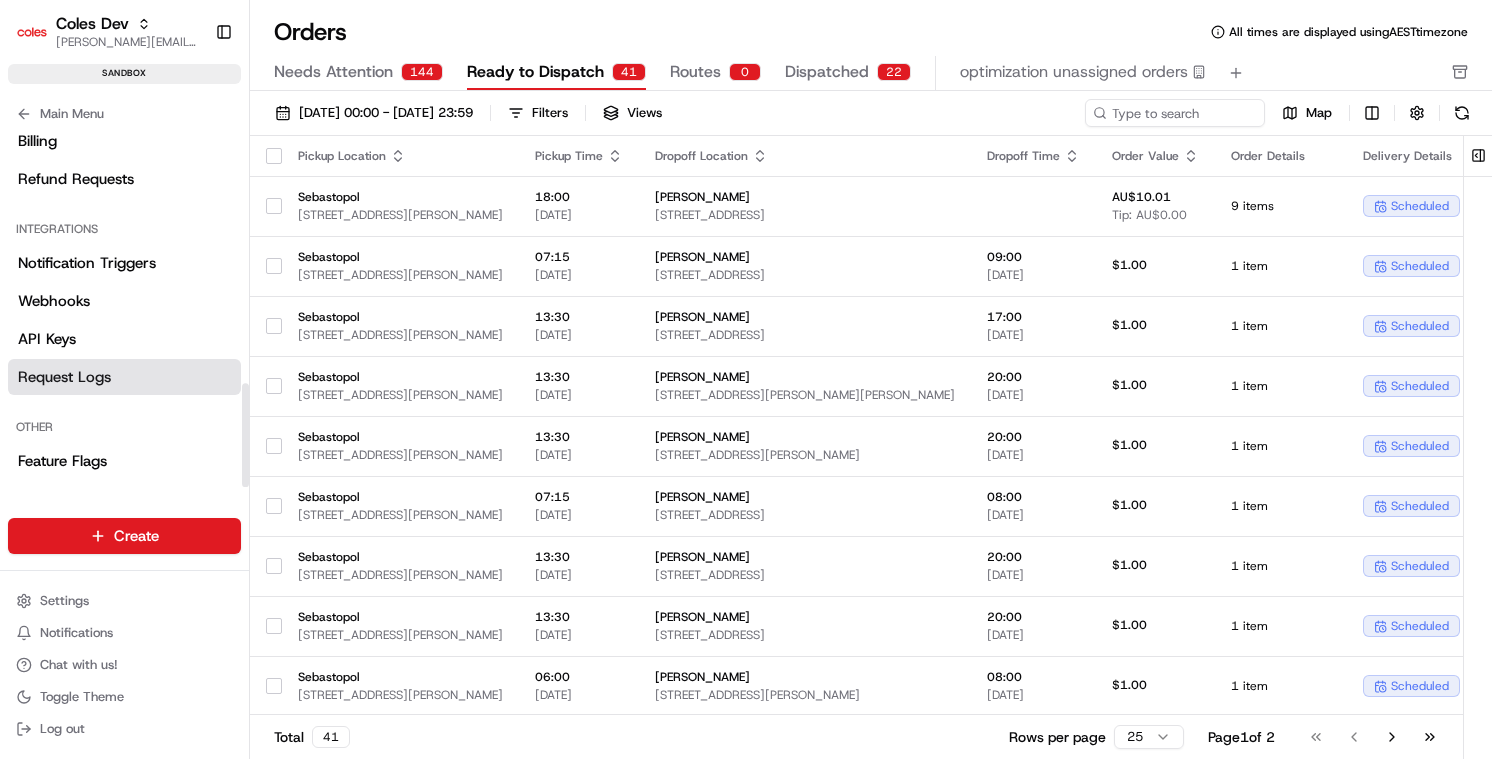 click on "Request Logs" at bounding box center [64, 377] 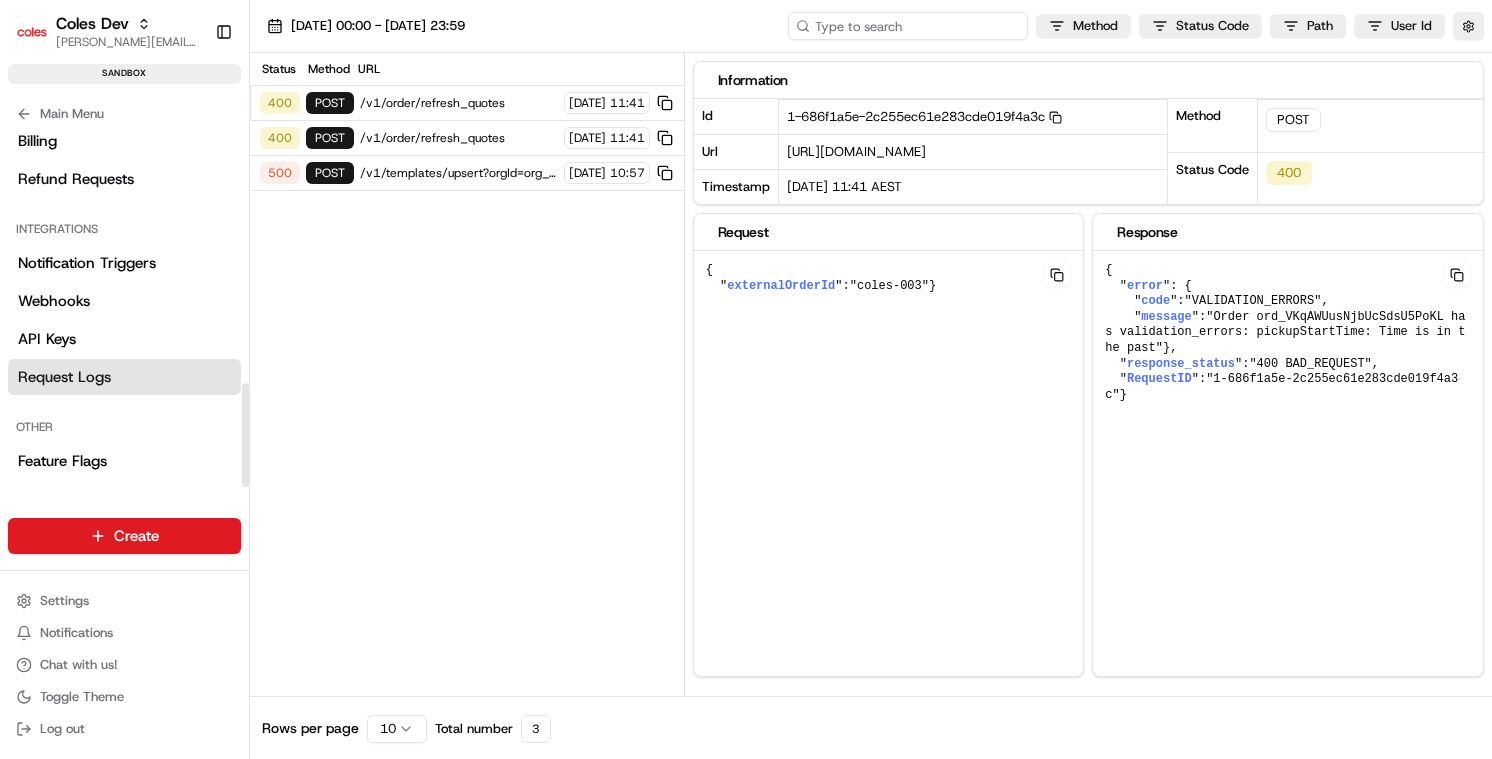 click at bounding box center (908, 26) 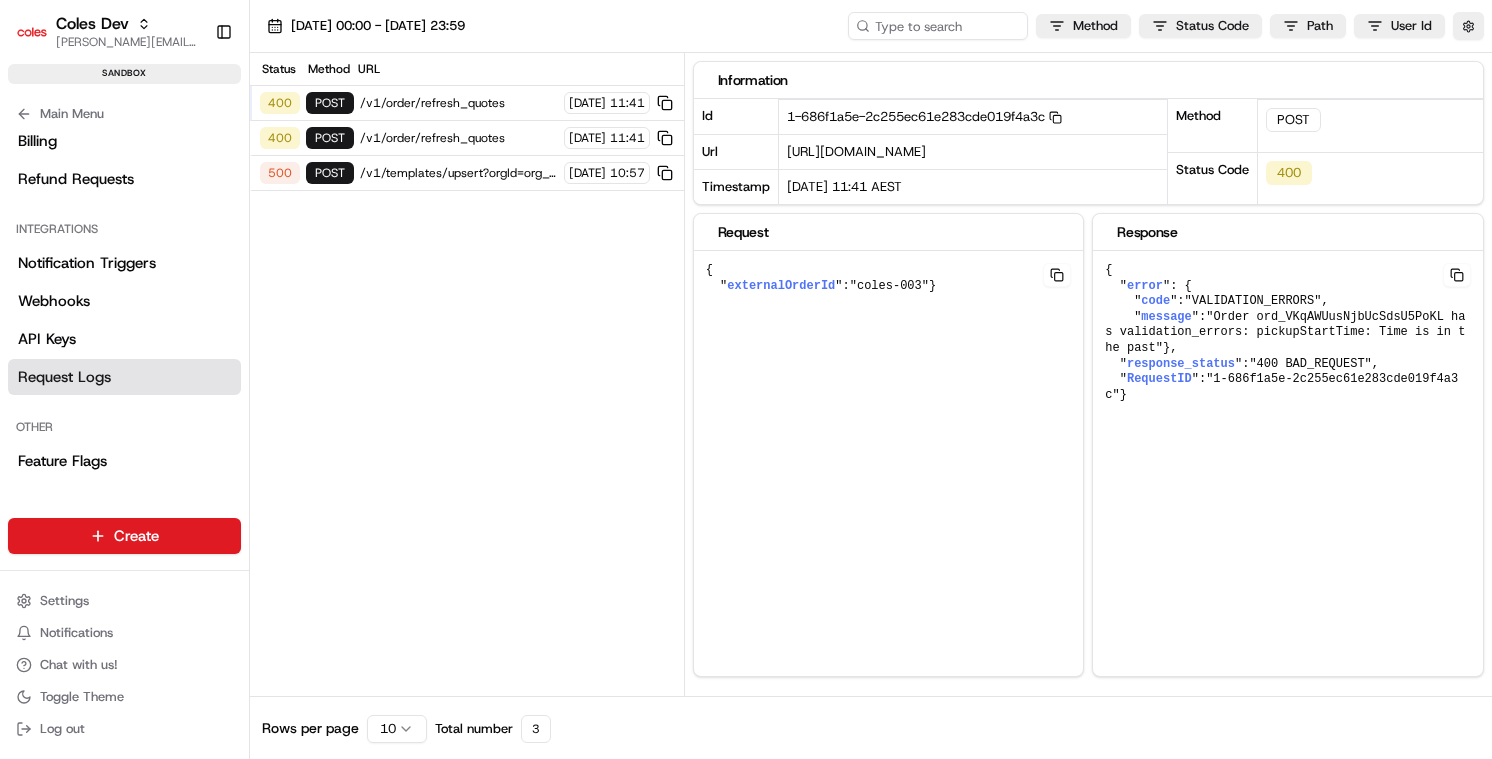 drag, startPoint x: 945, startPoint y: 5, endPoint x: 935, endPoint y: 16, distance: 14.866069 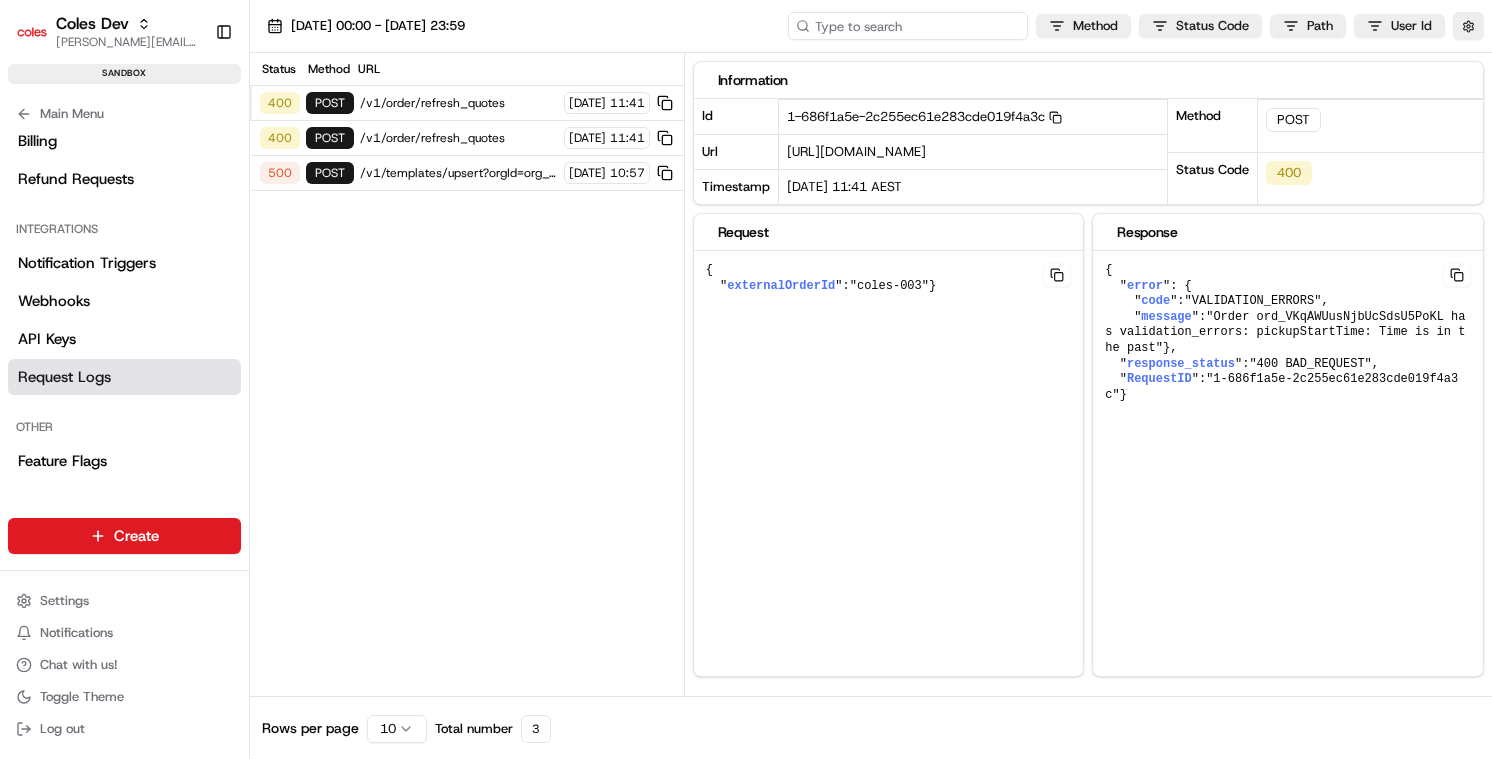 click at bounding box center (908, 26) 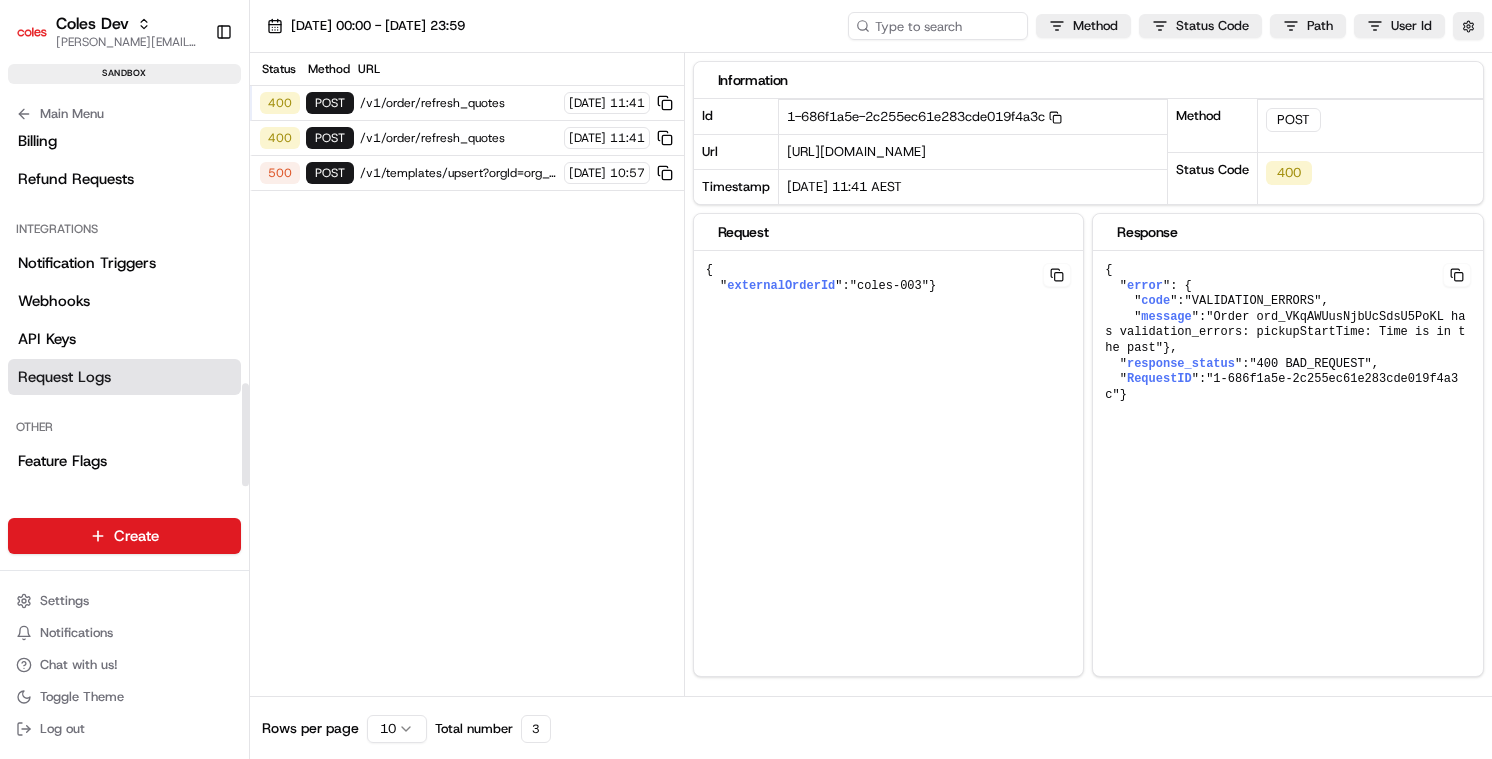 click on "Status Method URL 400 POST /v1/order/refresh_quotes [DATE] 11:41 400 POST /v1/order/refresh_quotes [DATE] 11:41 500 POST /v1/templates/upsert?orgId=org_CoY87T [DATE] 10:57" at bounding box center (467, 374) 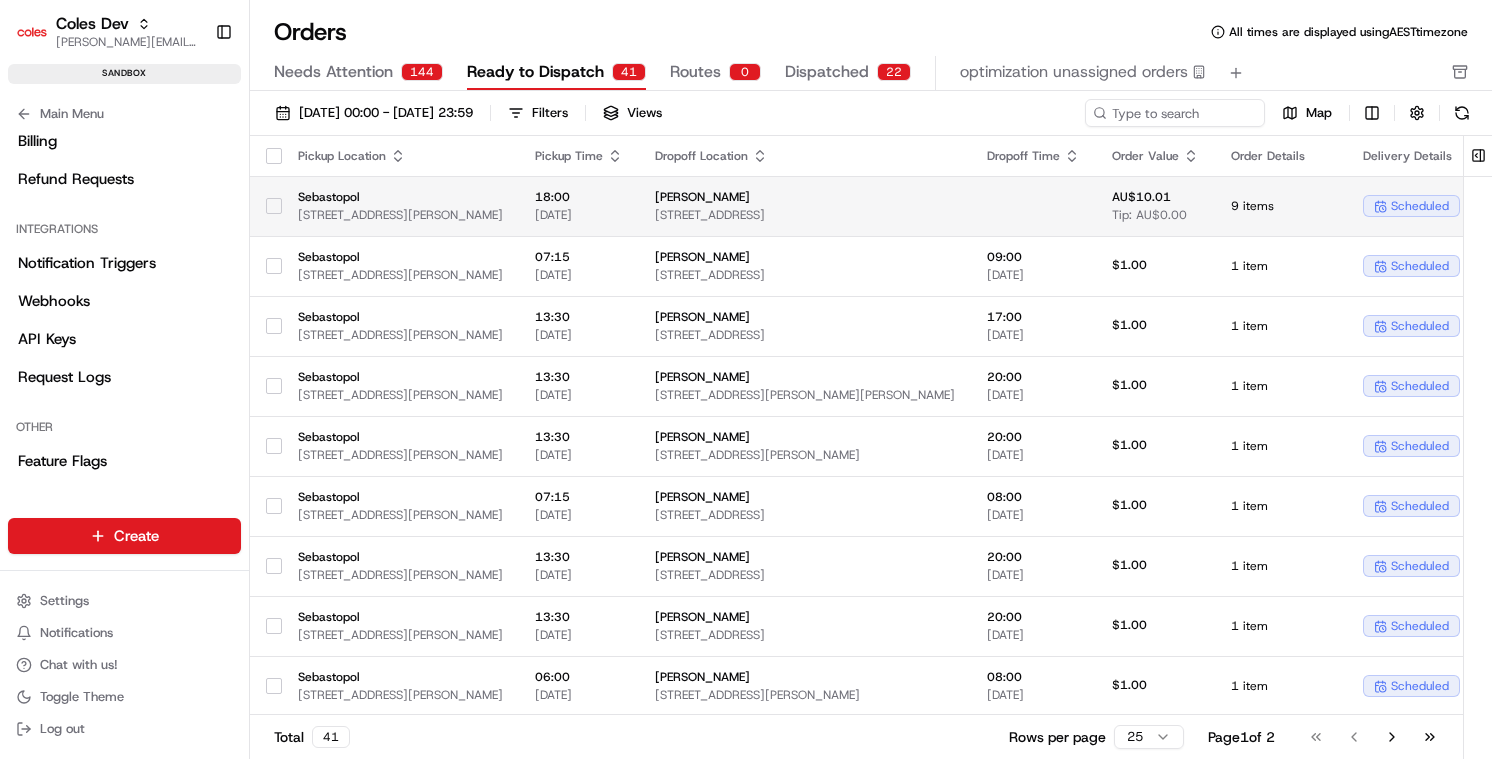 click on "Sebastopol" at bounding box center (400, 197) 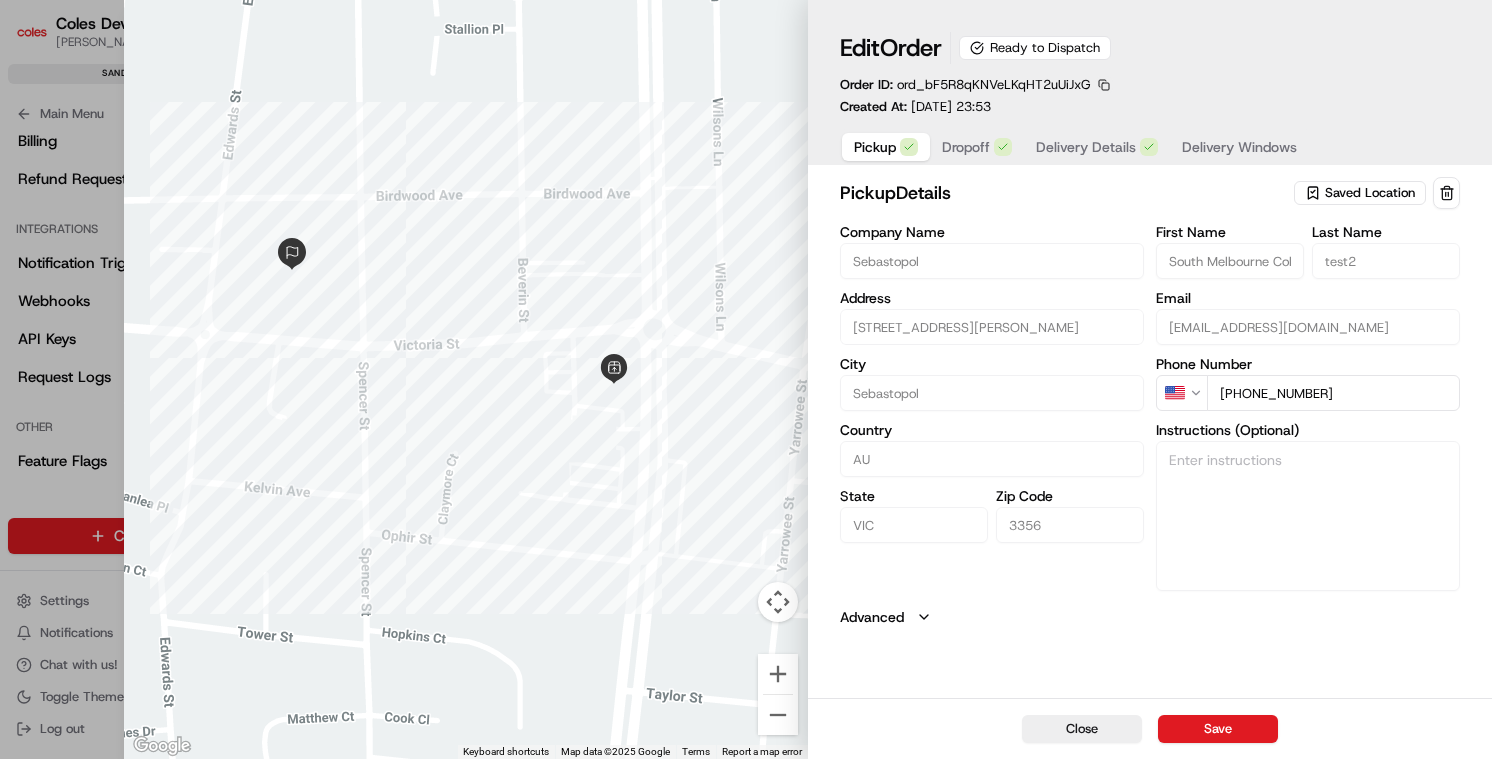 click at bounding box center (1104, 85) 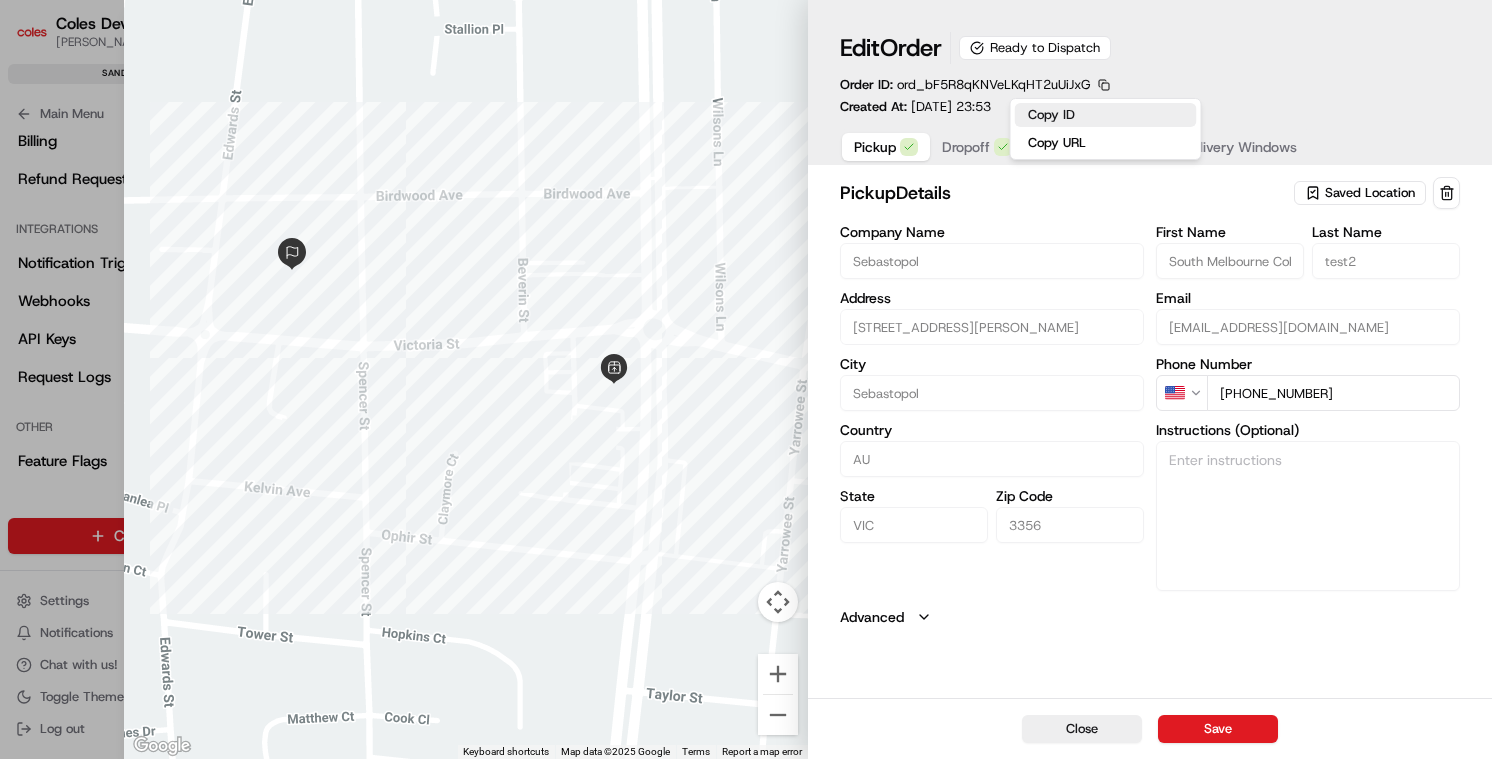 click on "Copy ID" at bounding box center [1106, 115] 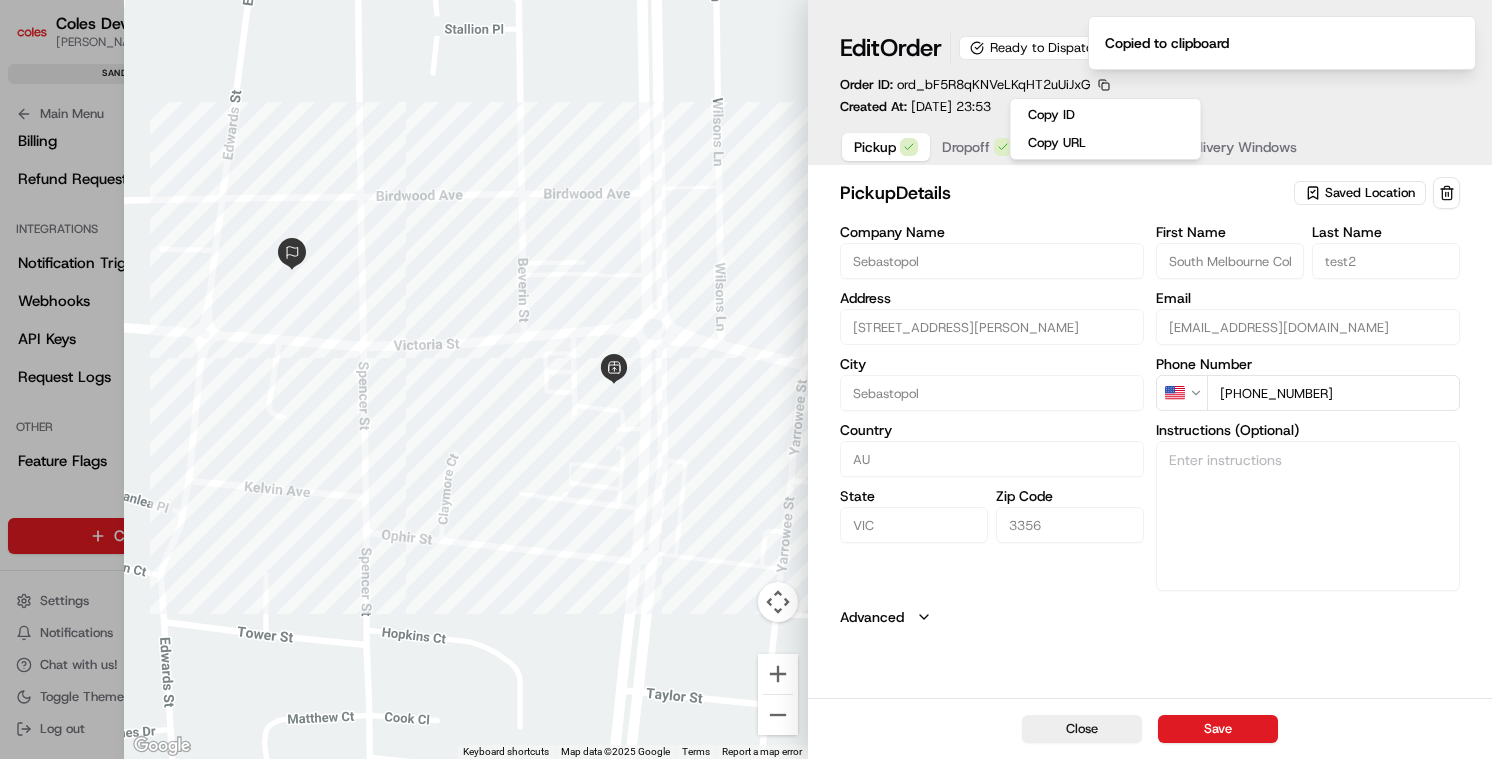 click on "Edit  Order Ready to Dispatch Order ID:   ord_bF5R8qKNVeLKqHT2uUiJxG Created At:   [DATE] 23:53 Pickup Dropoff Delivery Details Delivery Windows" at bounding box center [1150, 98] 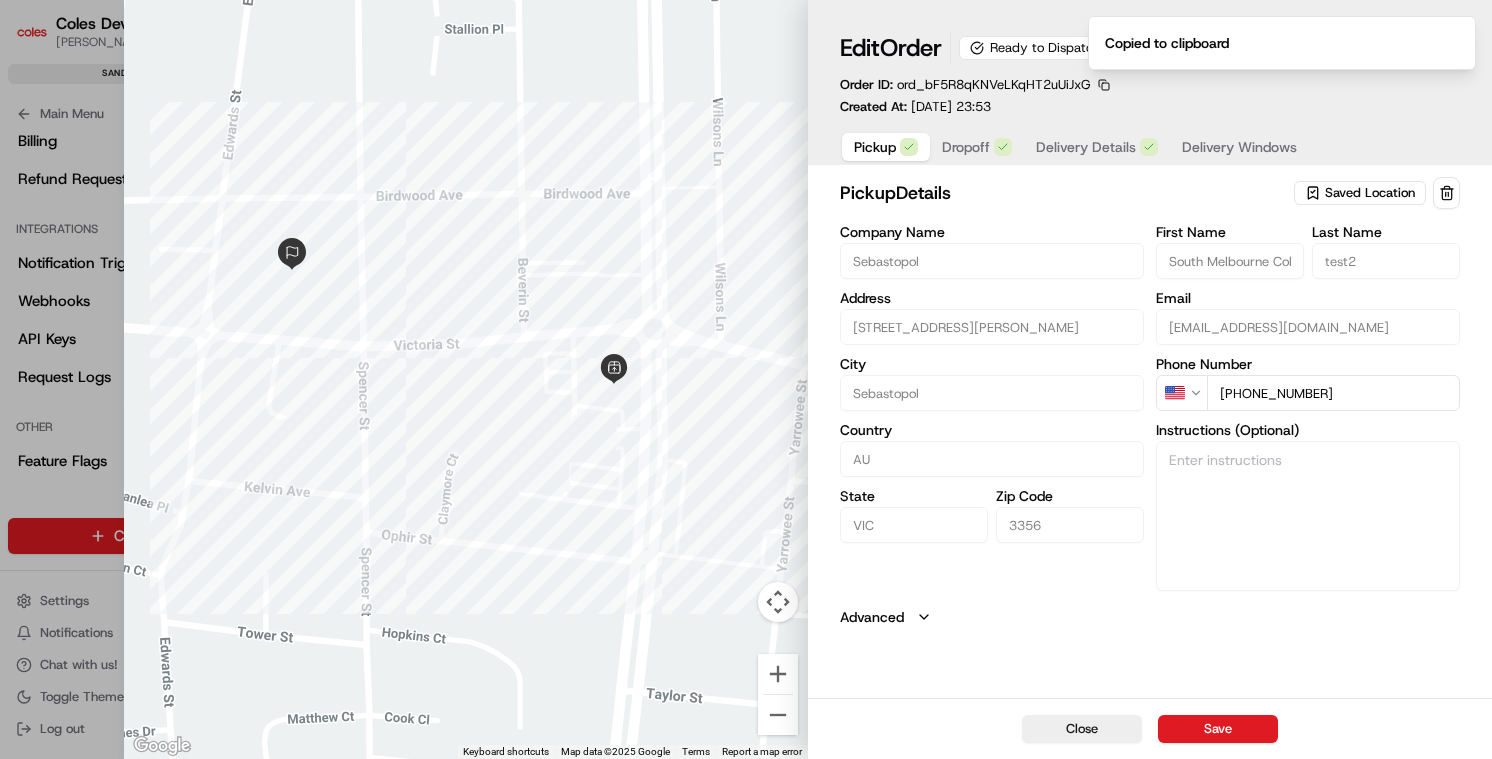click at bounding box center [746, 379] 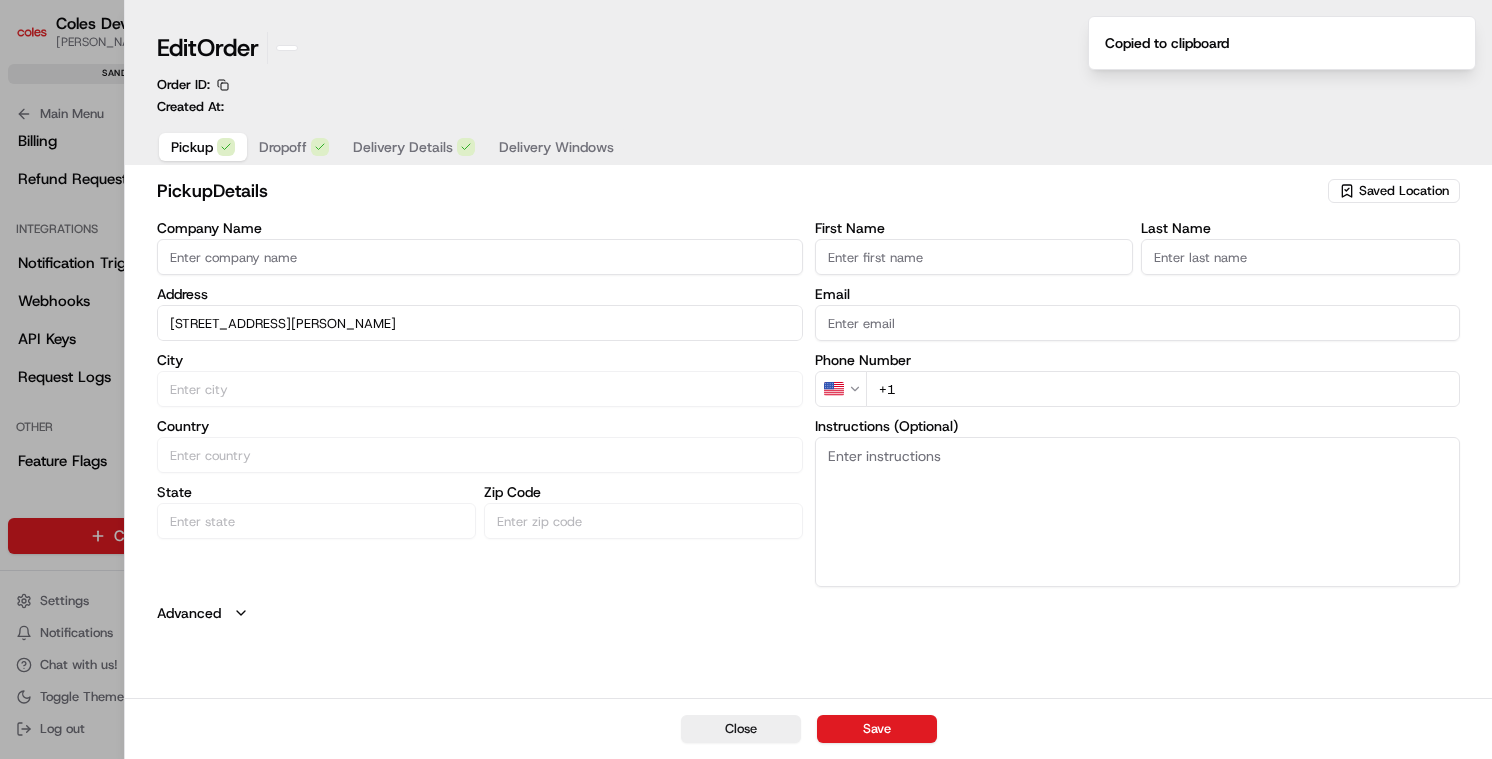 type 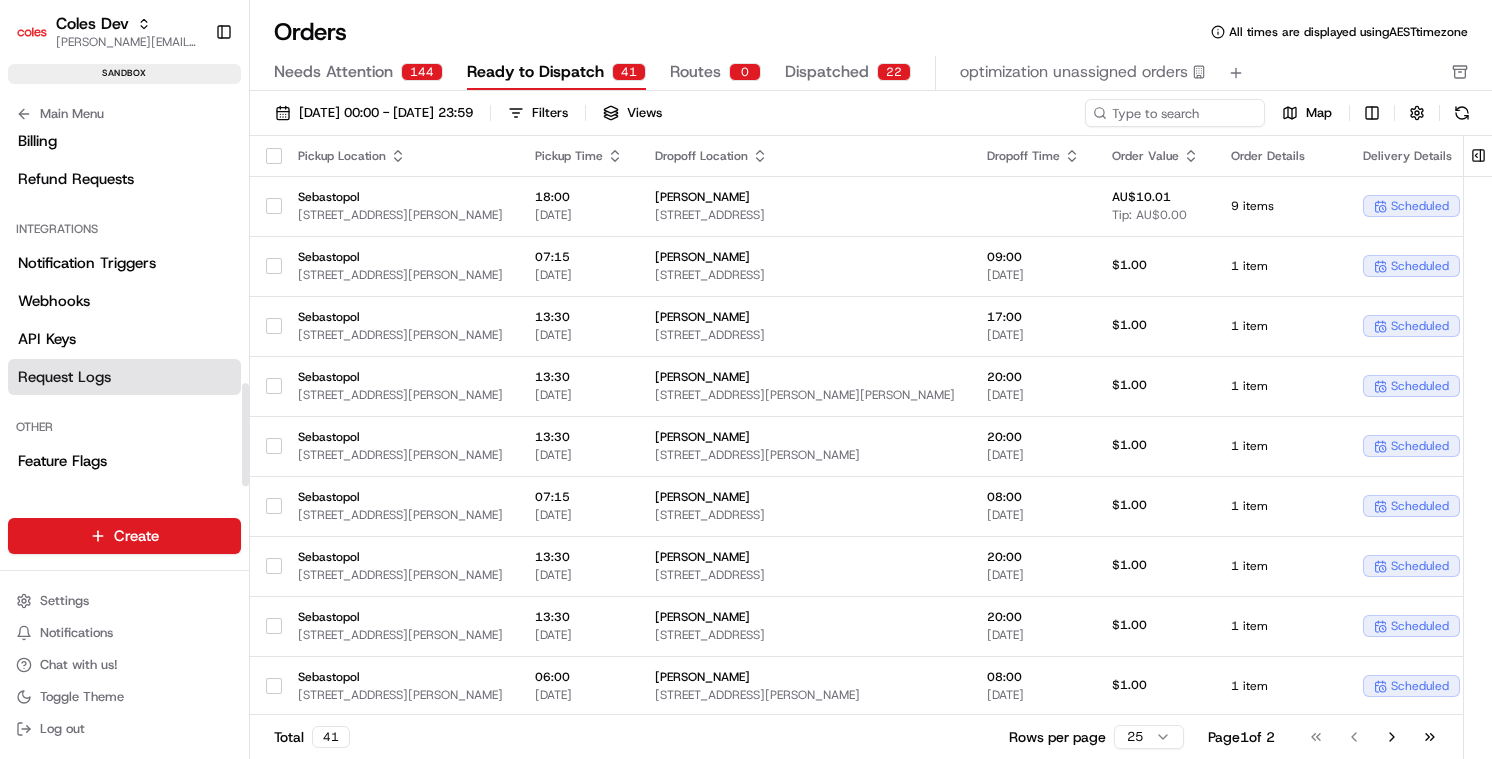 click on "Request Logs" at bounding box center (64, 377) 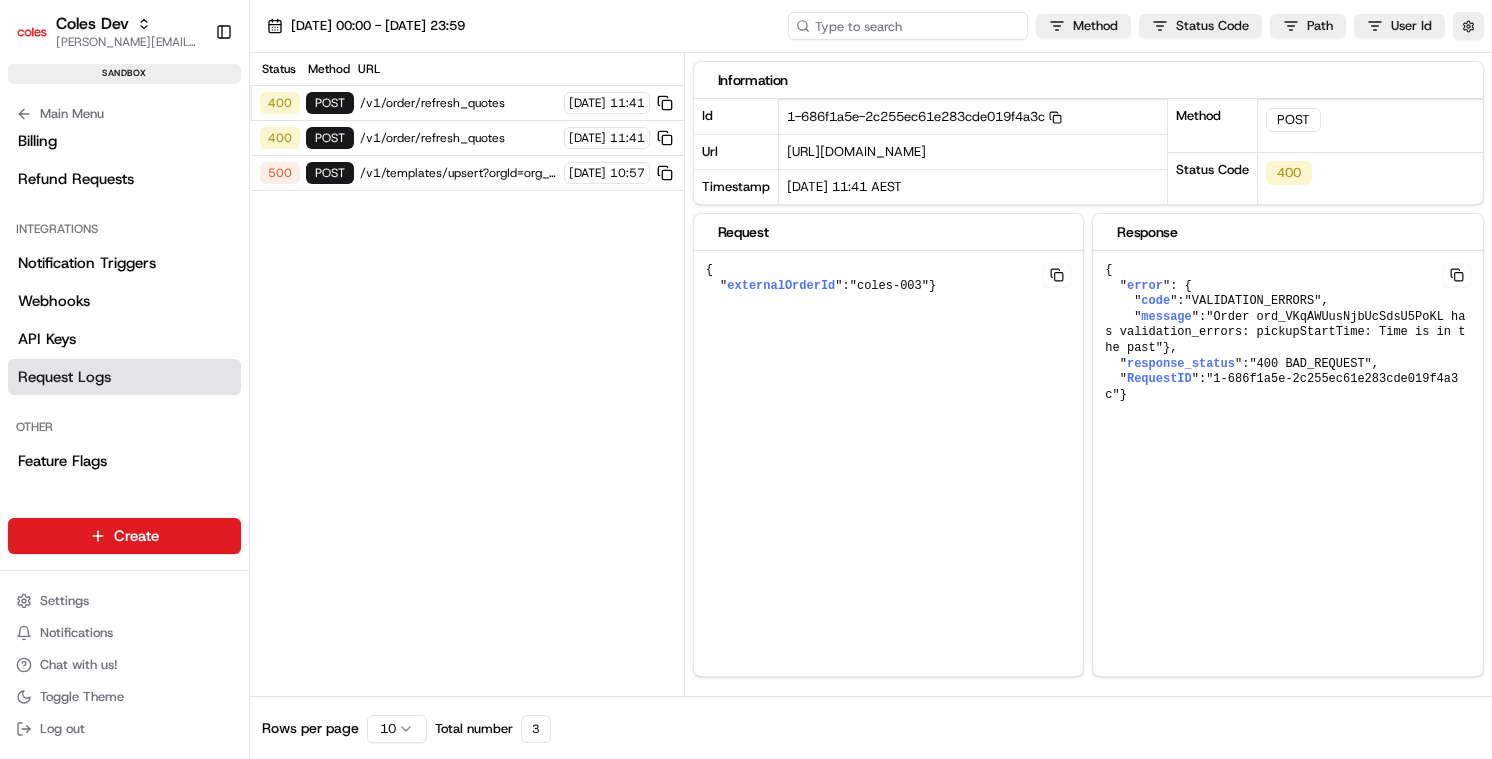 click at bounding box center [908, 26] 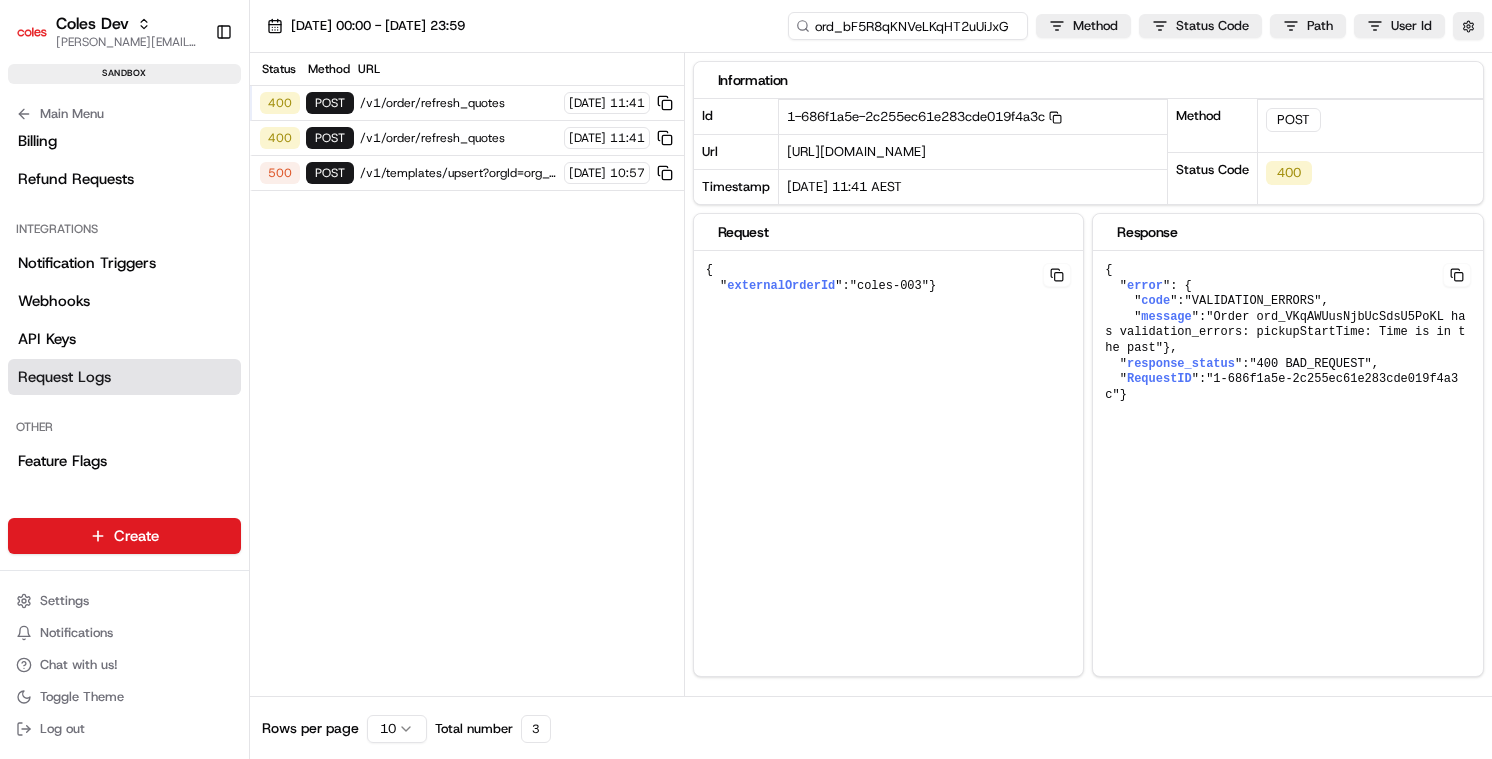 type on "ord_bF5R8qKNVeLKqHT2uUiJxG" 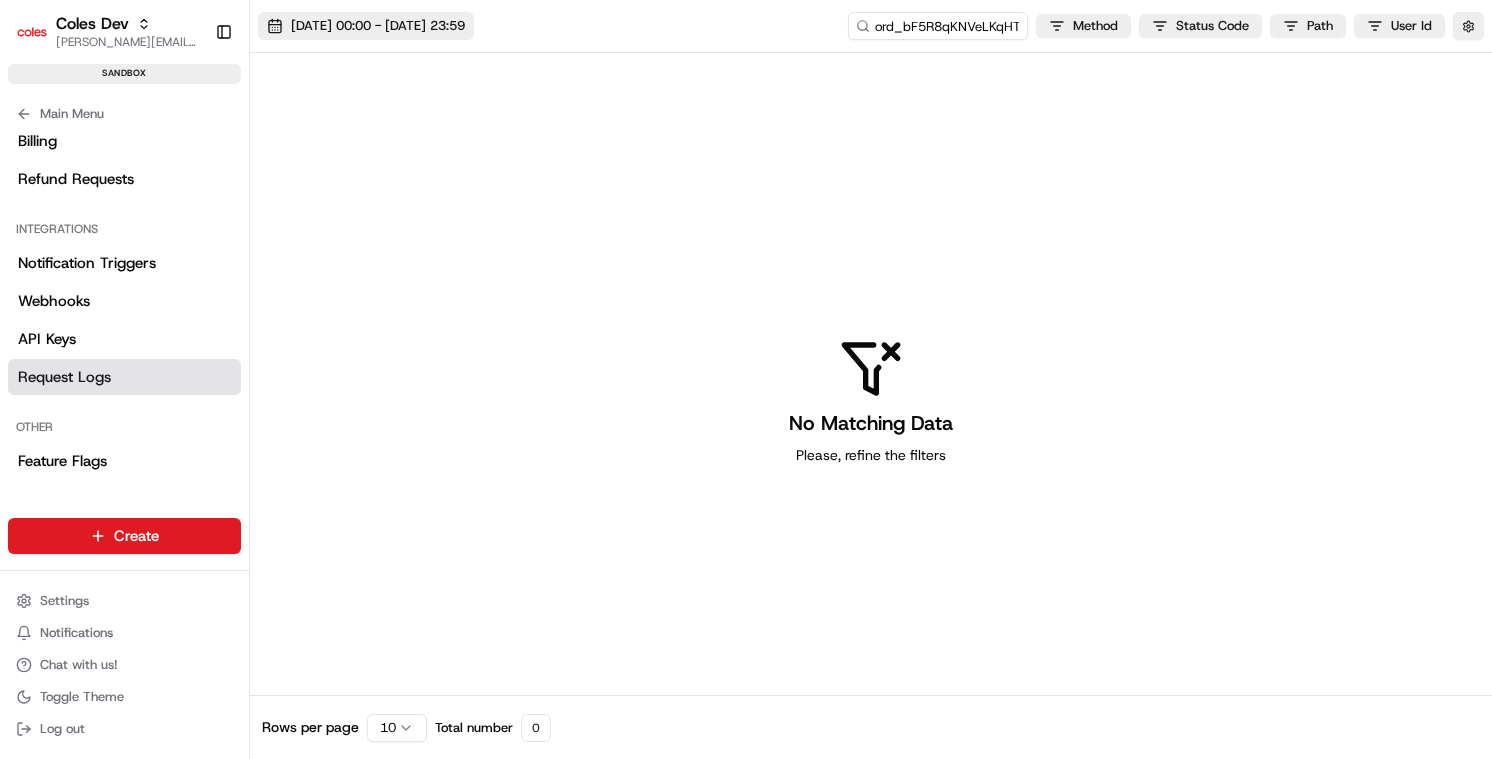 click on "[DATE] 00:00 - [DATE] 23:59" at bounding box center (366, 26) 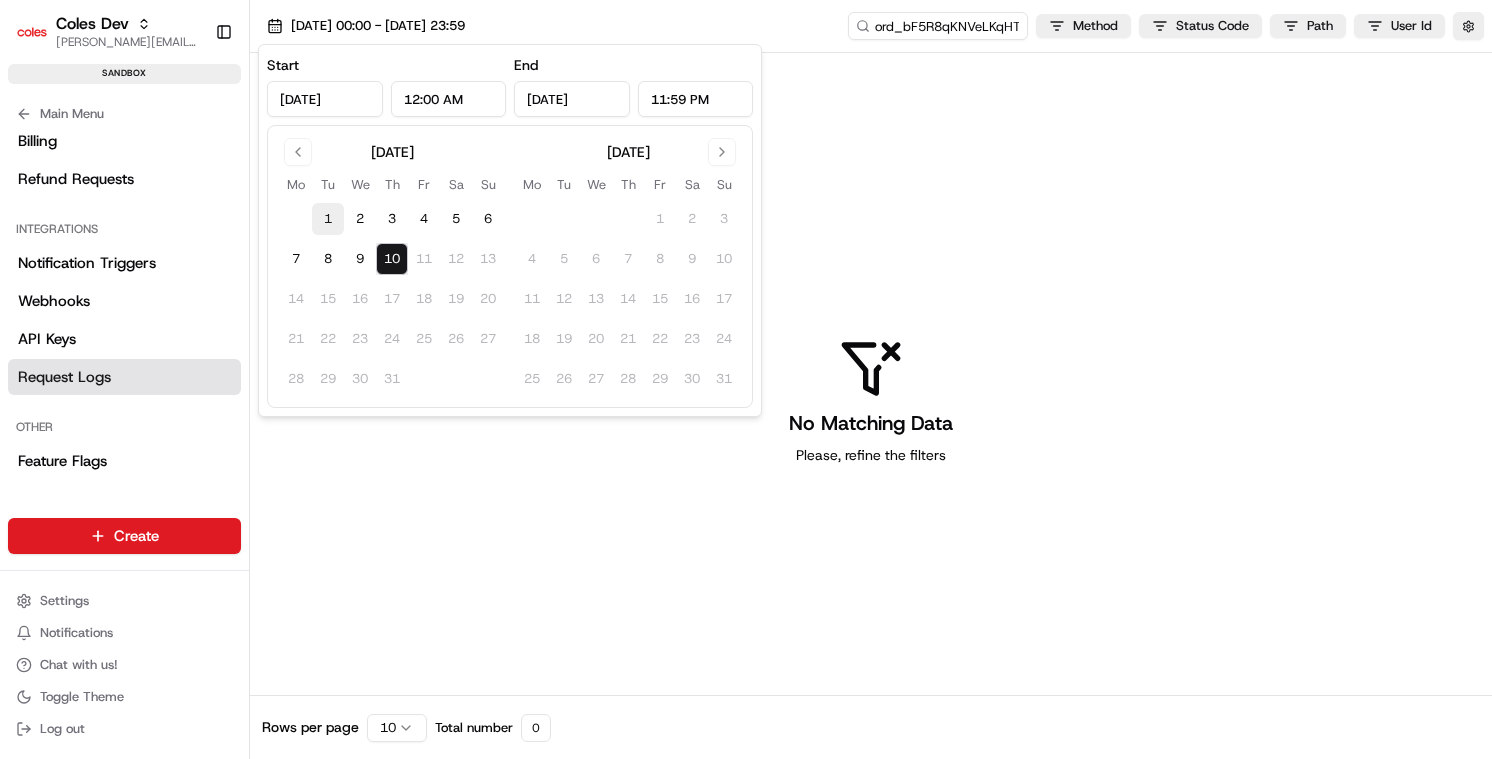 click on "1" at bounding box center [328, 219] 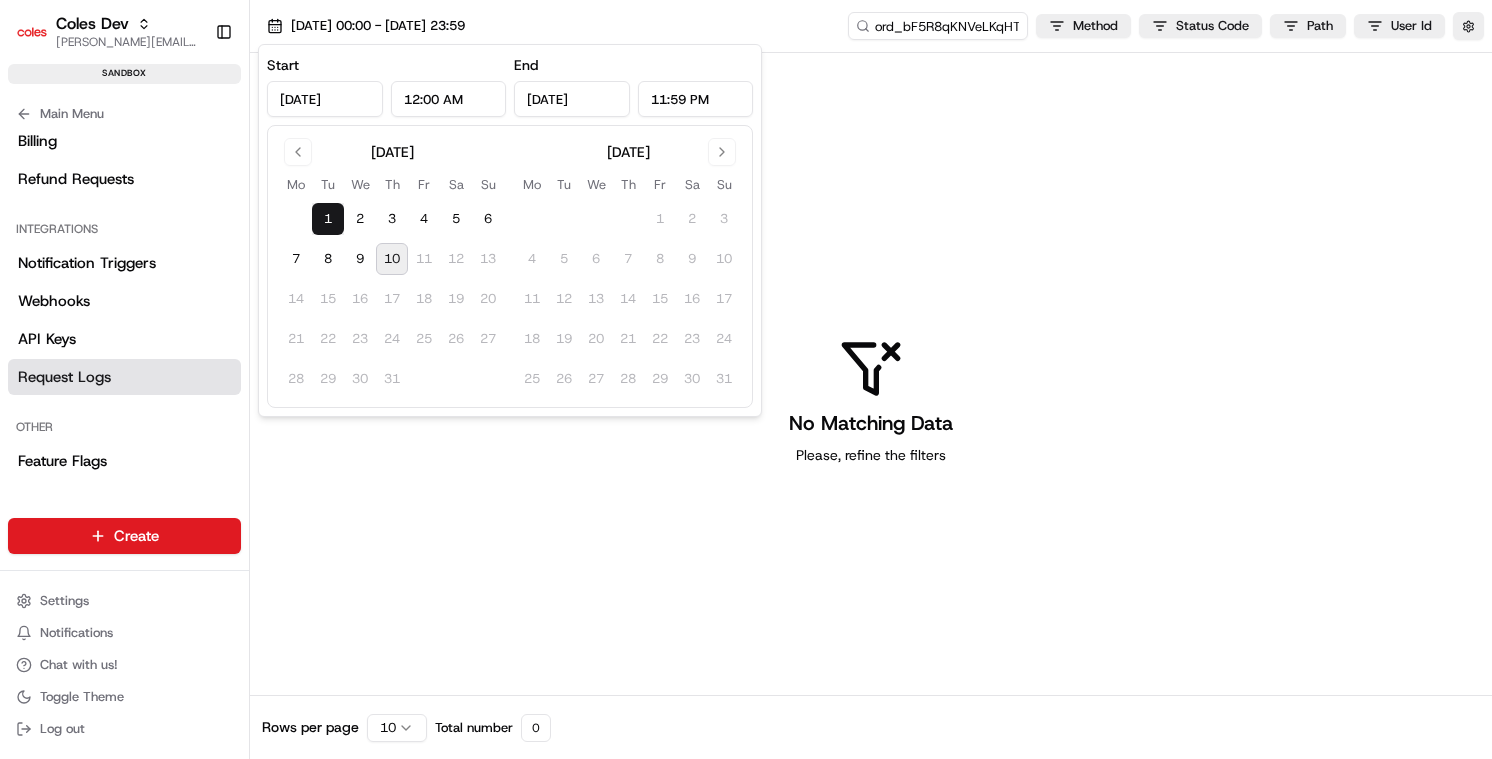 click on "10" at bounding box center (392, 259) 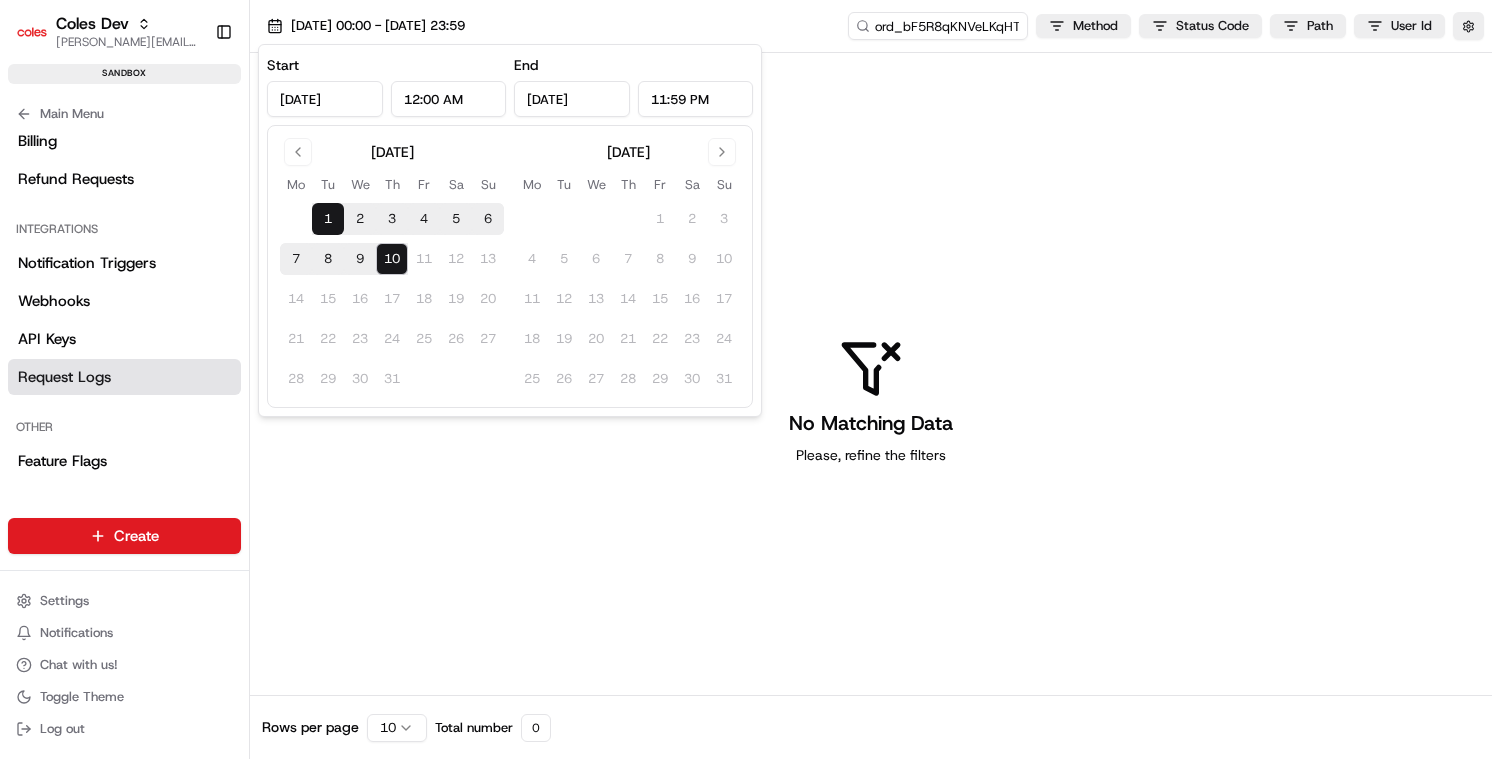 drag, startPoint x: 350, startPoint y: 43, endPoint x: 359, endPoint y: 54, distance: 14.21267 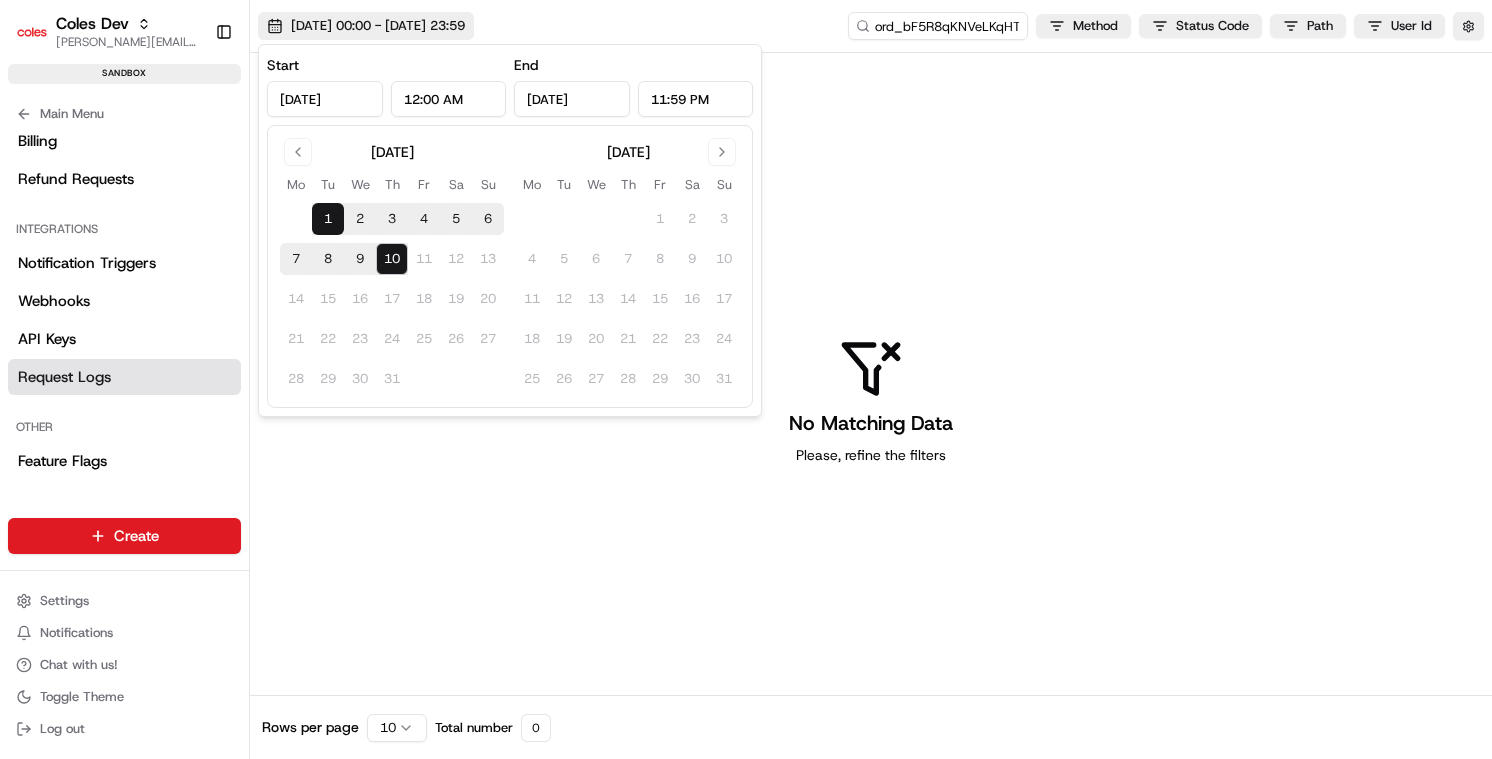 click on "[DATE] 00:00 - [DATE] 23:59" at bounding box center (378, 26) 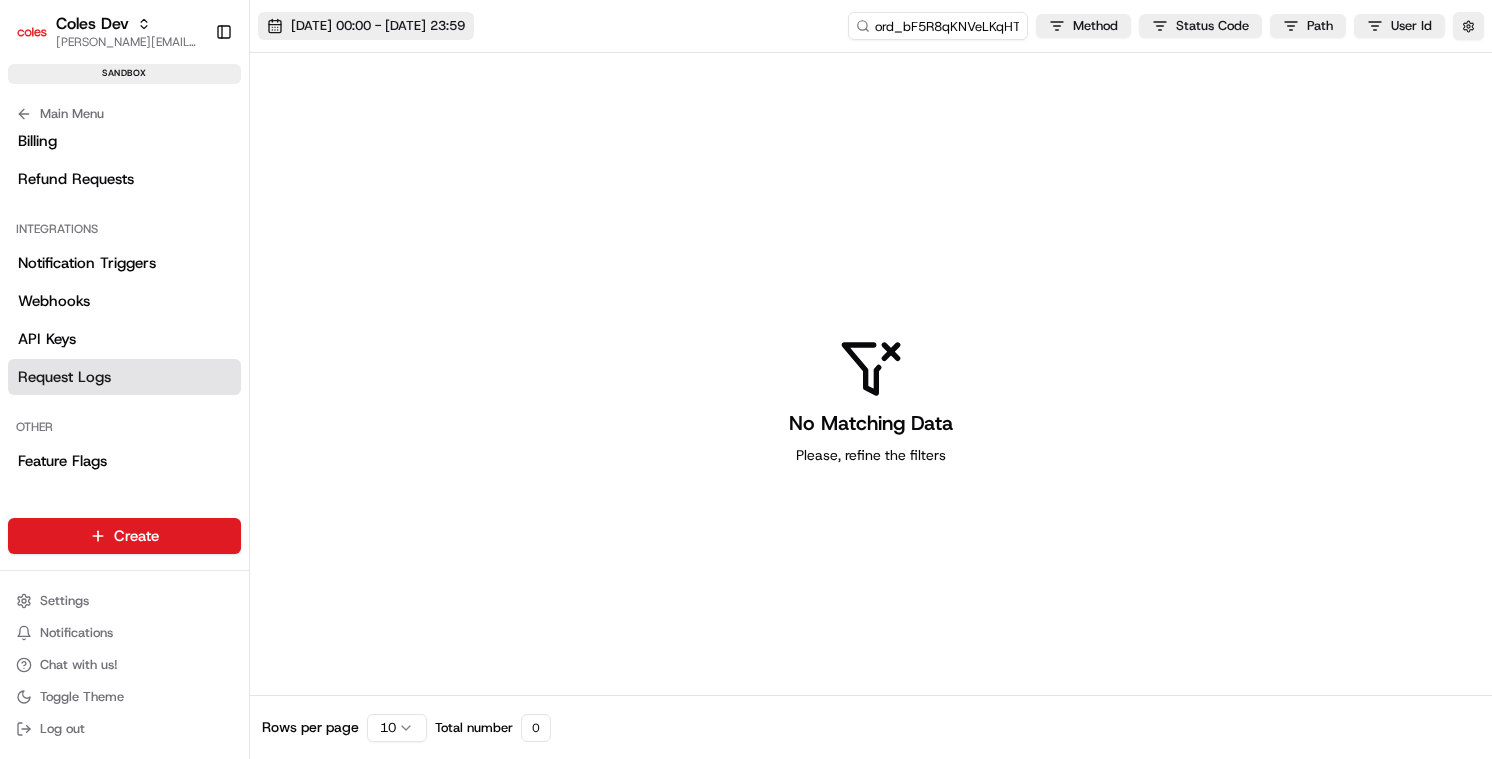 click on "[DATE] 00:00 - [DATE] 23:59" at bounding box center [378, 26] 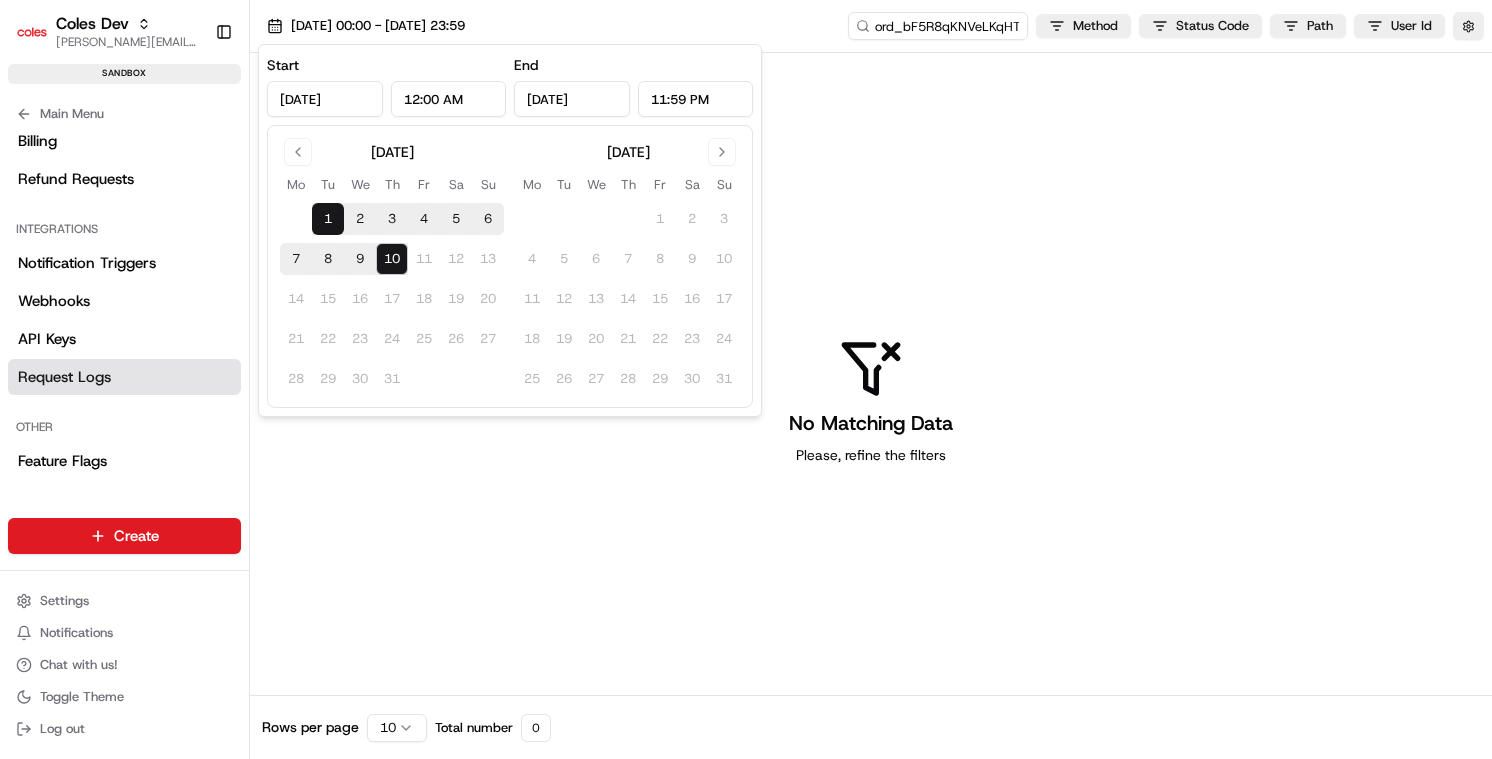 drag, startPoint x: 1053, startPoint y: 316, endPoint x: 1040, endPoint y: 313, distance: 13.341664 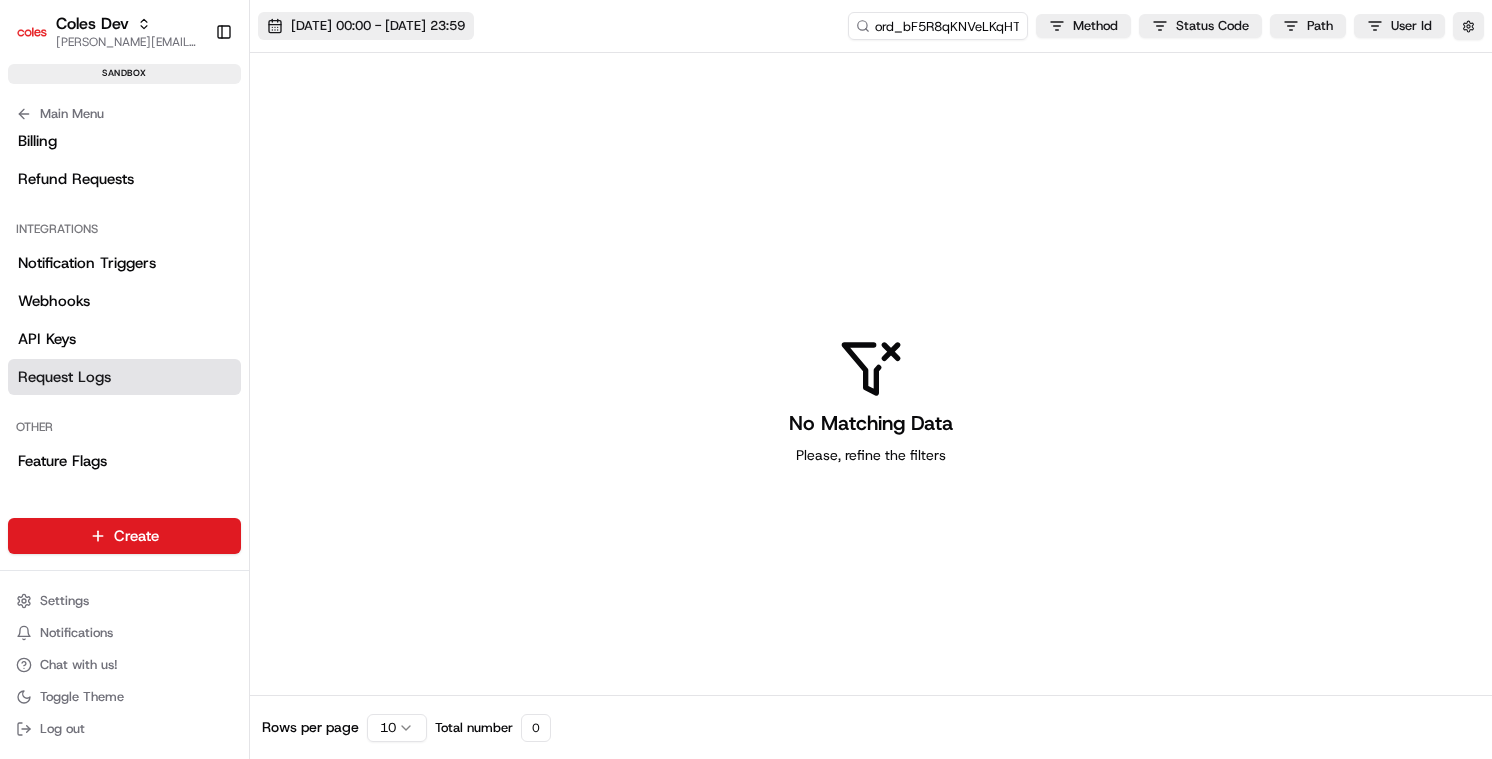 click on "[DATE] 00:00 - [DATE] 23:59" at bounding box center (378, 26) 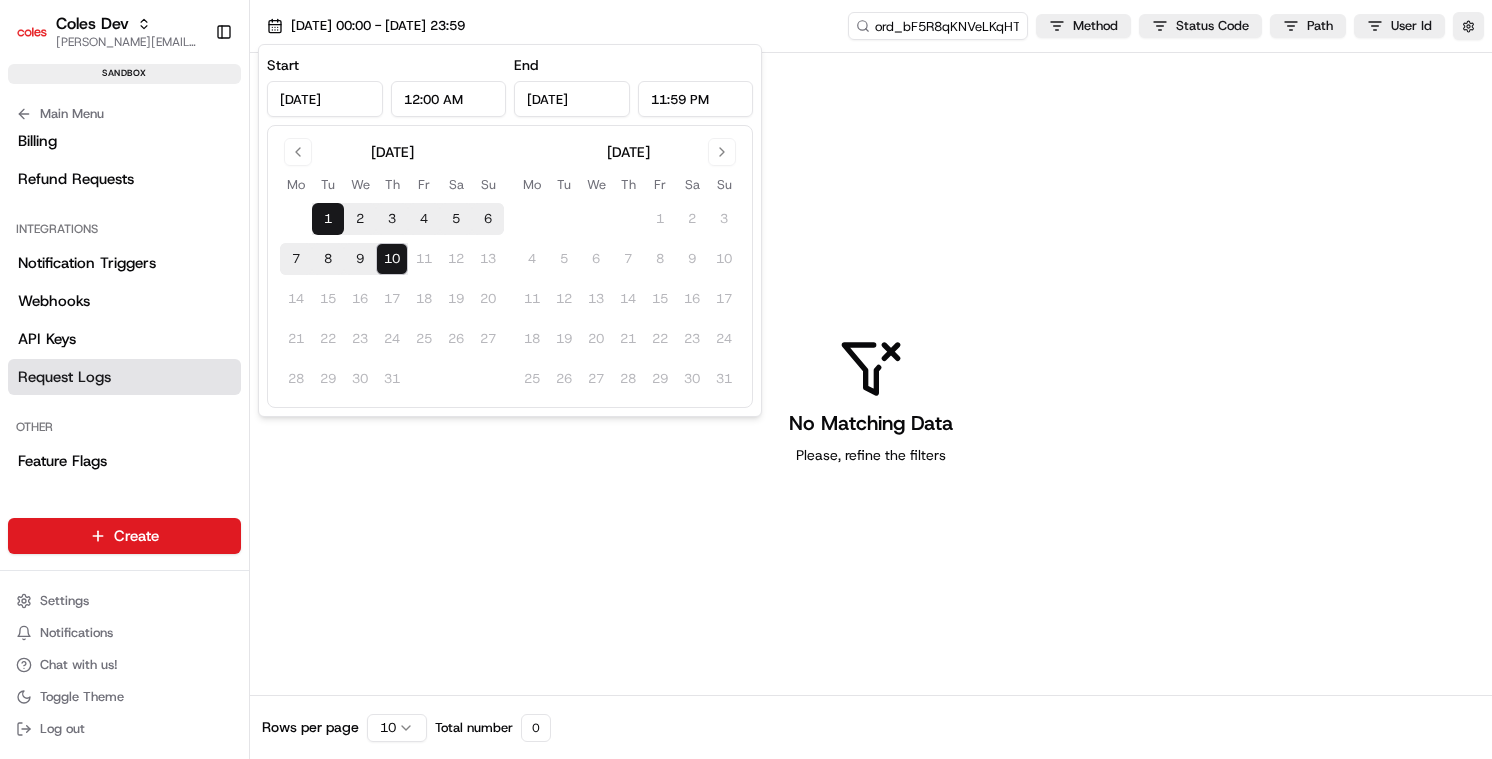 click on "No Matching Data Please, refine the filters" at bounding box center [871, 400] 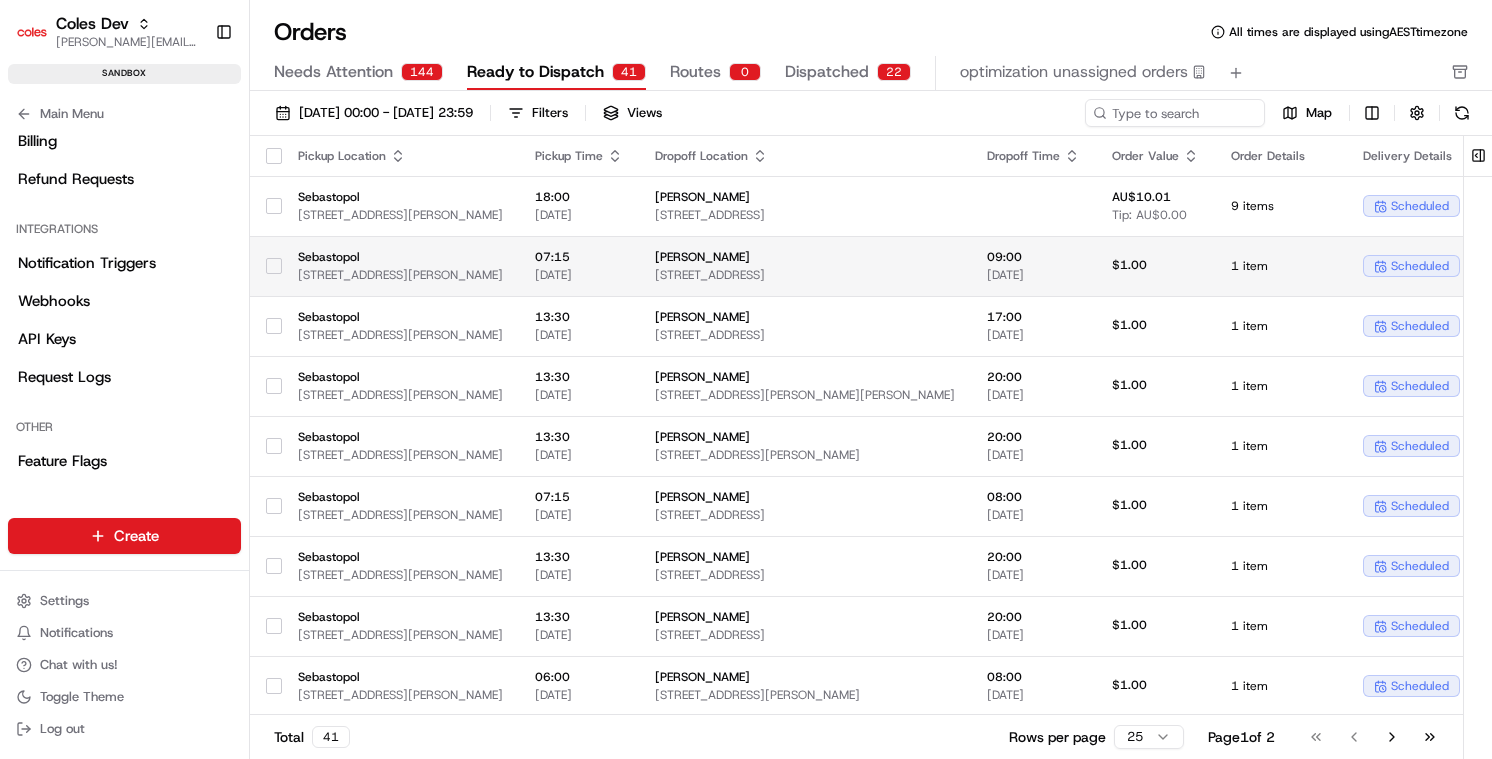click on "[STREET_ADDRESS][PERSON_NAME]" at bounding box center [400, 275] 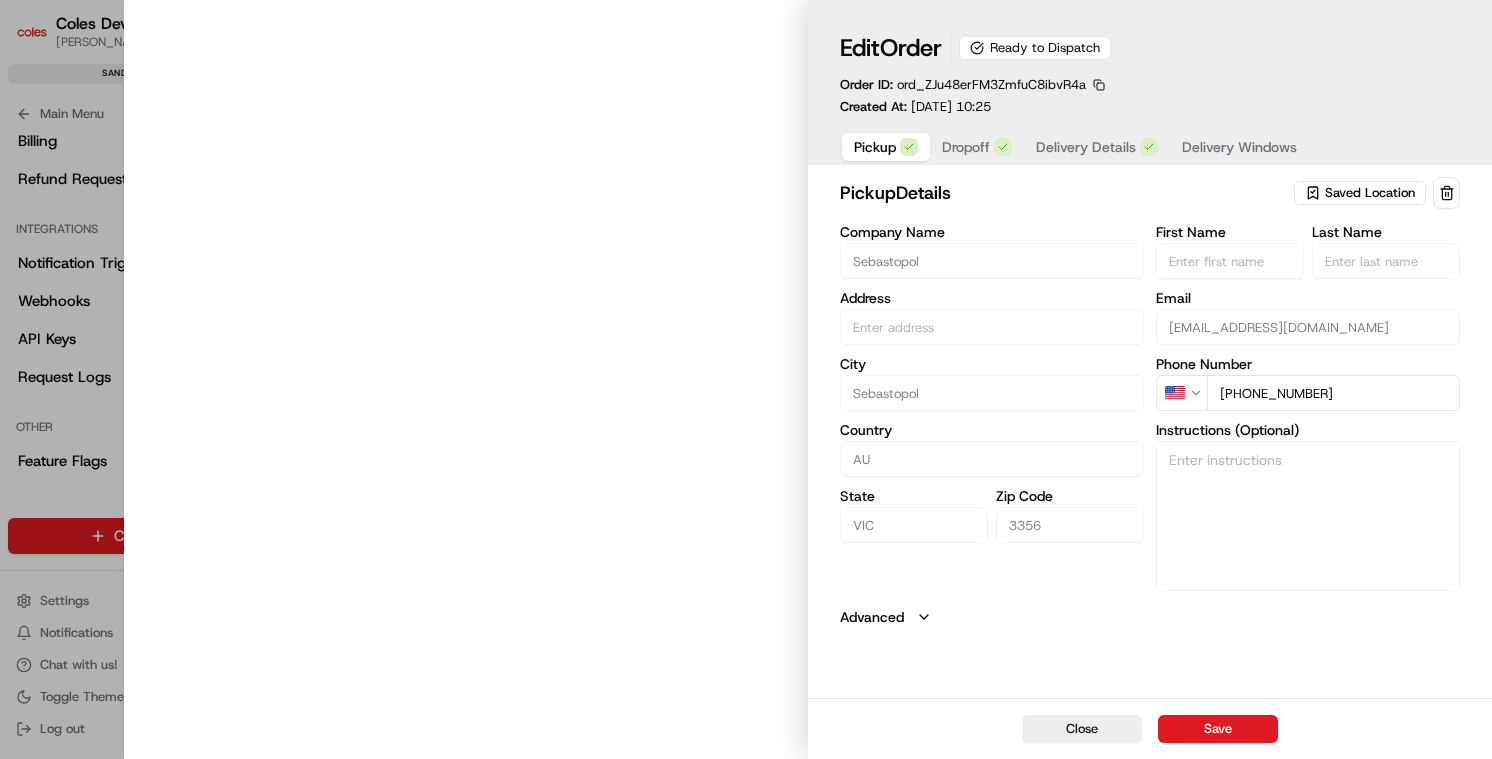 type on "[STREET_ADDRESS][PERSON_NAME]" 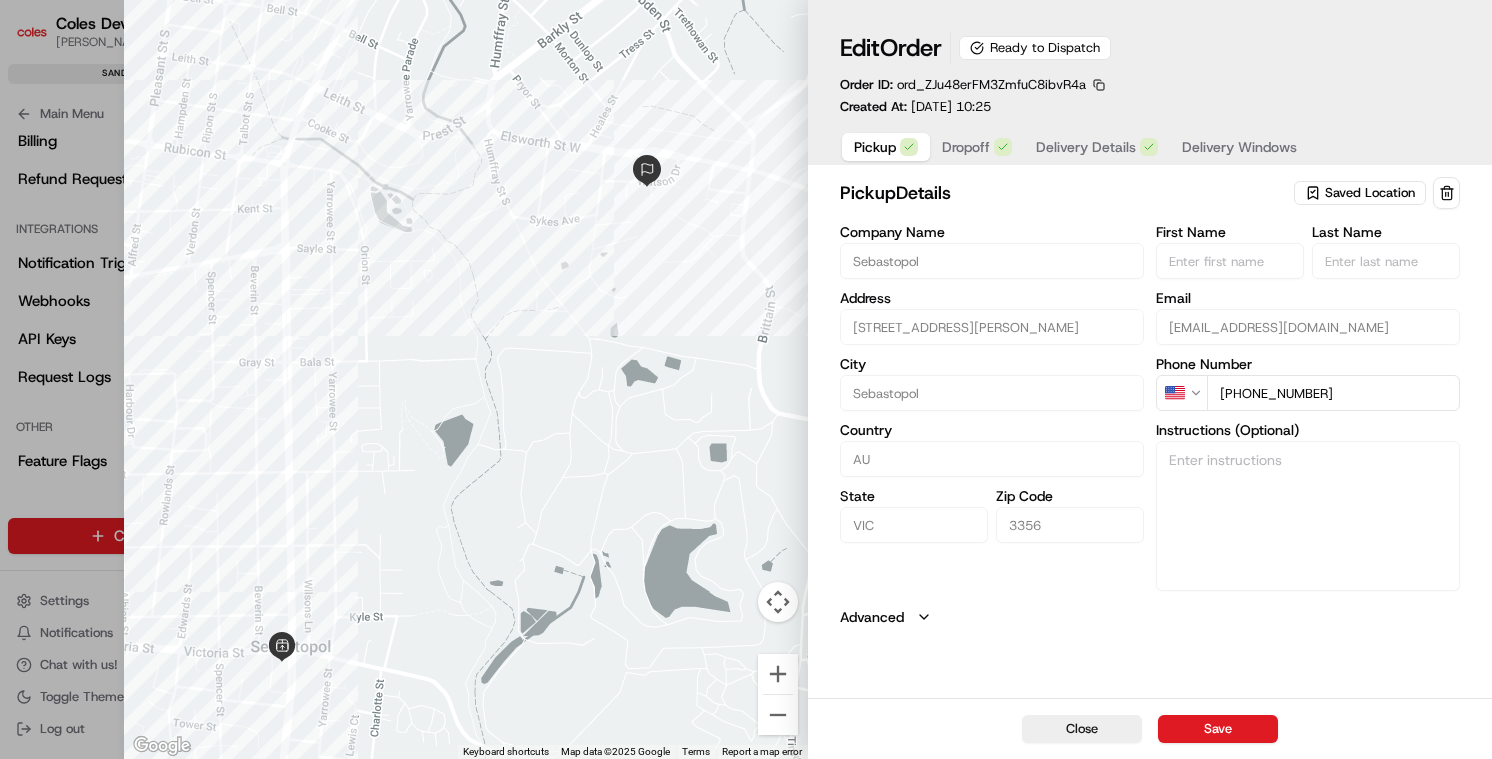 click at bounding box center [746, 379] 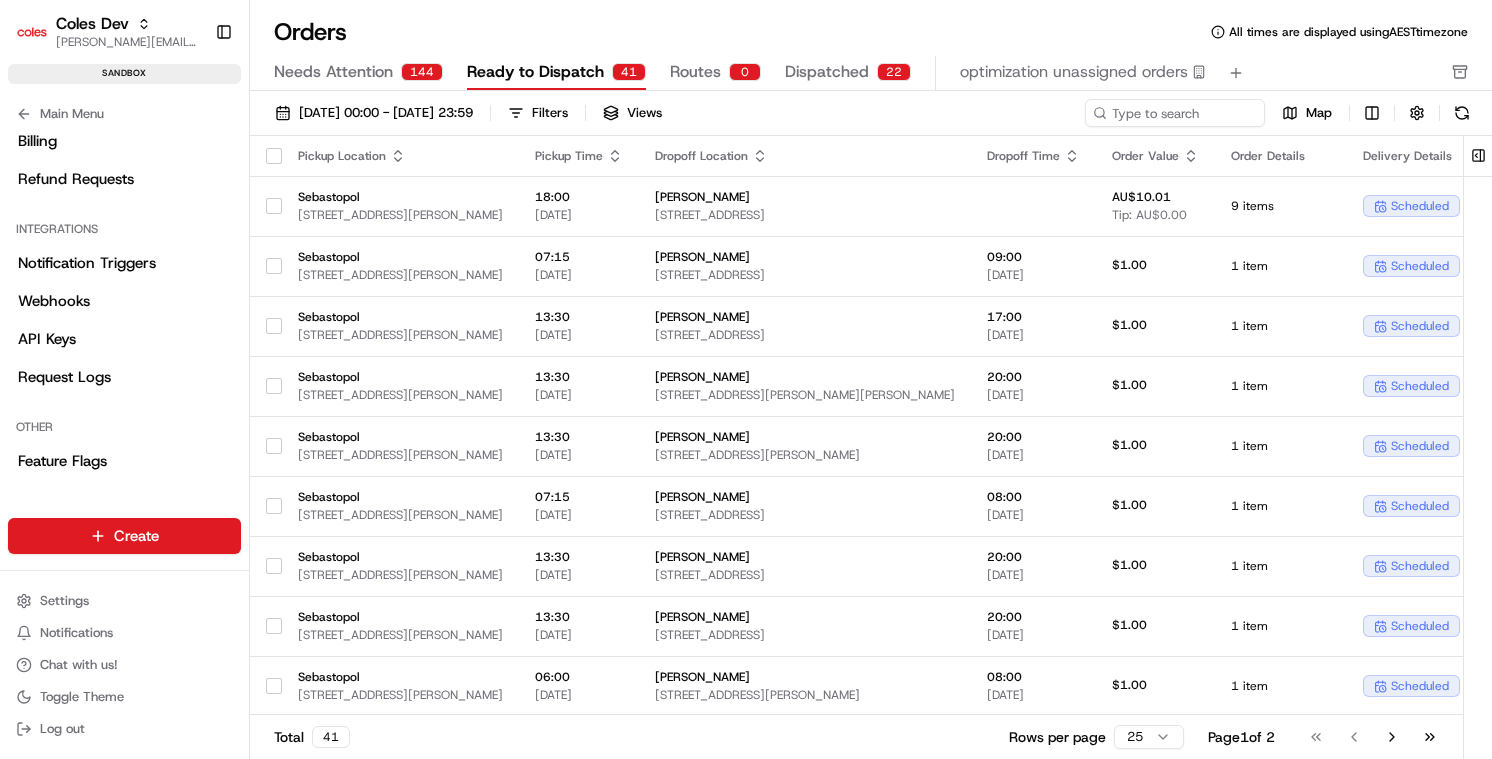 click on "Routes" at bounding box center (695, 72) 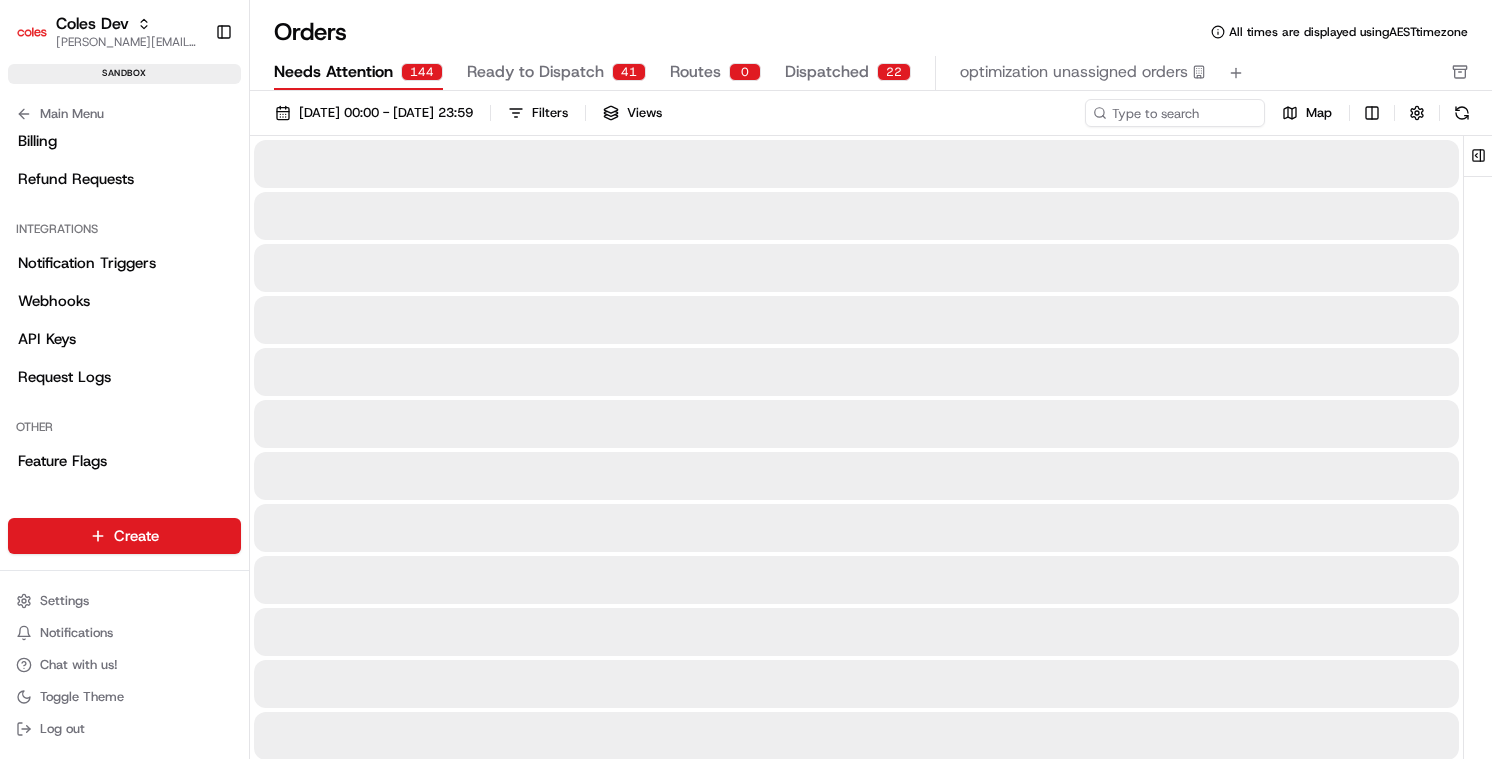 click on "Needs Attention" at bounding box center (333, 72) 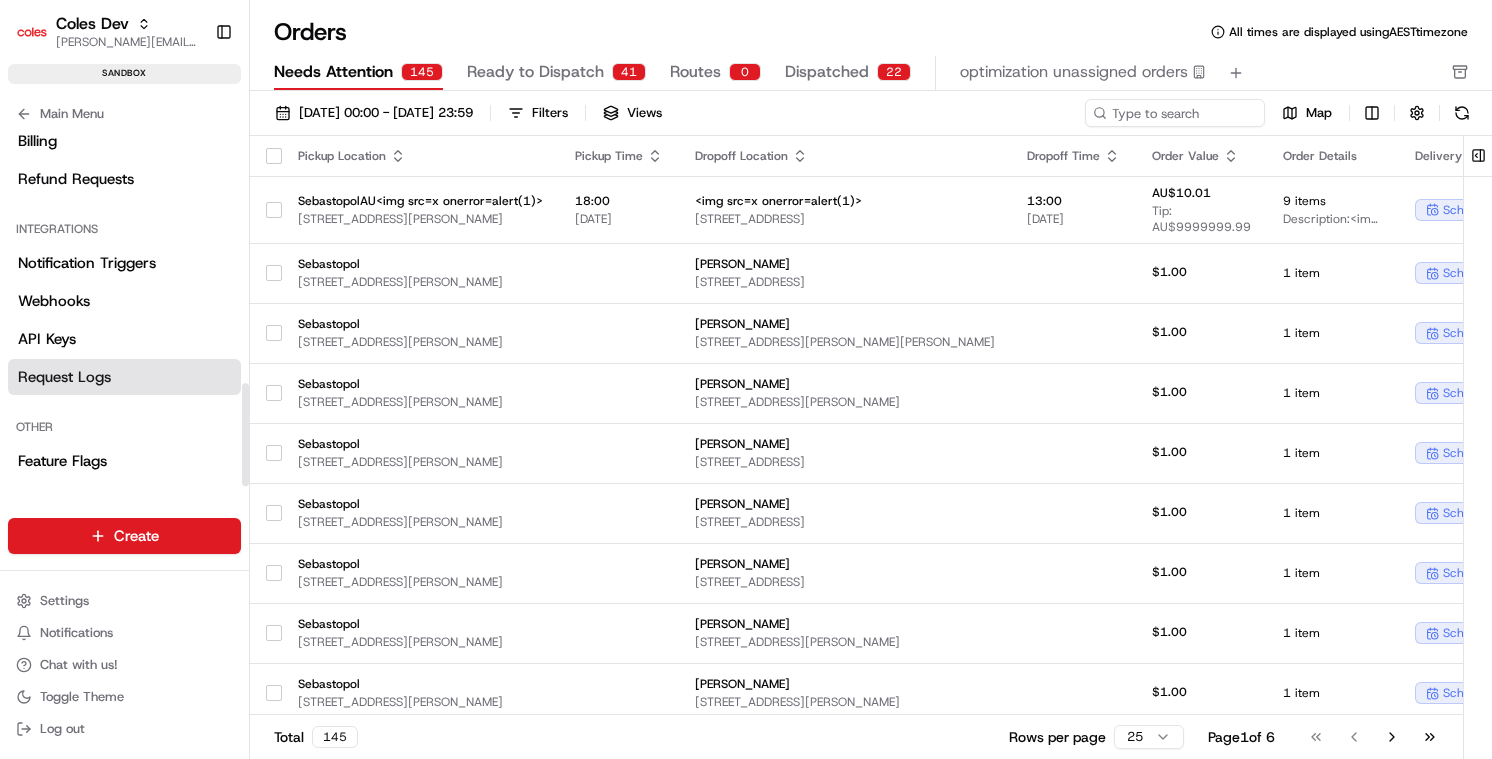 click on "Request Logs" at bounding box center [124, 377] 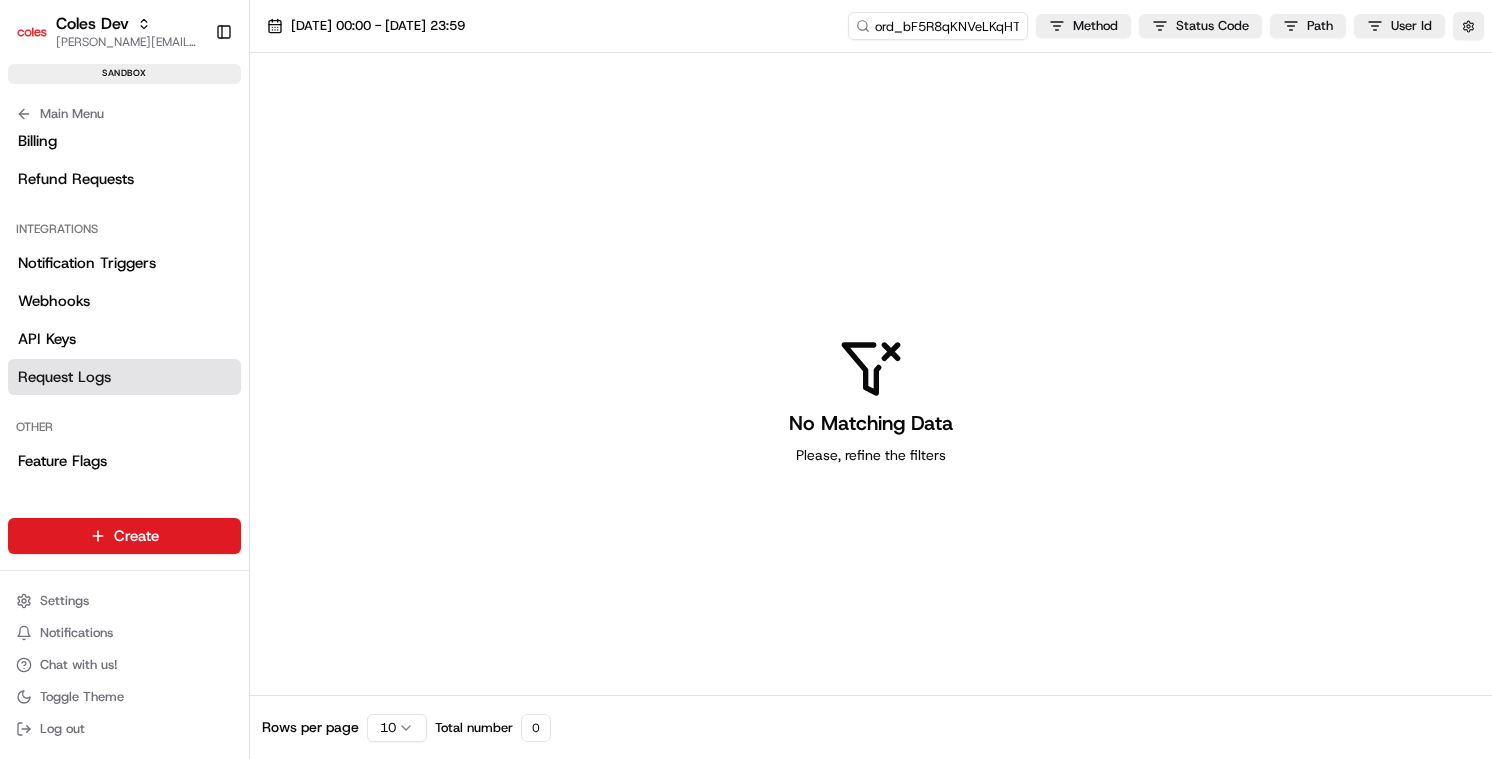 click on "[DATE] 00:00 - [DATE] 23:59 ord_bF5R8qKNVeLKqHT2uUiJxG Method Status Code Path User Id" at bounding box center [871, 26] 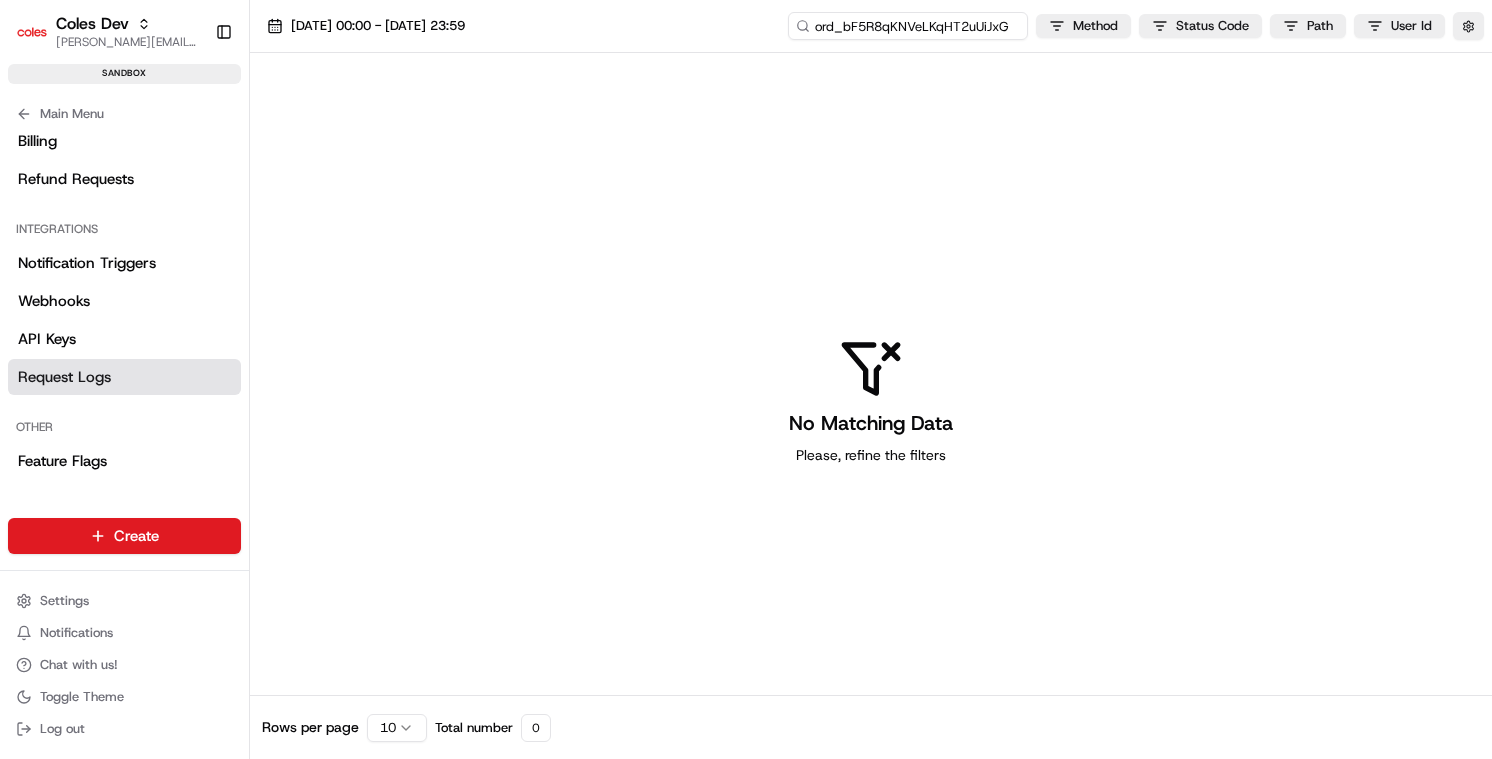 click on "ord_bF5R8qKNVeLKqHT2uUiJxG" at bounding box center [908, 26] 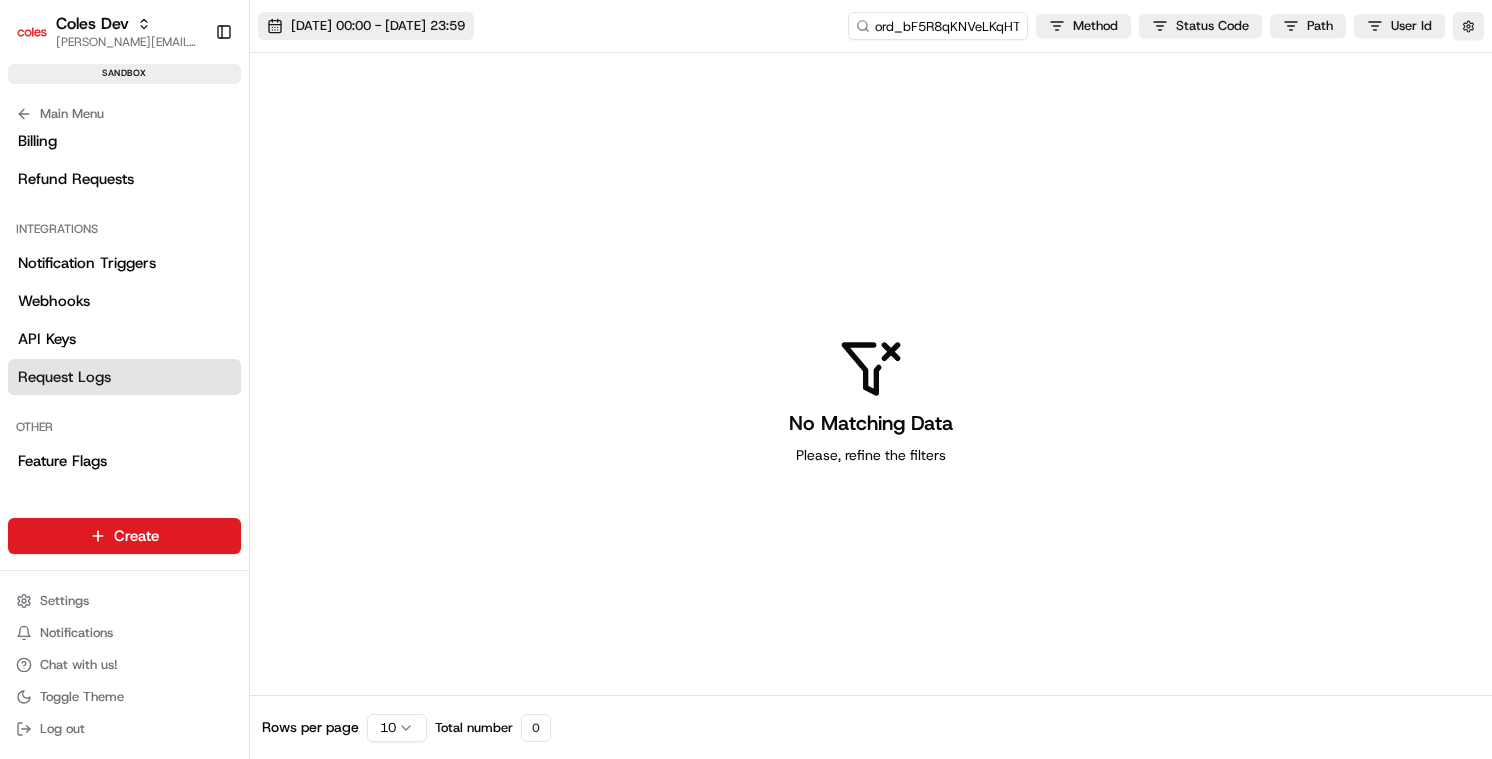click on "[DATE] 00:00 - [DATE] 23:59" at bounding box center (378, 26) 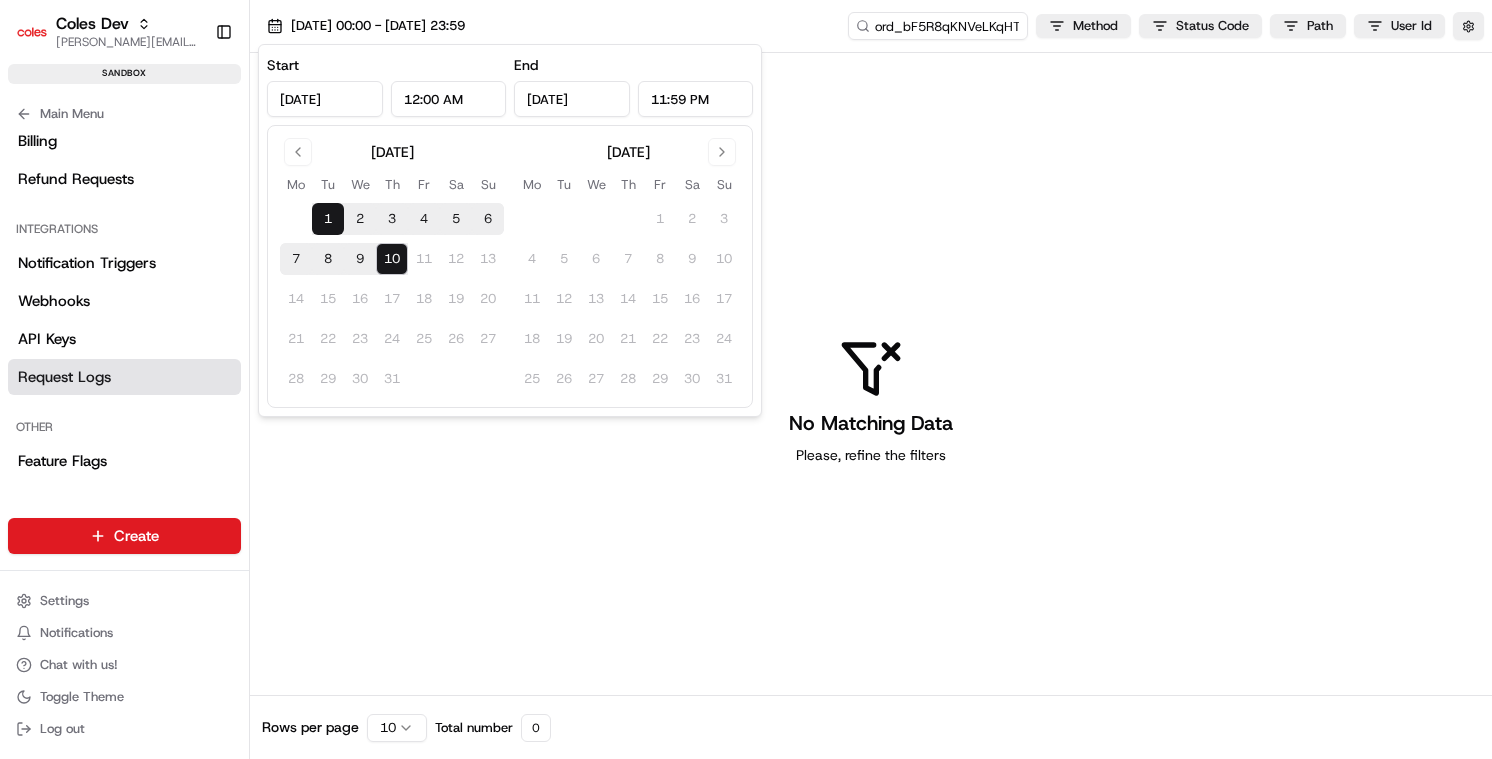 click on "9" at bounding box center (360, 259) 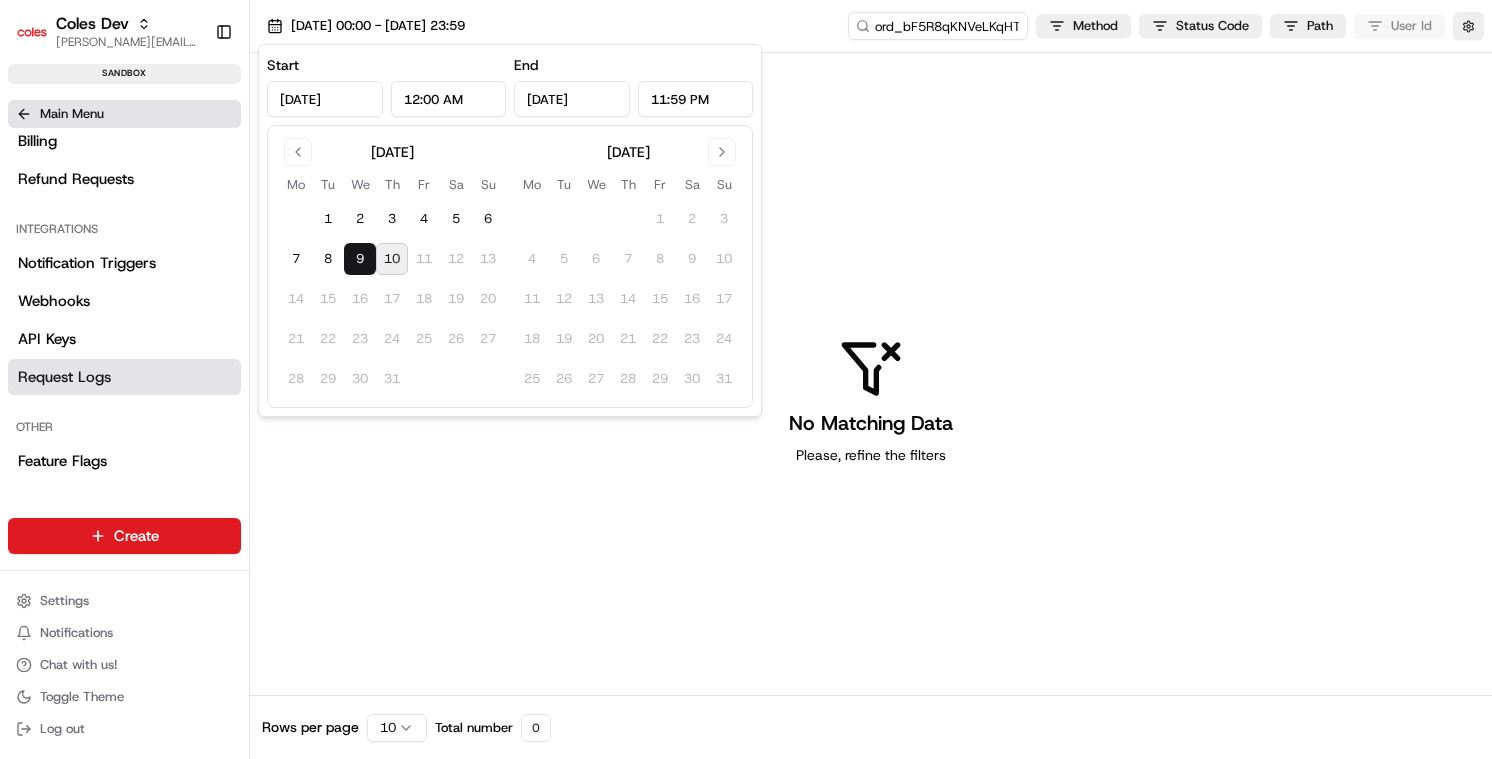 click on "Main Menu" at bounding box center [124, 114] 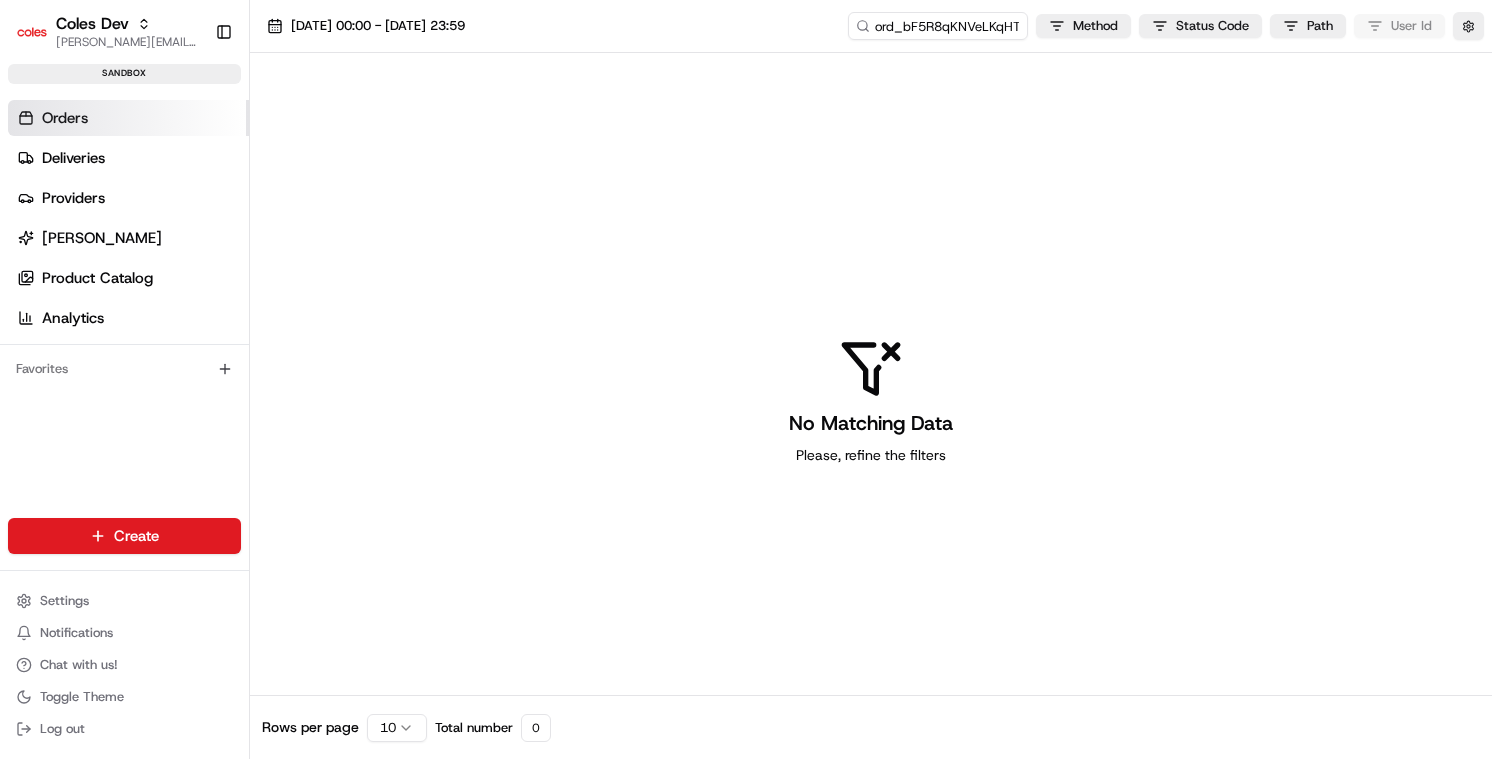 click on "Orders" at bounding box center (128, 118) 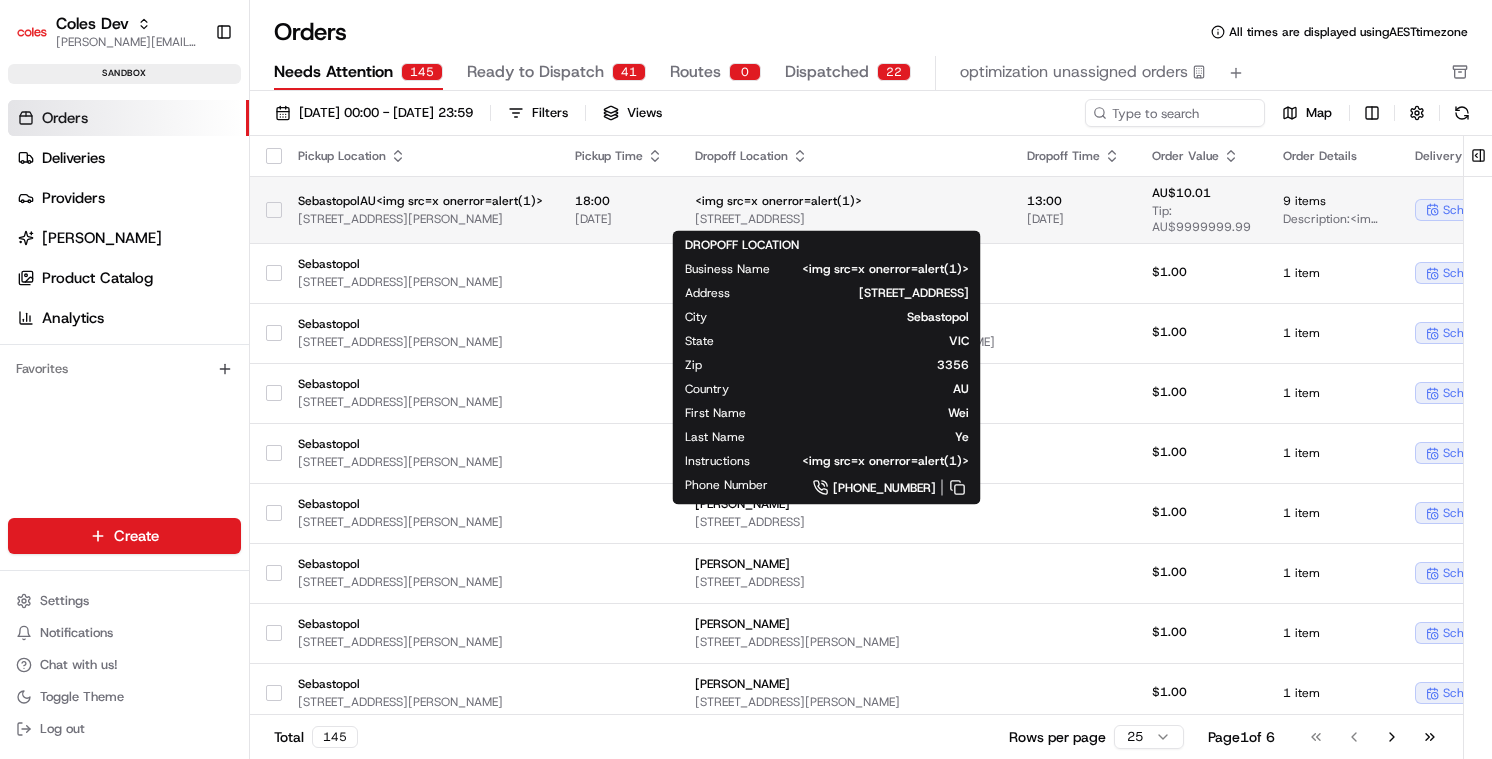 click on "<img src=x onerror=alert(1)>" at bounding box center [845, 201] 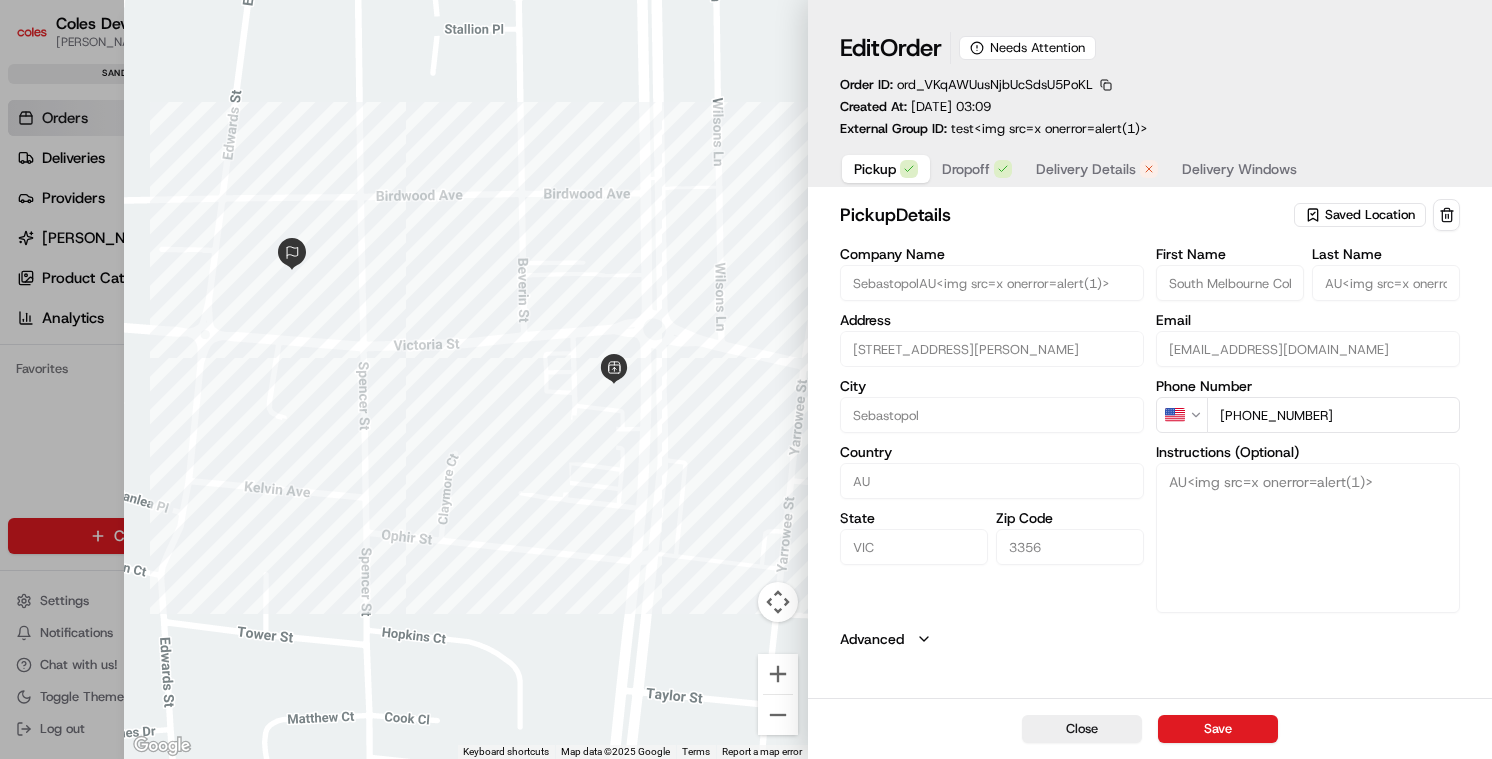 click on "Order ID:   ord_VKqAWUusNjbUcSdsU5PoKL Created At:   [DATE] 03:09 External Group ID:   test<img src=x onerror=alert(1)>" at bounding box center [994, 107] 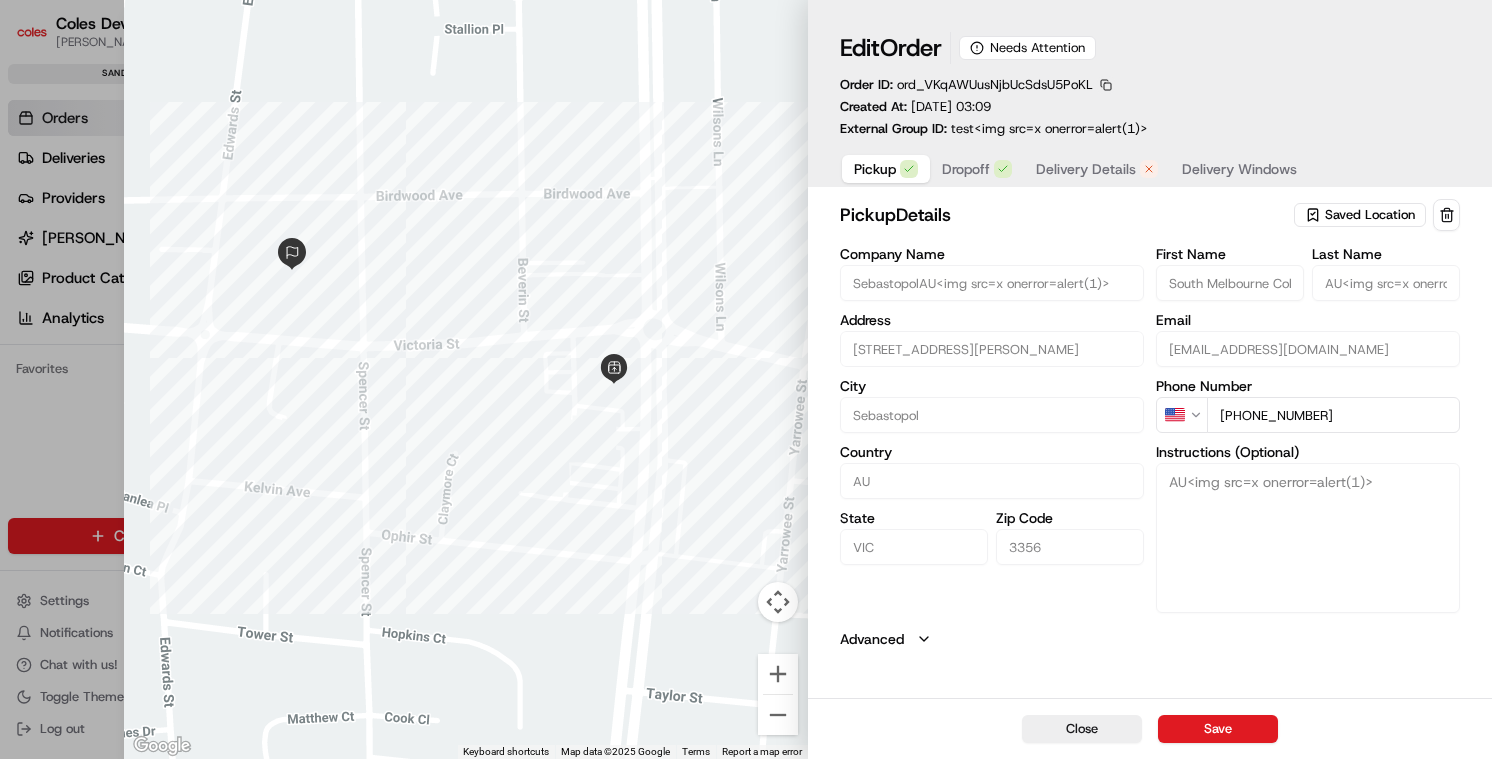 click at bounding box center [1106, 85] 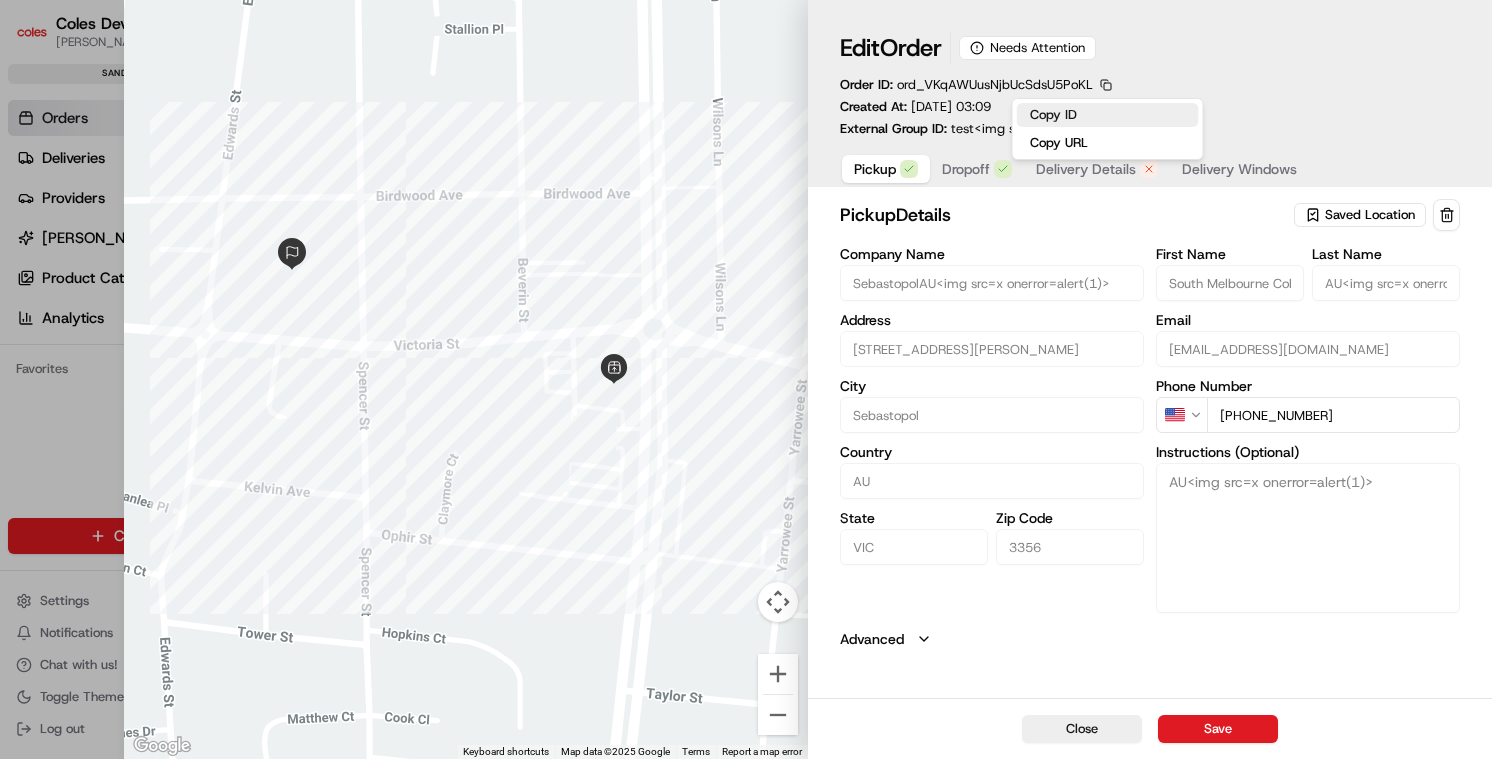 click on "Copy ID" at bounding box center [1108, 115] 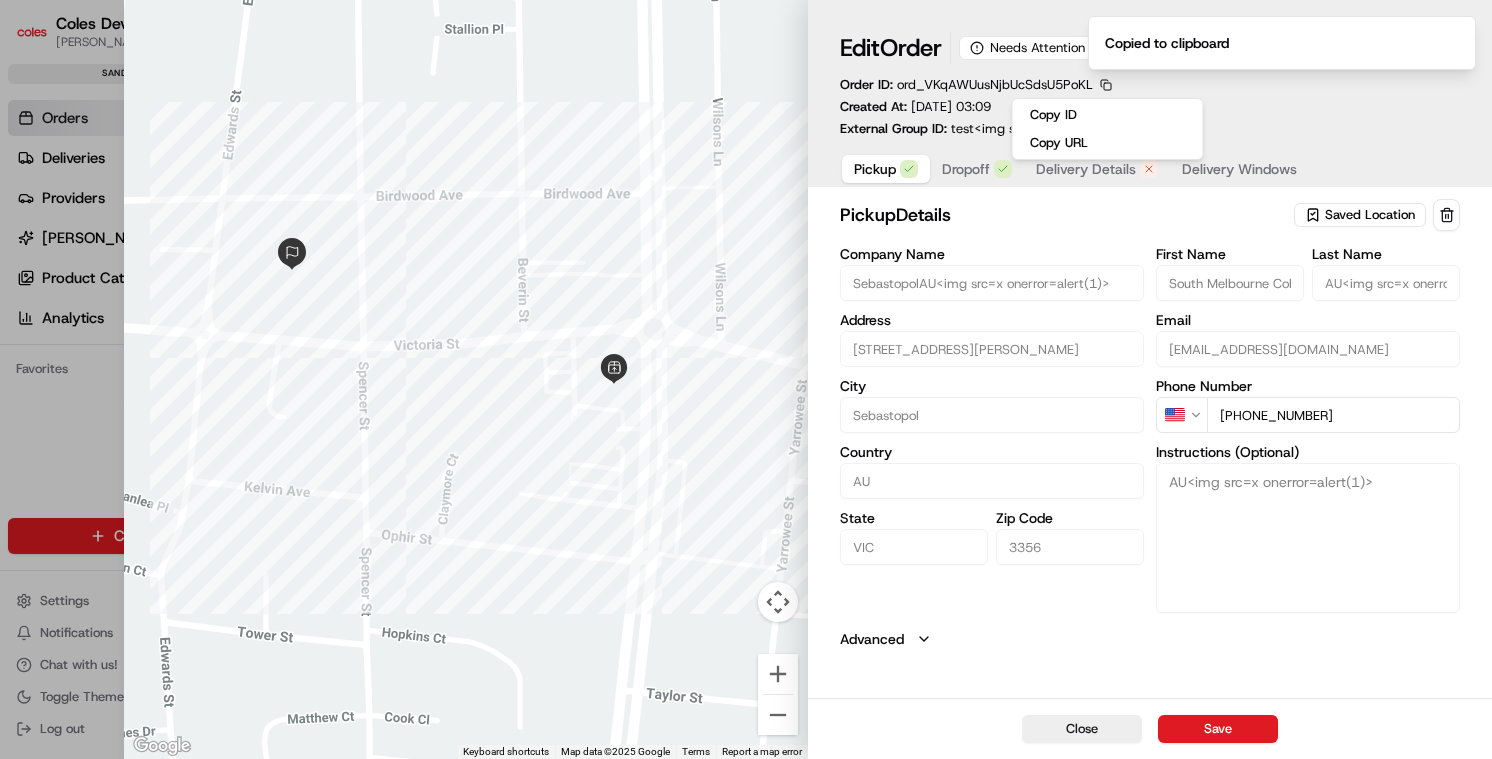 type 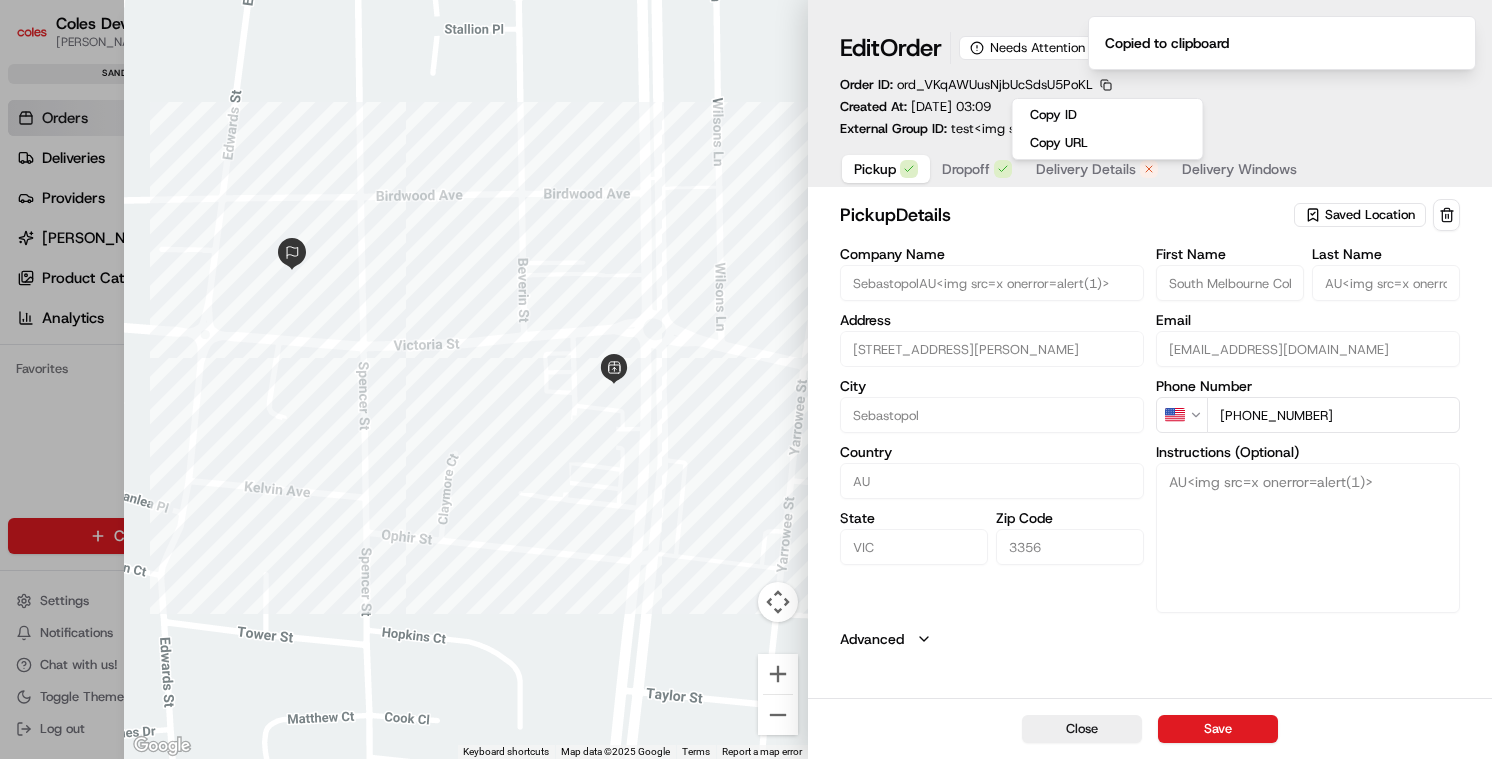 type 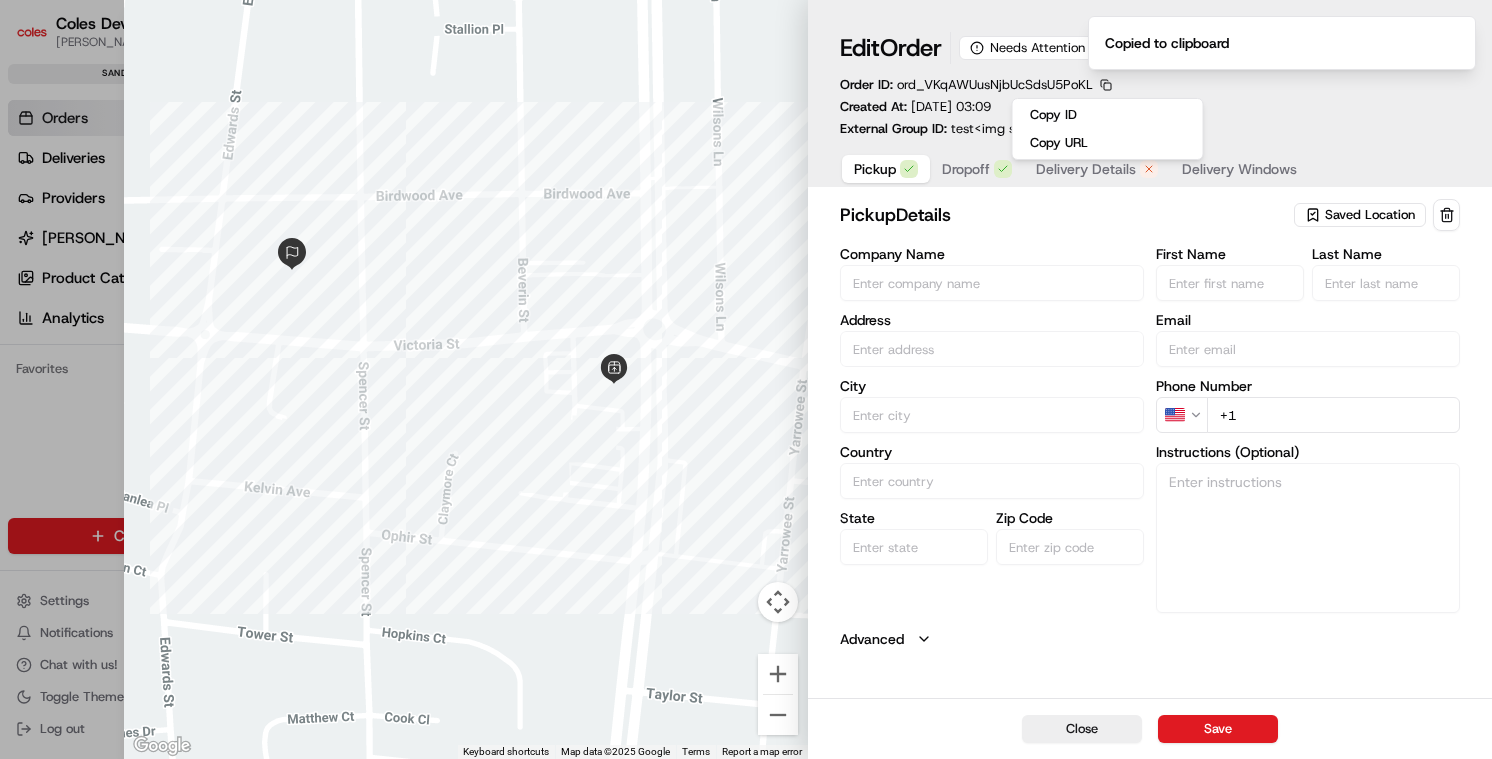 click at bounding box center [746, 379] 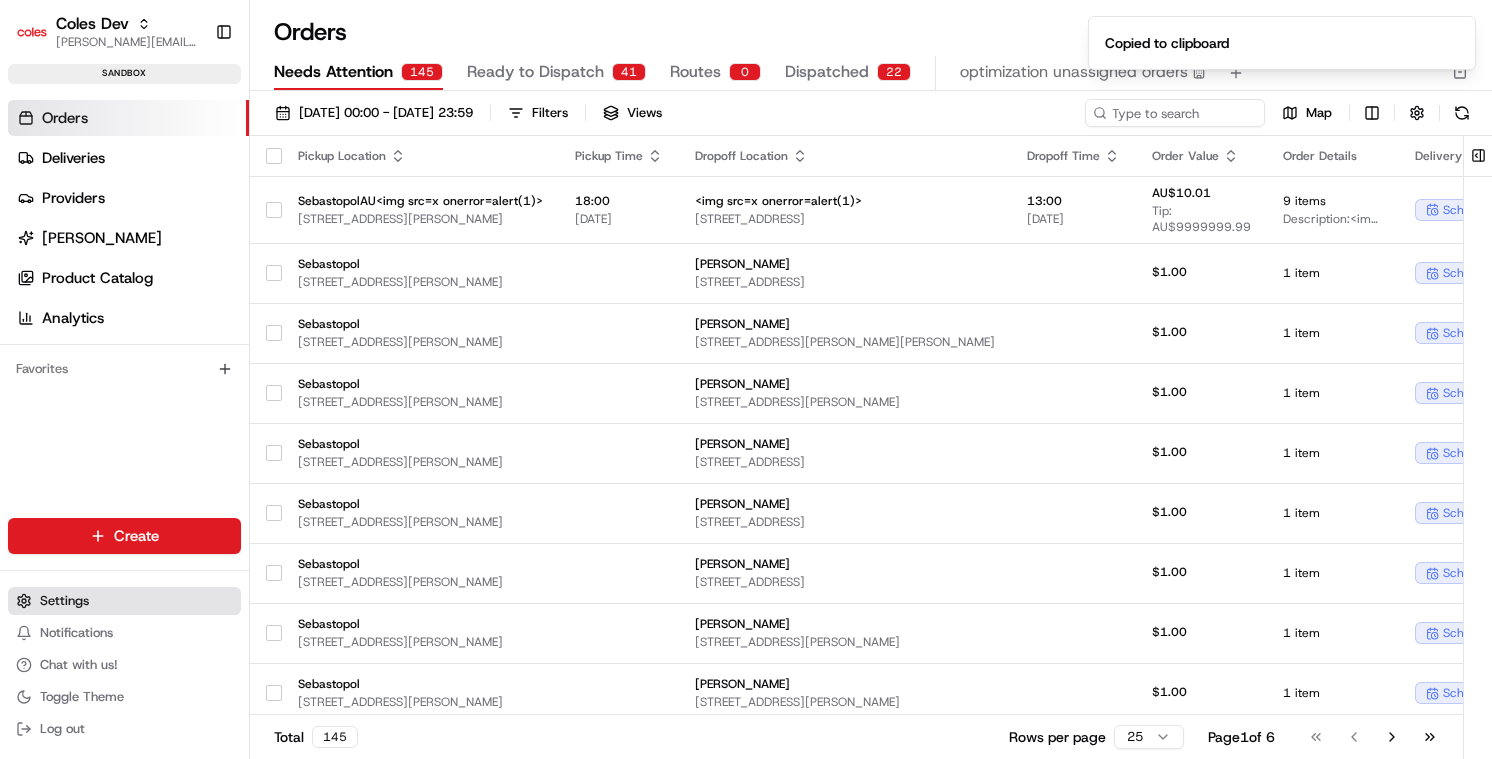 click on "Settings" at bounding box center [124, 601] 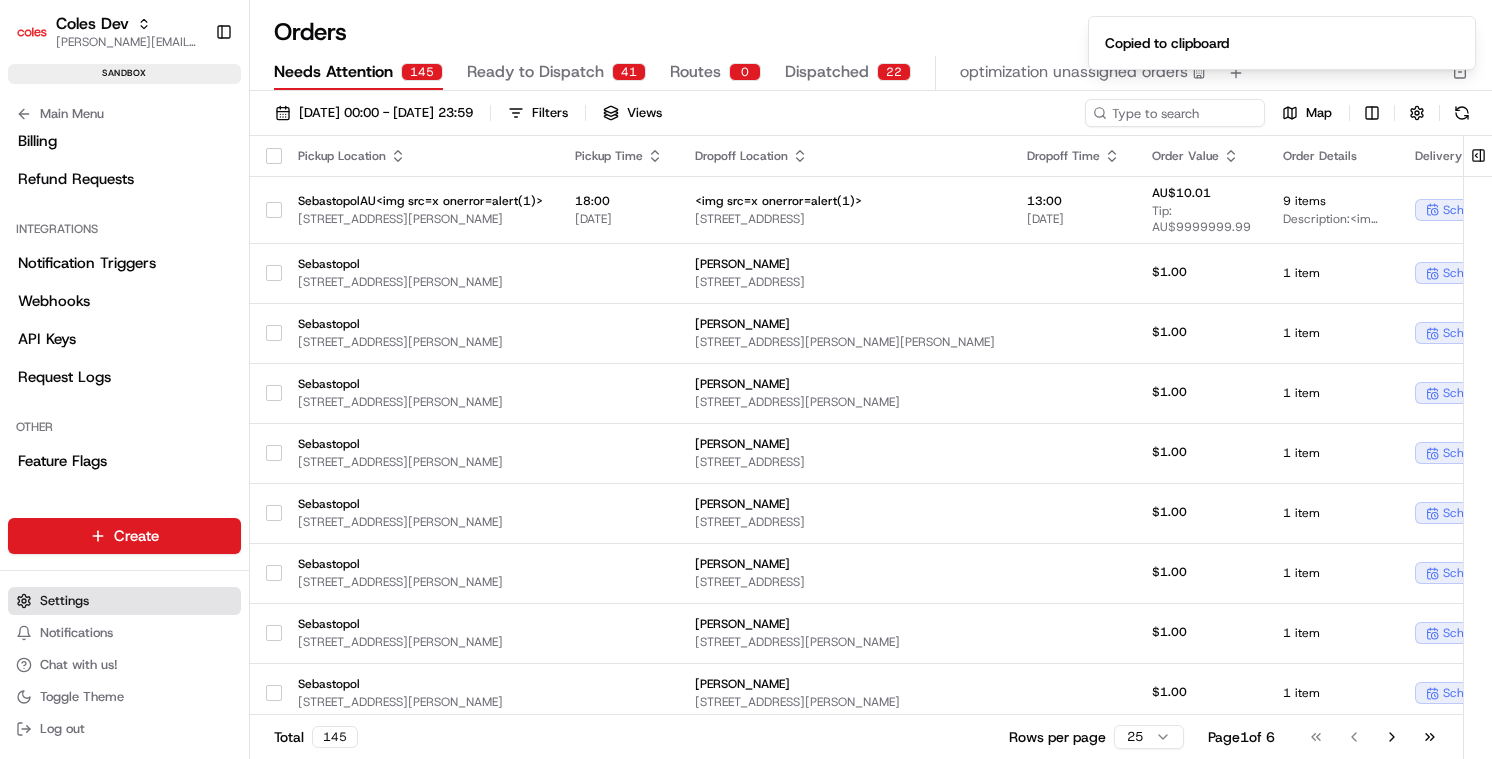 click on "Settings" at bounding box center [124, 601] 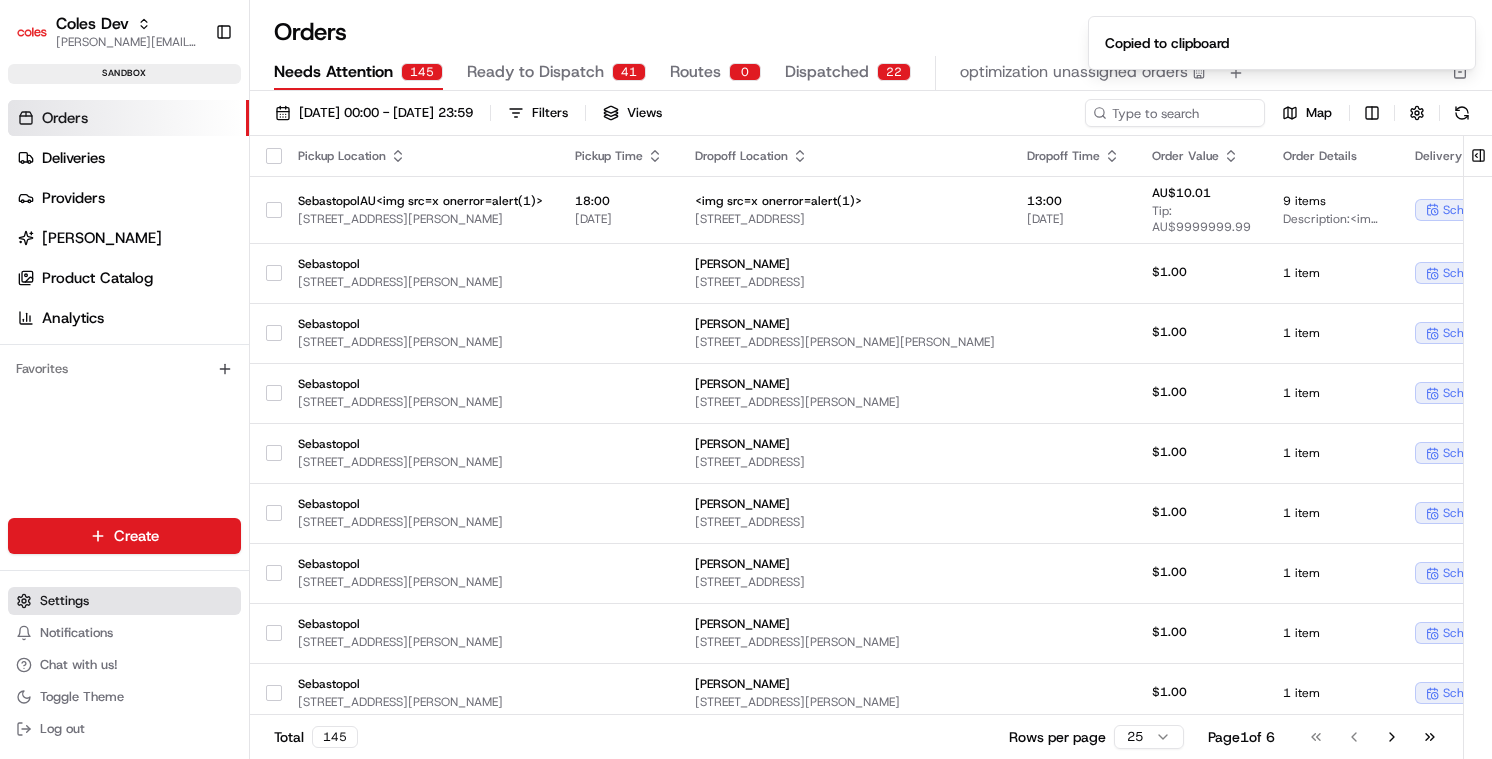 click on "Settings" at bounding box center [124, 601] 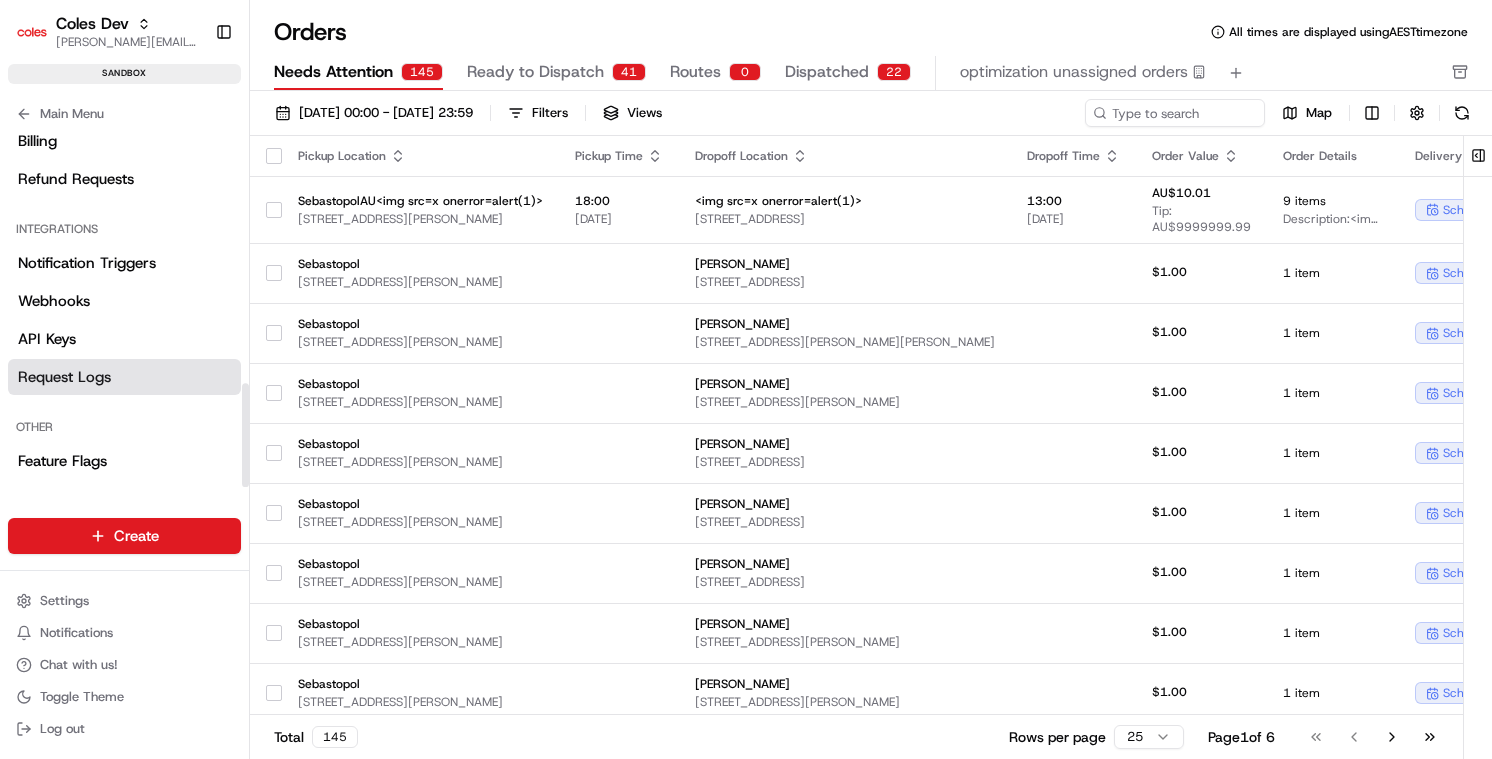 click on "Request Logs" at bounding box center (124, 377) 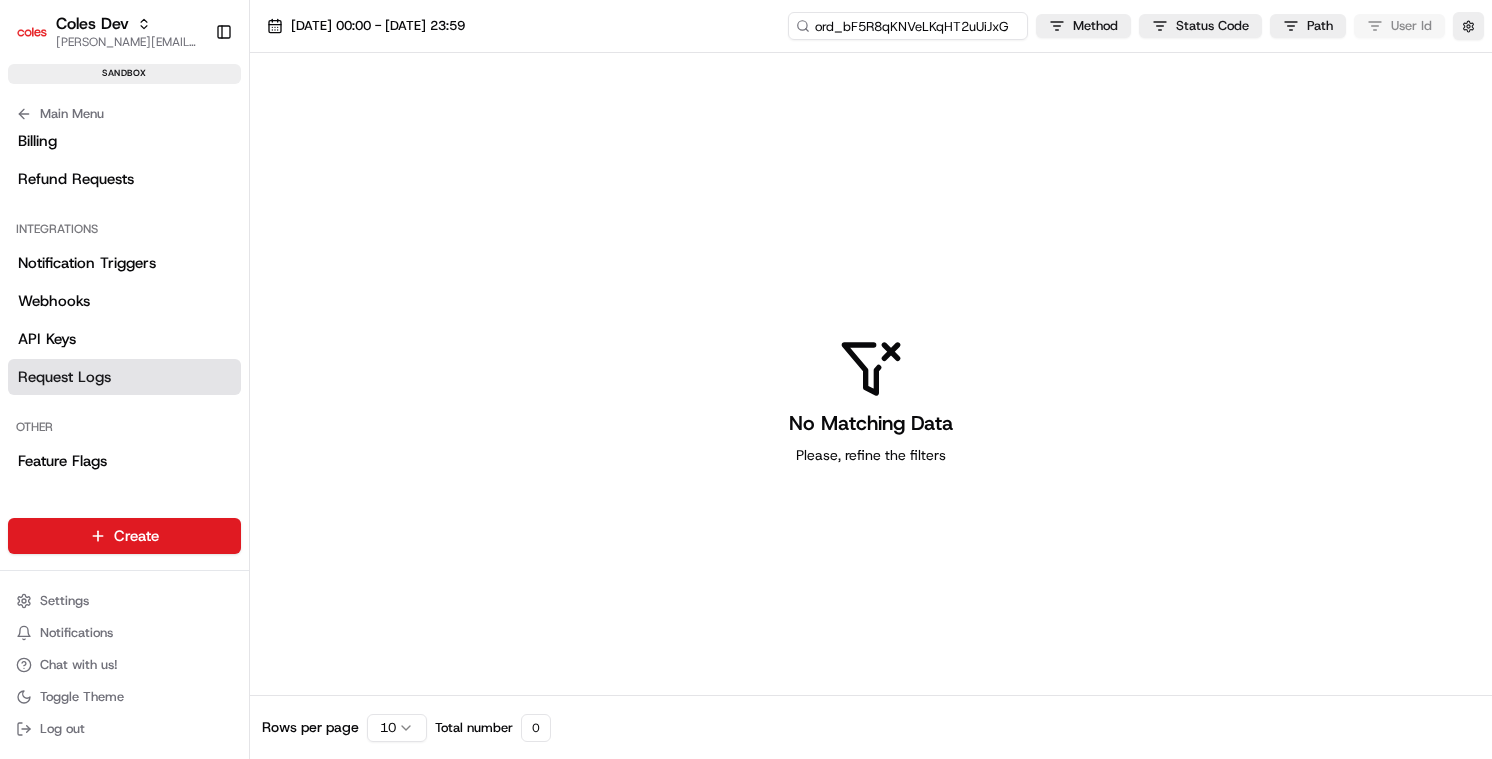 click on "ord_bF5R8qKNVeLKqHT2uUiJxG" at bounding box center (908, 26) 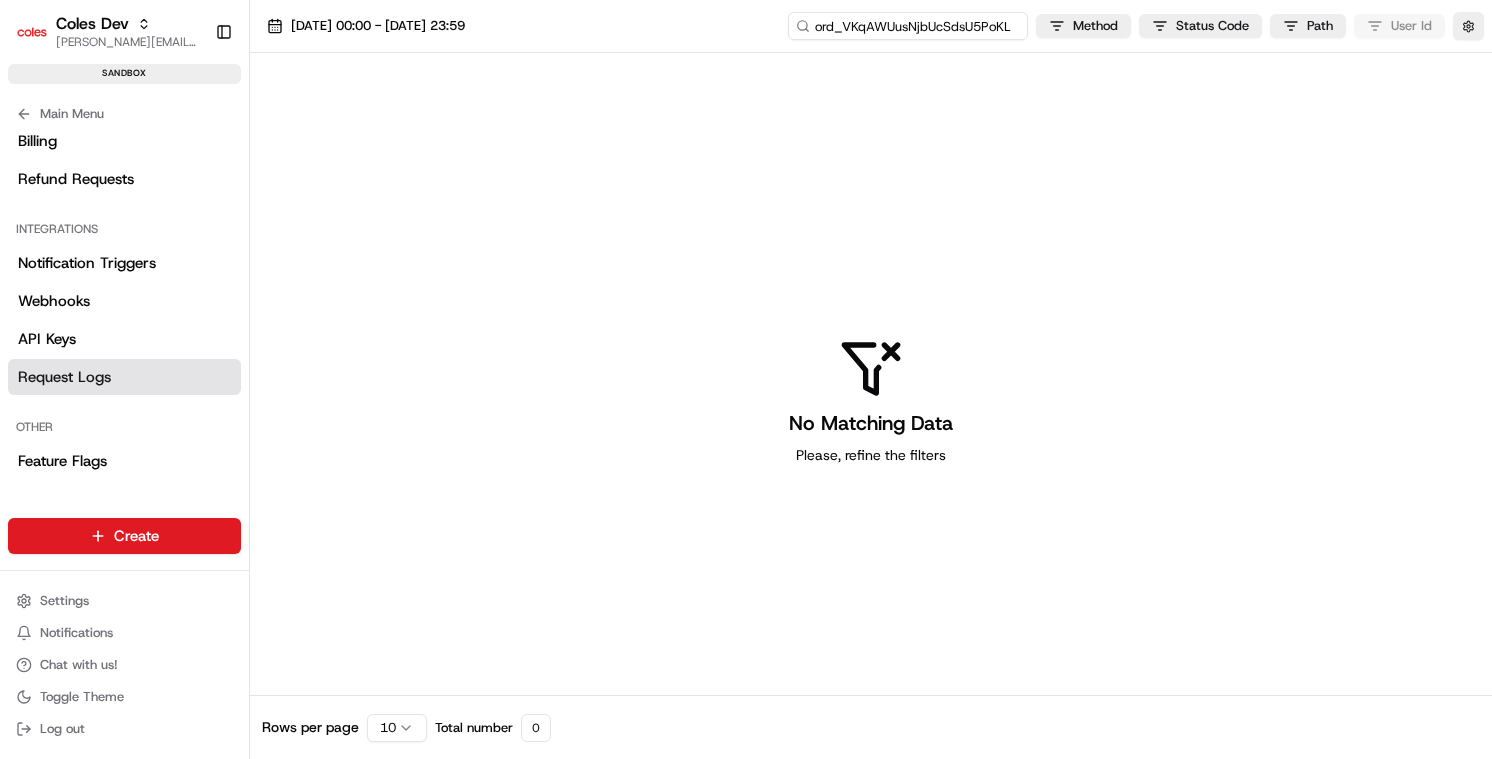 type on "ord_VKqAWUusNjbUcSdsU5PoKL" 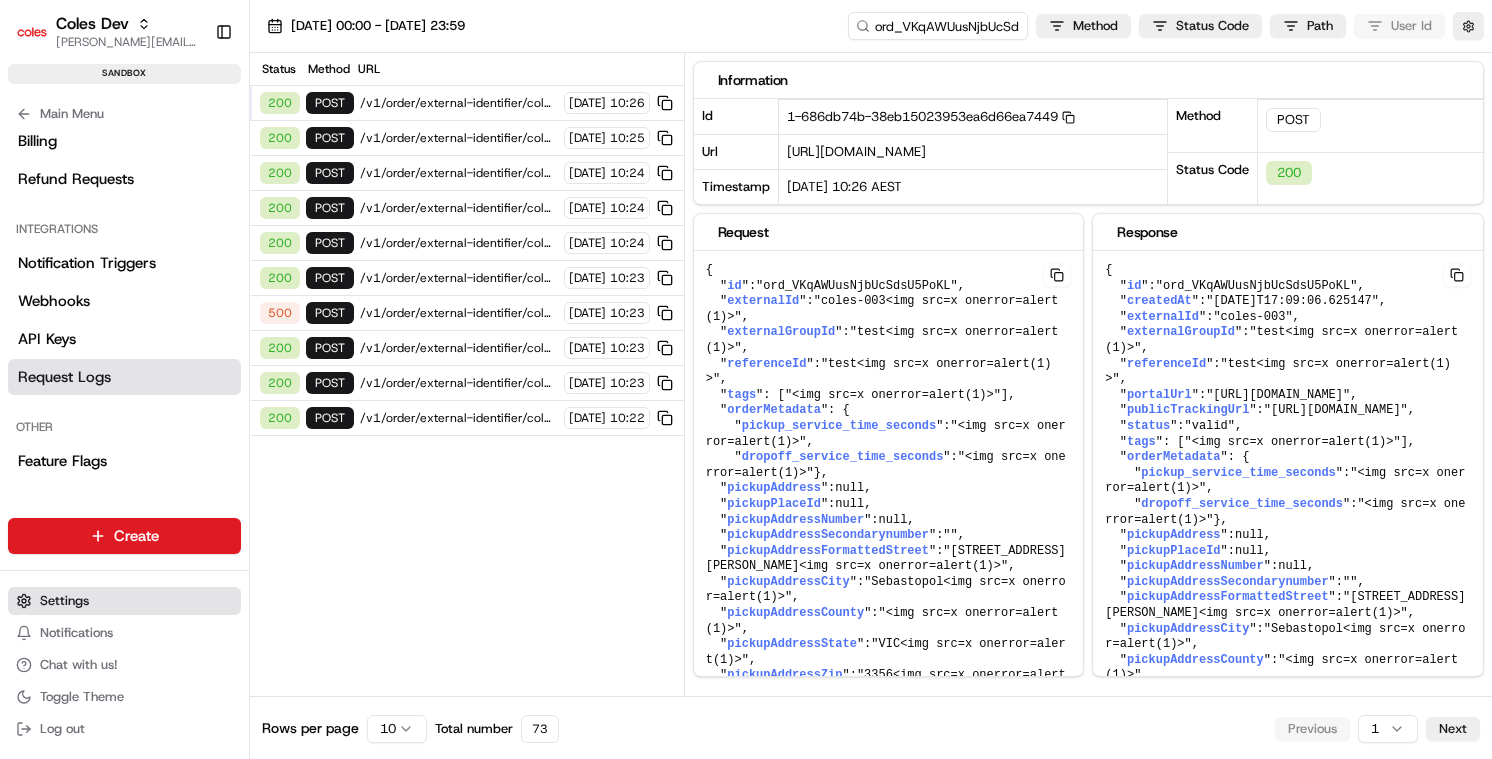 click on "Settings" at bounding box center (124, 601) 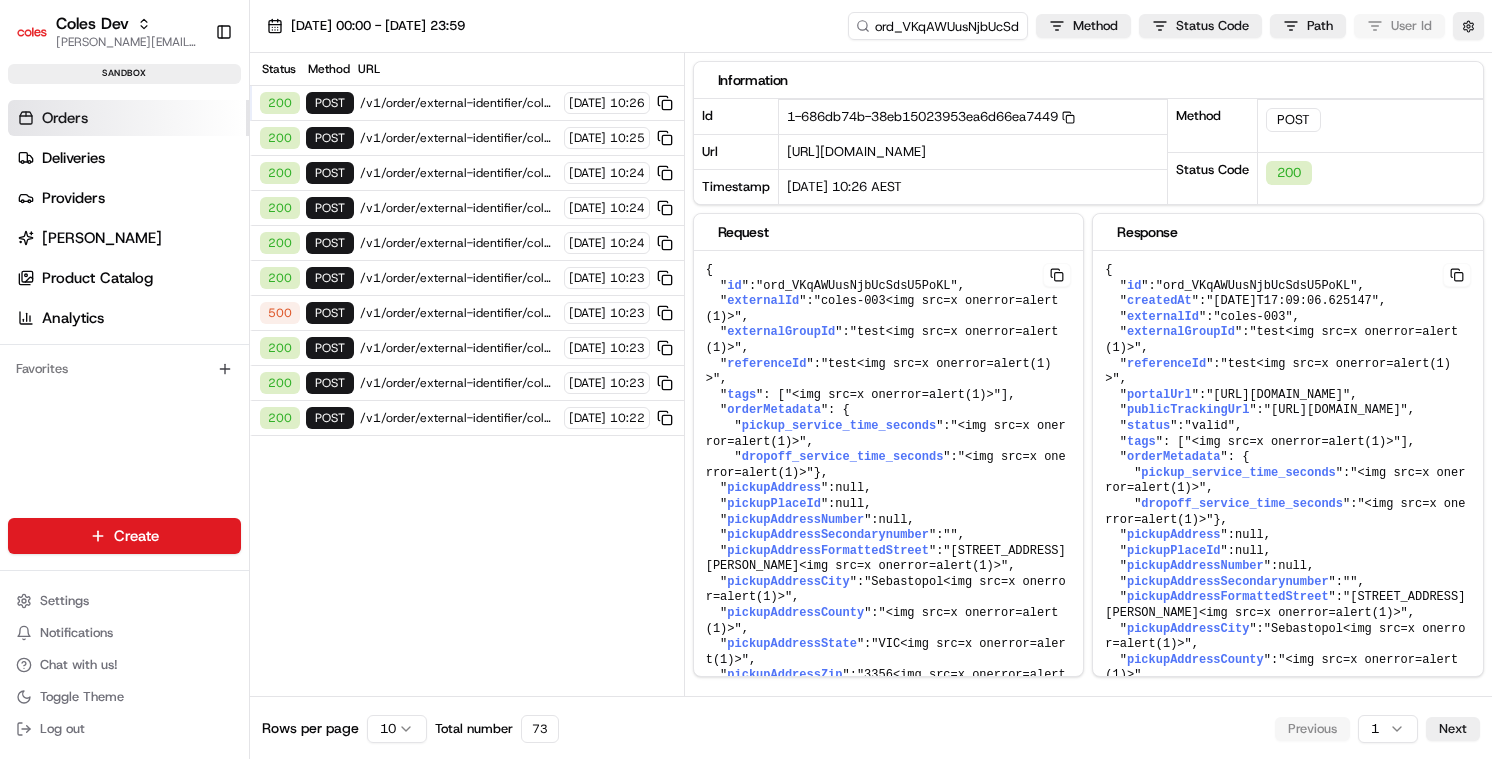 click on "Orders" at bounding box center (128, 118) 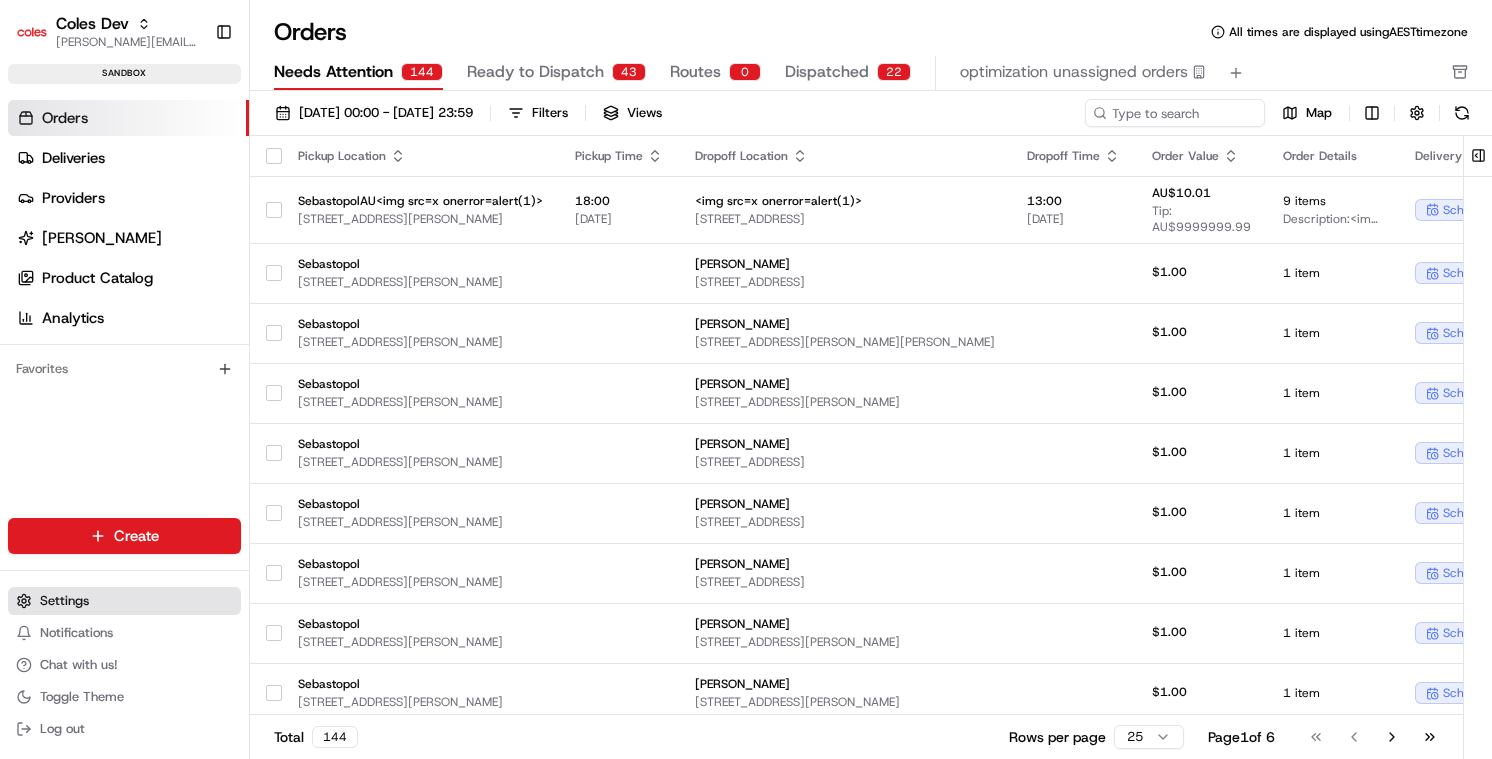click on "Settings" at bounding box center (64, 601) 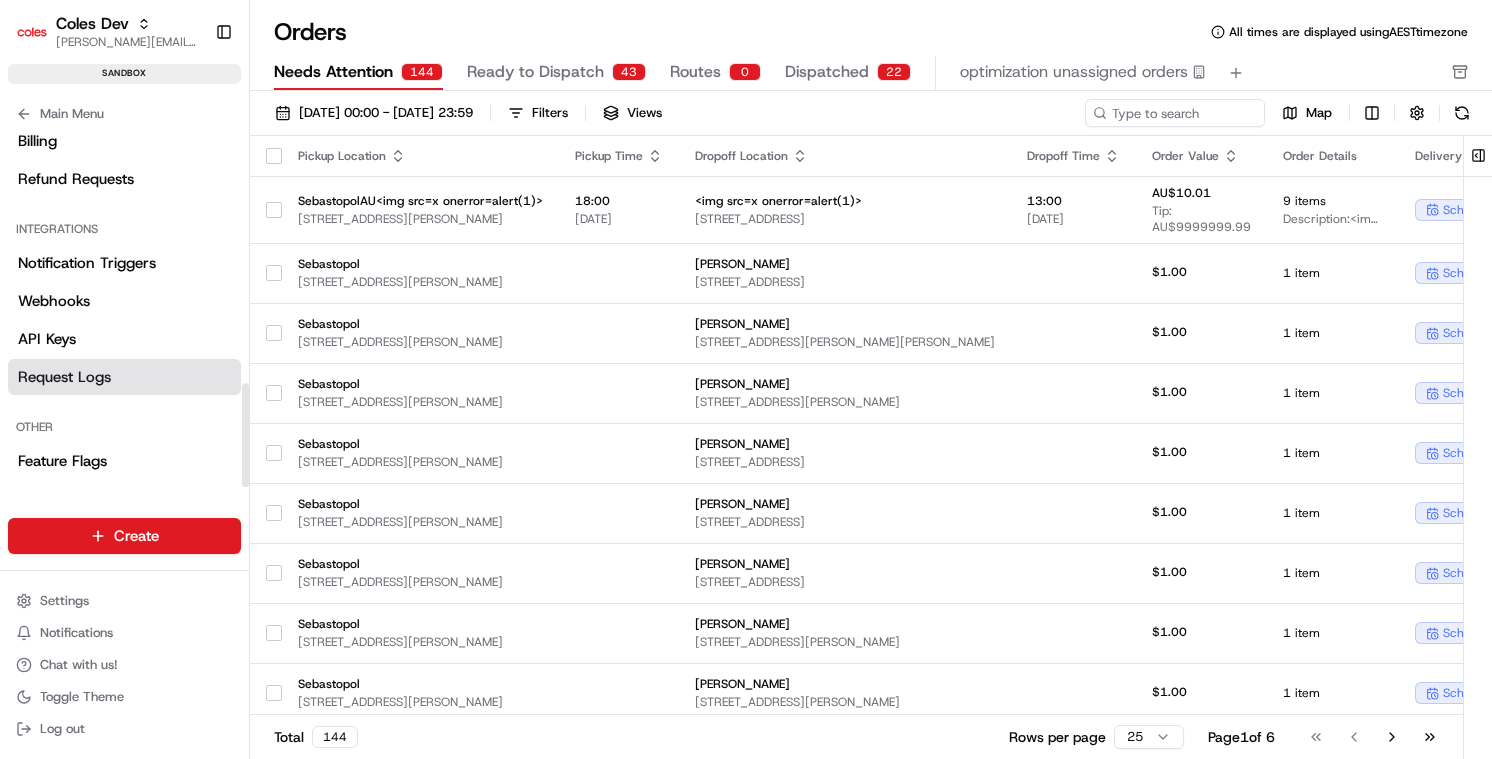 click on "Request Logs" at bounding box center (64, 377) 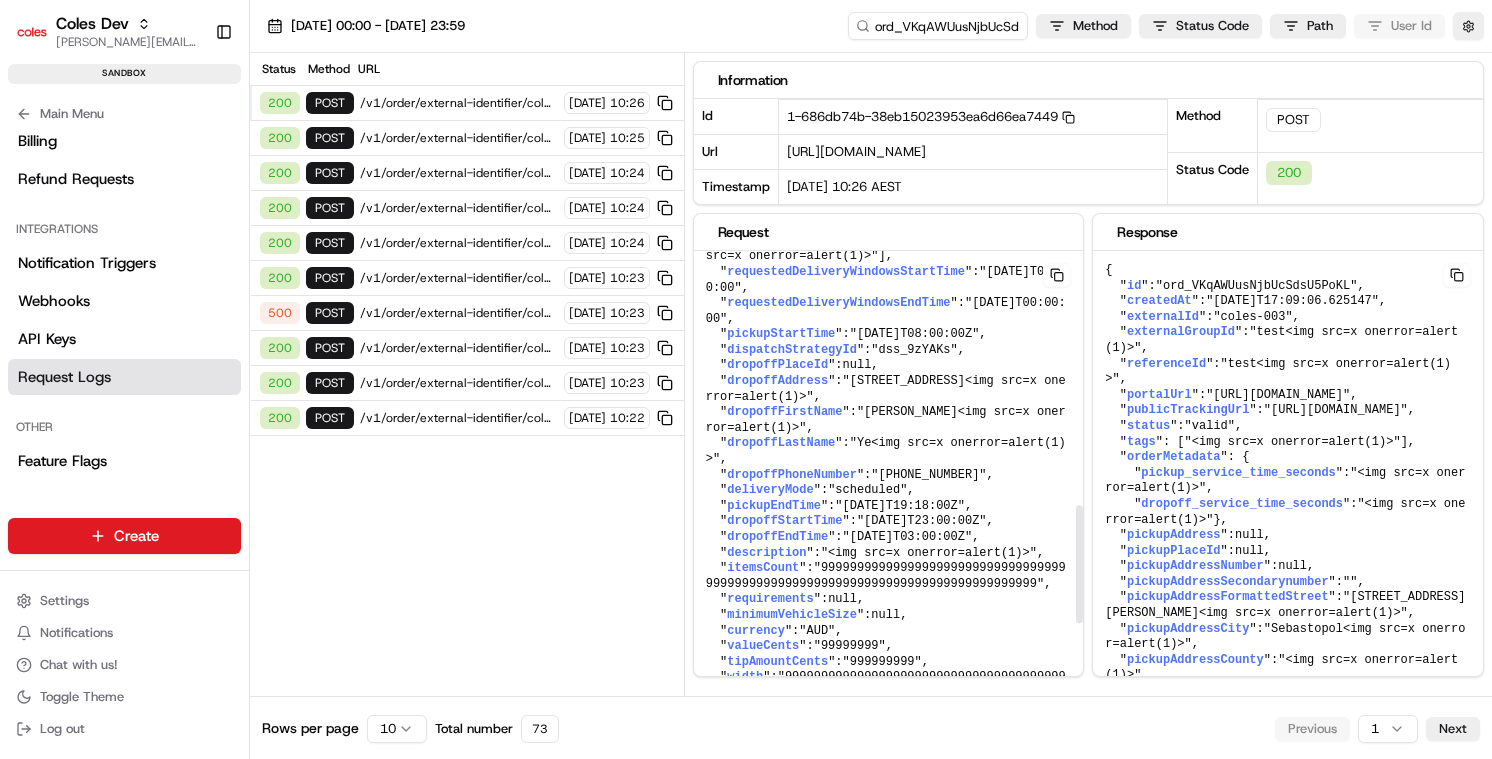 scroll, scrollTop: 0, scrollLeft: 0, axis: both 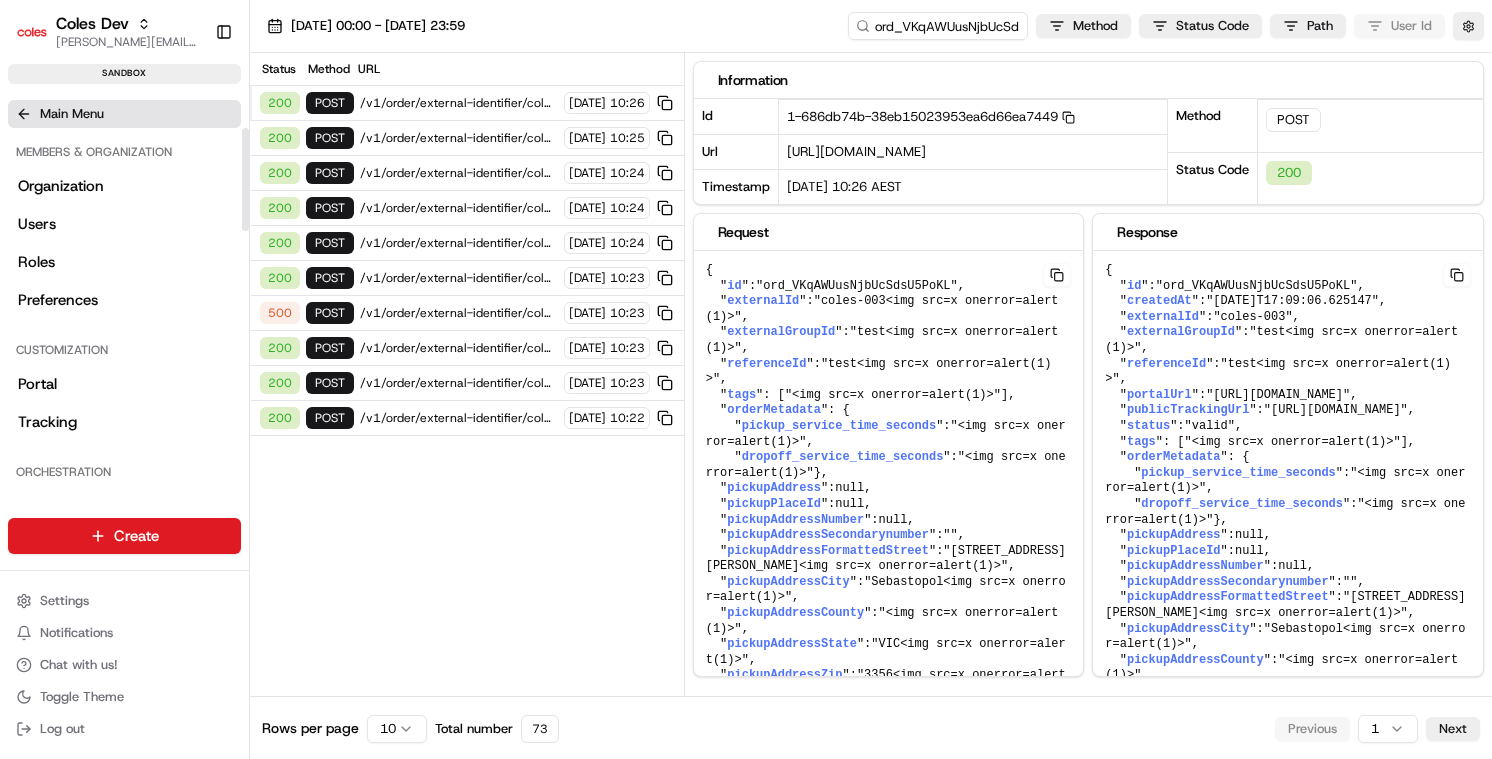 click 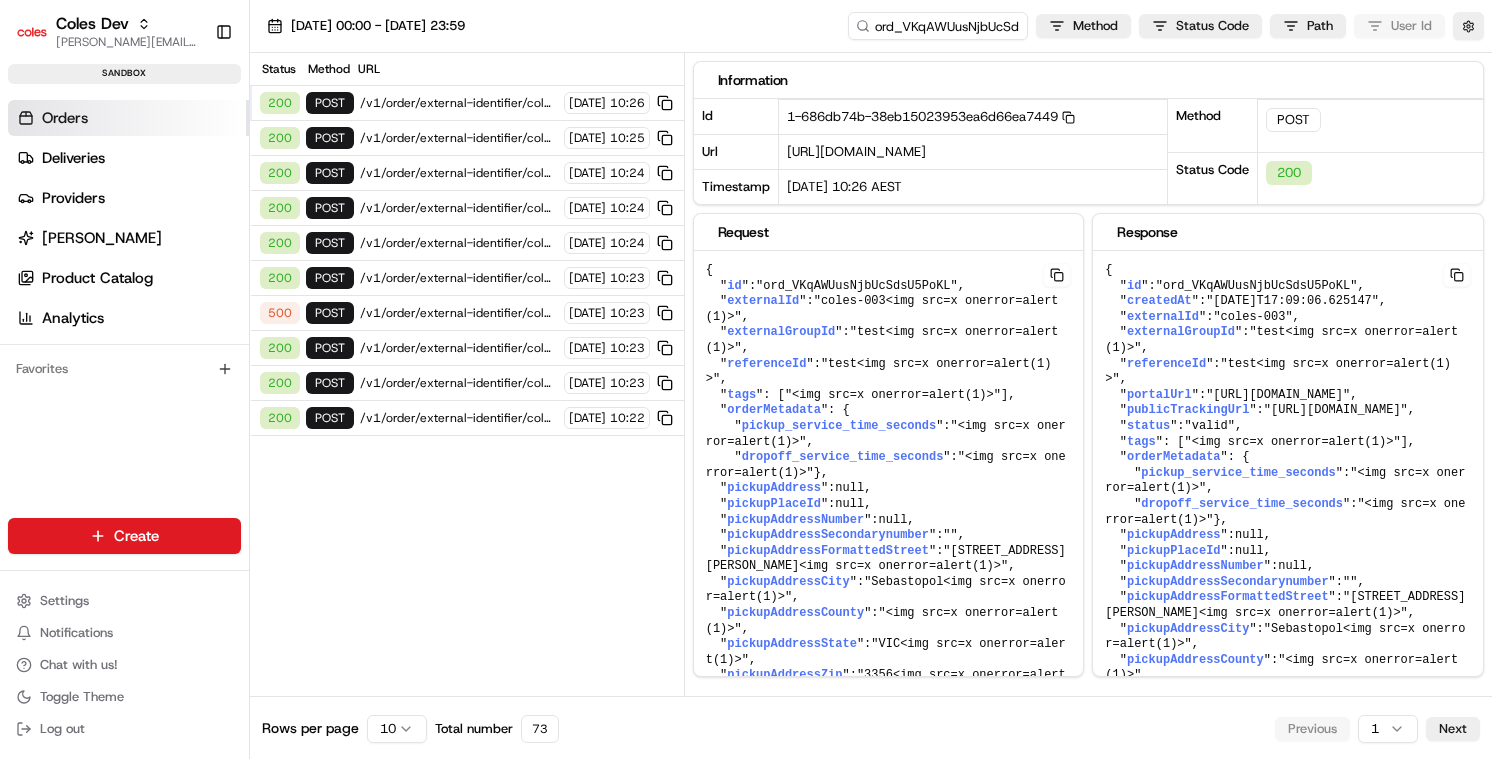 click on "Orders" at bounding box center (65, 118) 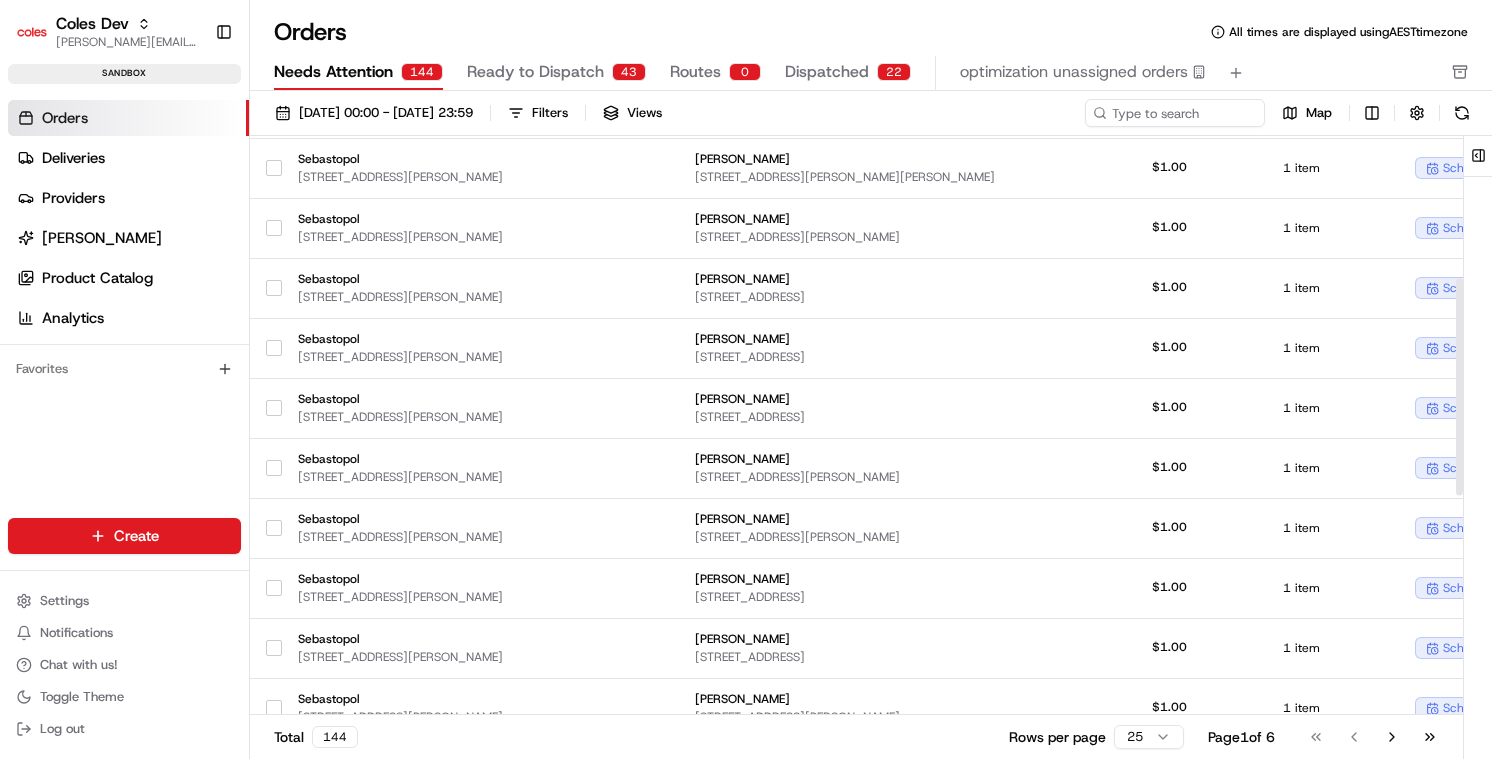 scroll, scrollTop: 0, scrollLeft: 0, axis: both 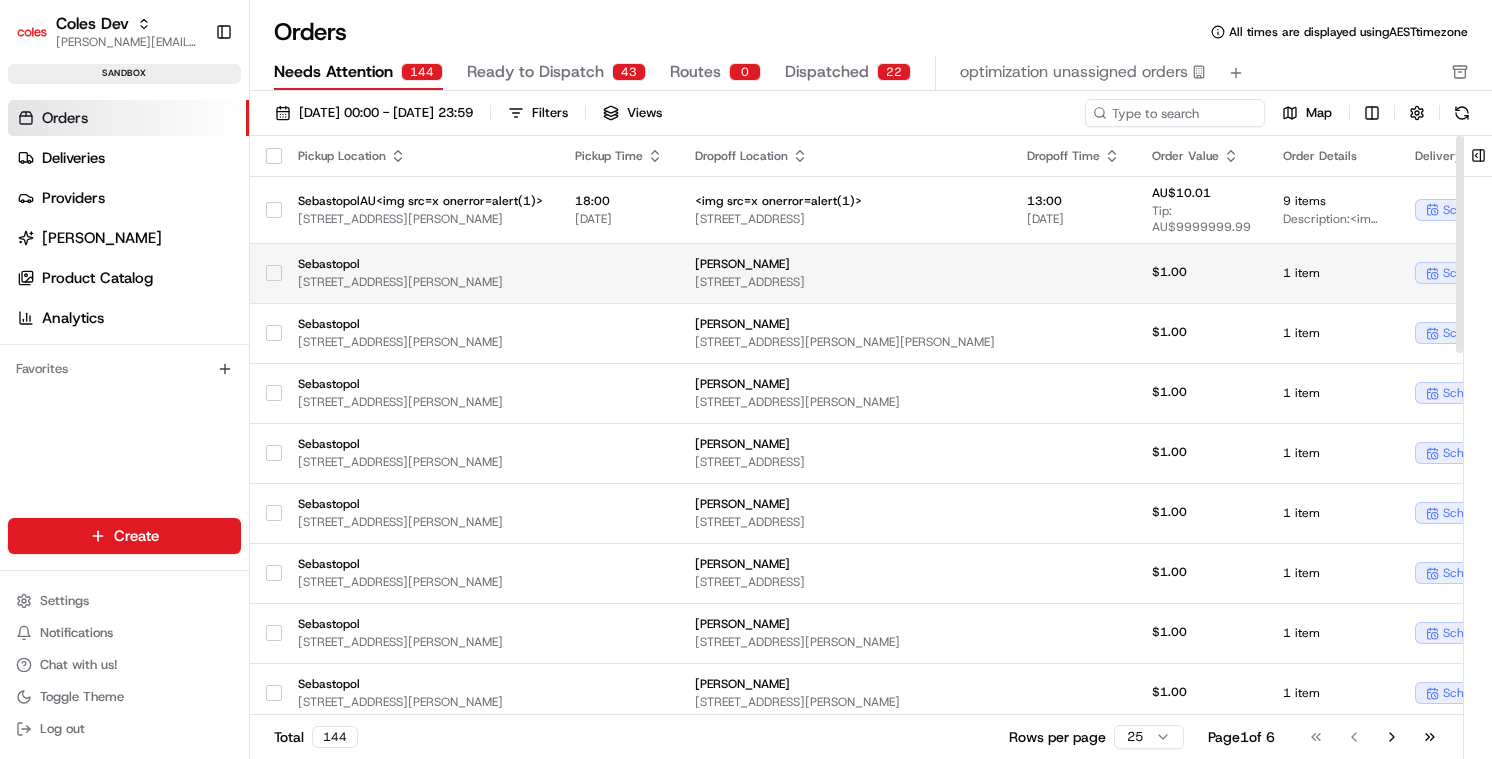 click on "Sebastopol" at bounding box center [420, 264] 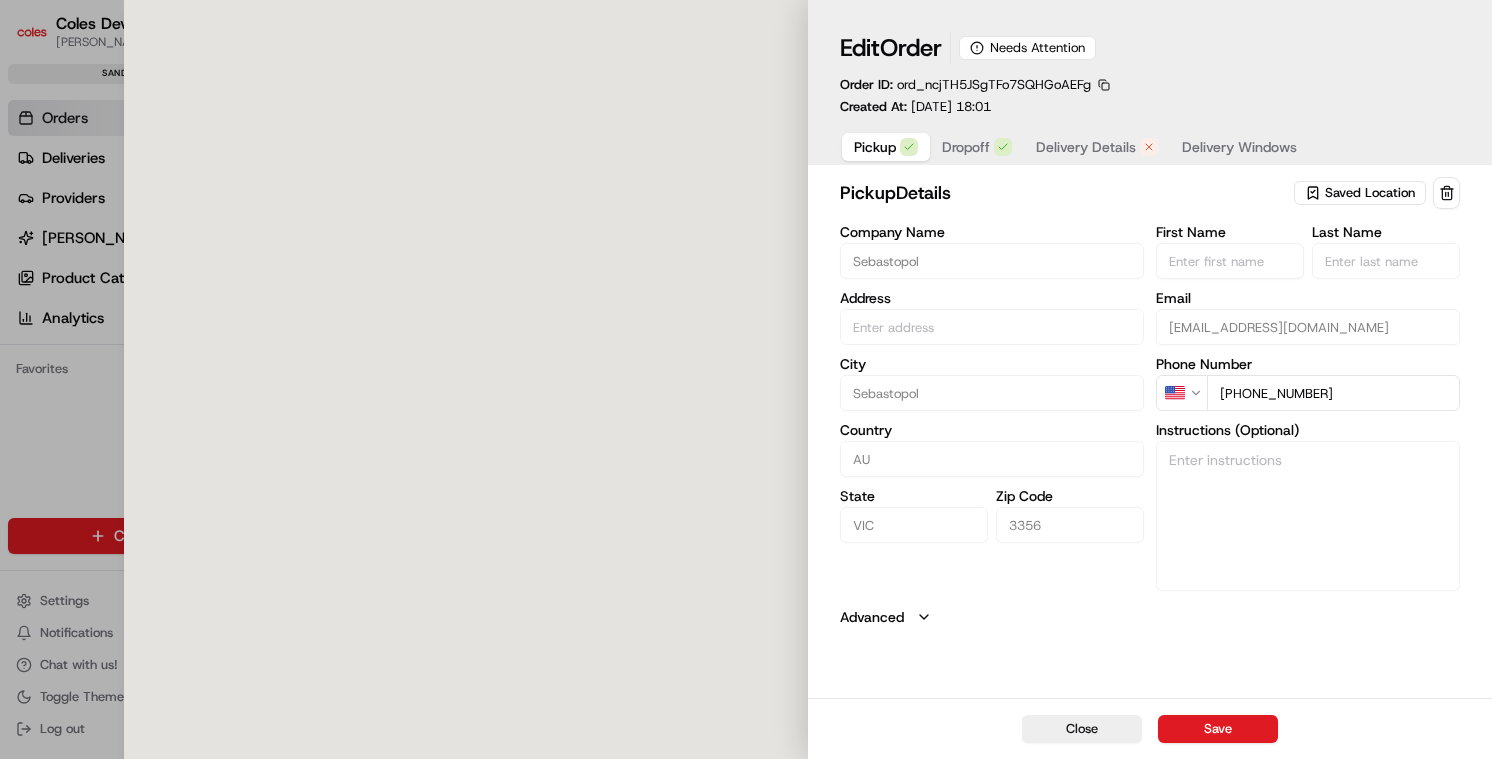 type on "[STREET_ADDRESS][PERSON_NAME]" 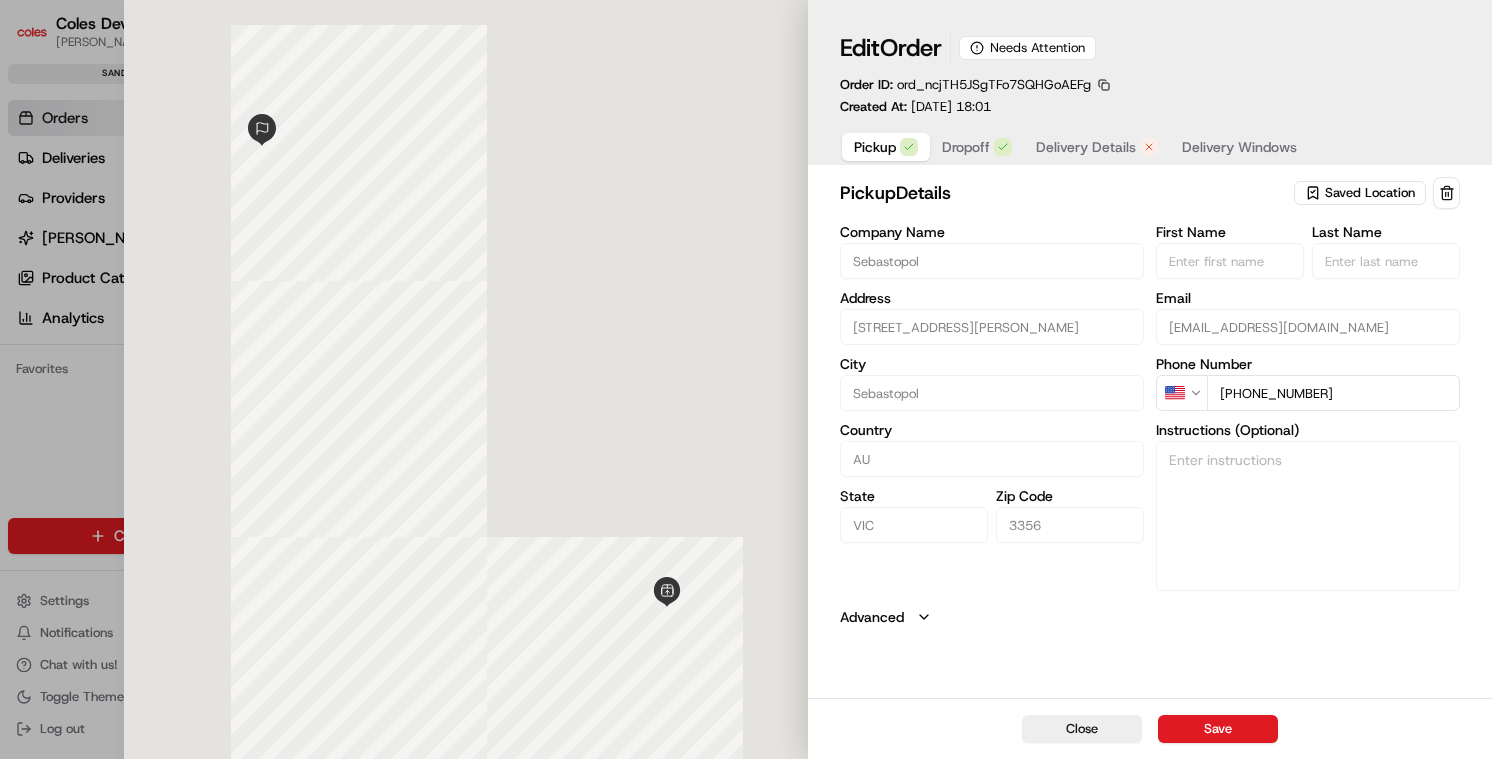 type 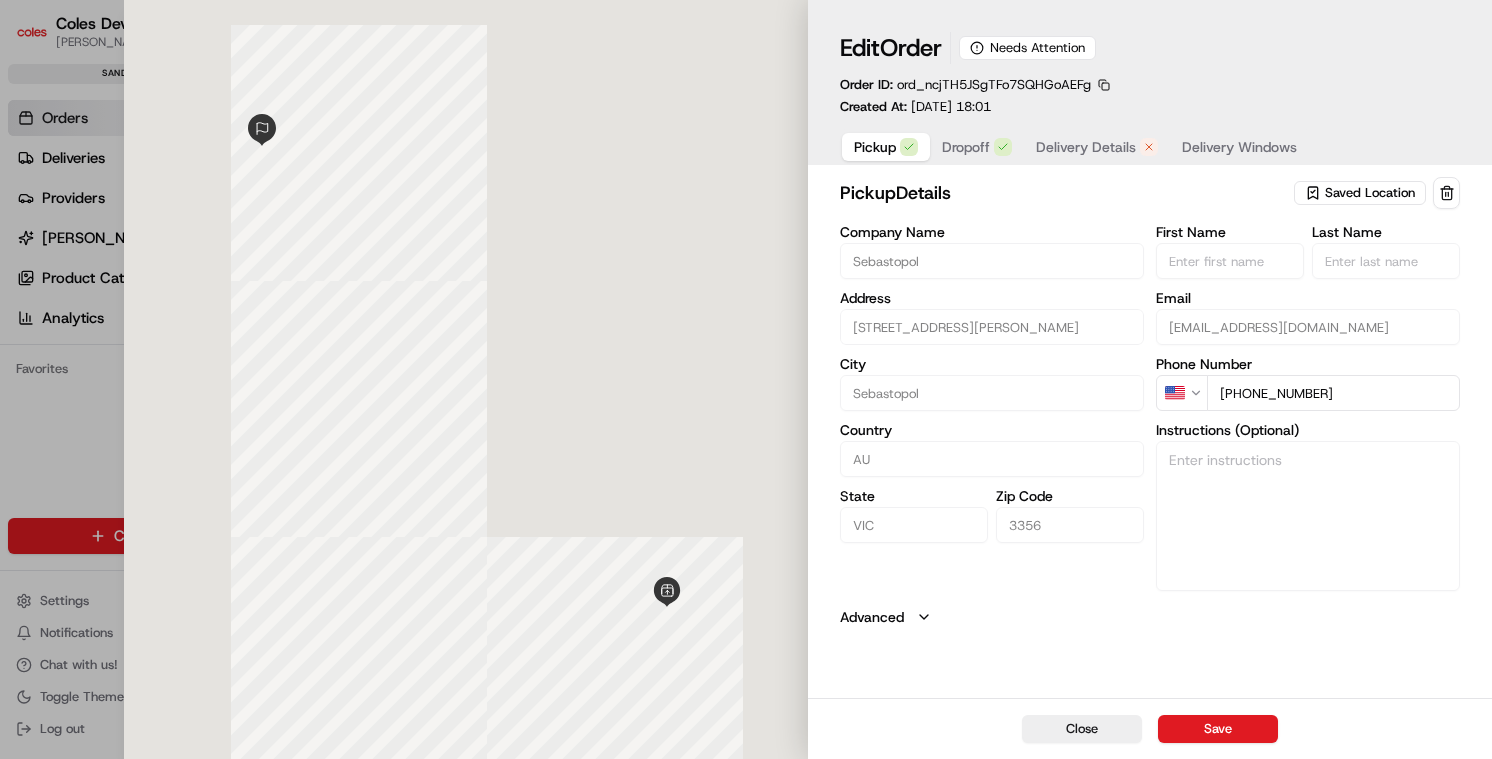 type 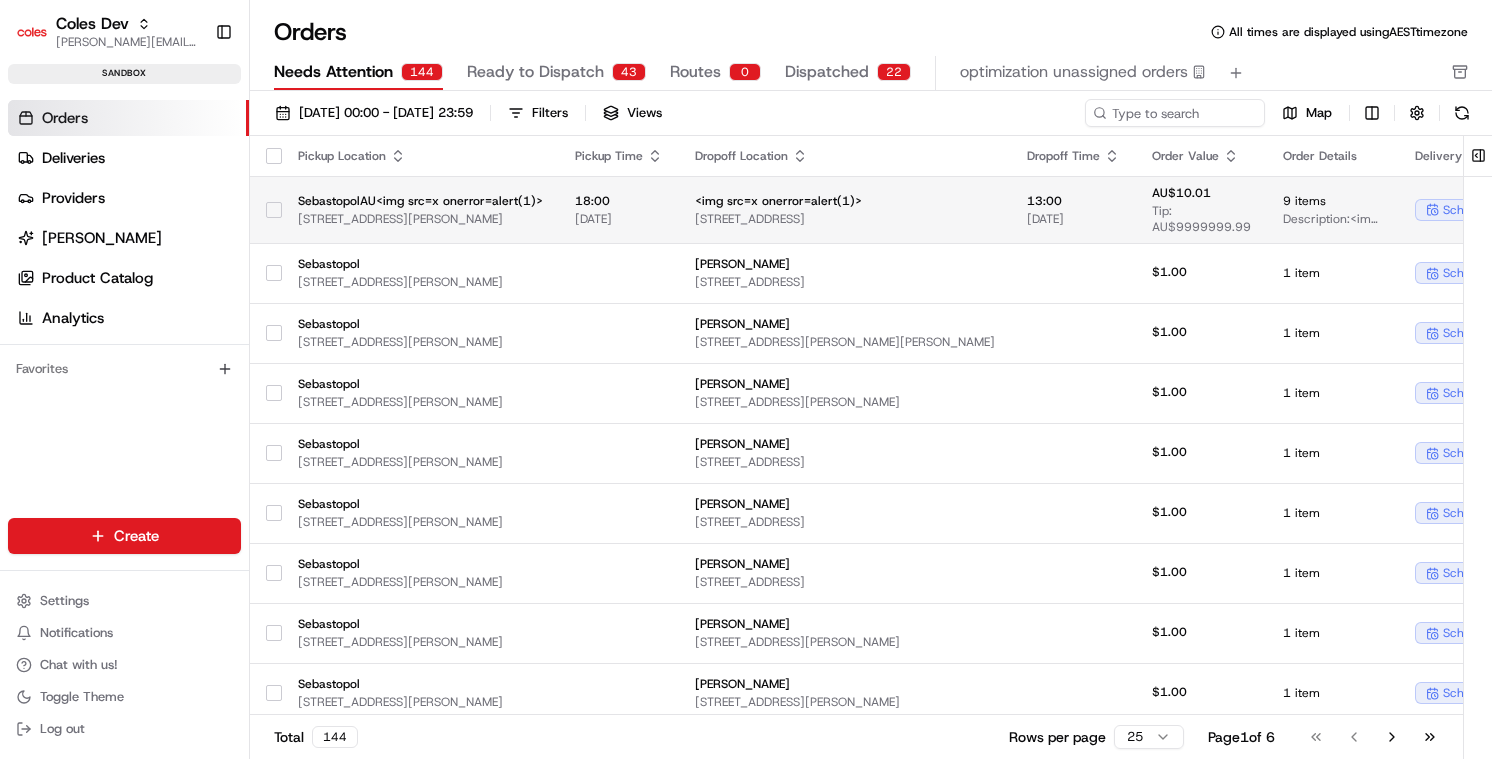 click on "[STREET_ADDRESS][PERSON_NAME]" at bounding box center (420, 219) 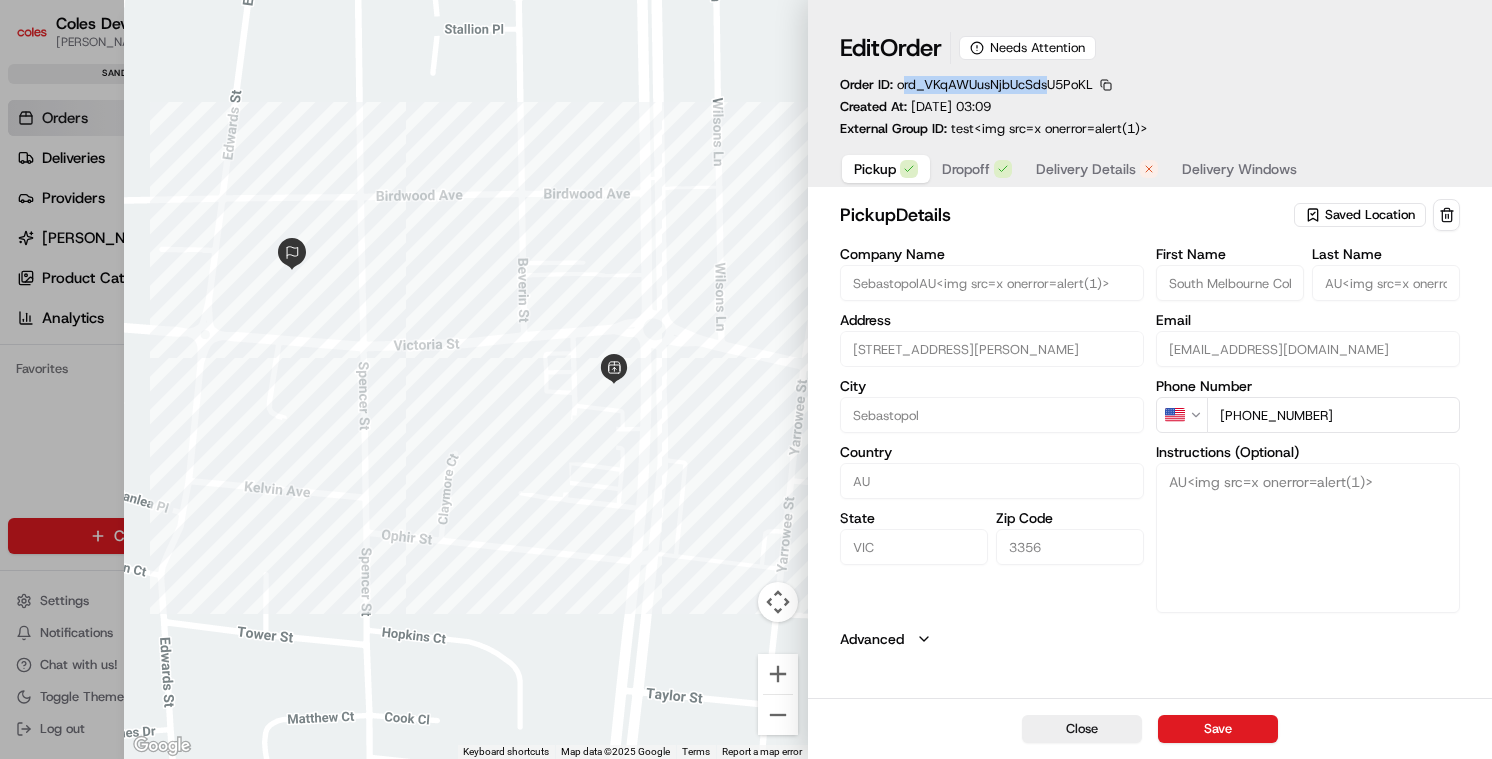 drag, startPoint x: 904, startPoint y: 85, endPoint x: 1053, endPoint y: 84, distance: 149.00336 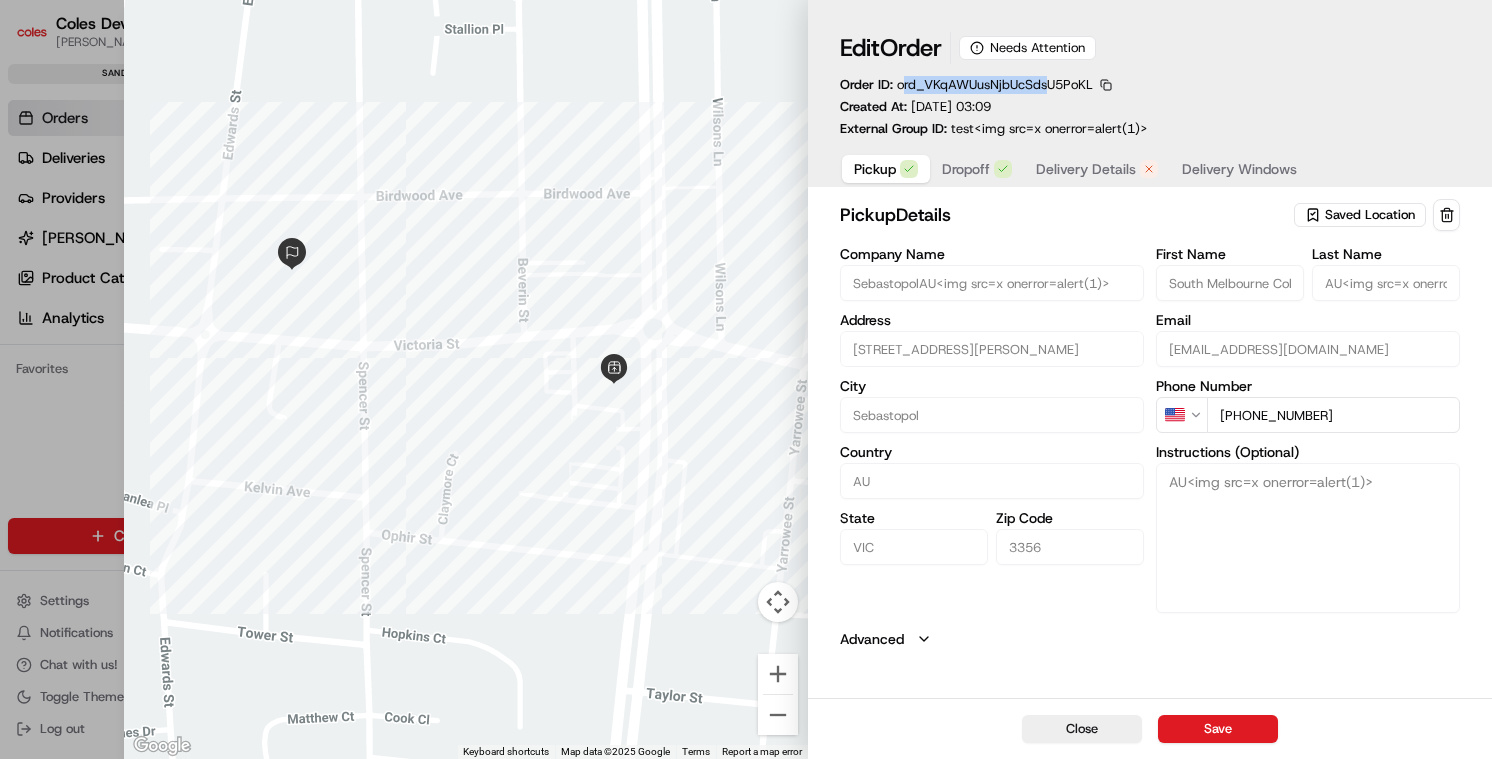 click on "ord_VKqAWUusNjbUcSdsU5PoKL" at bounding box center (995, 84) 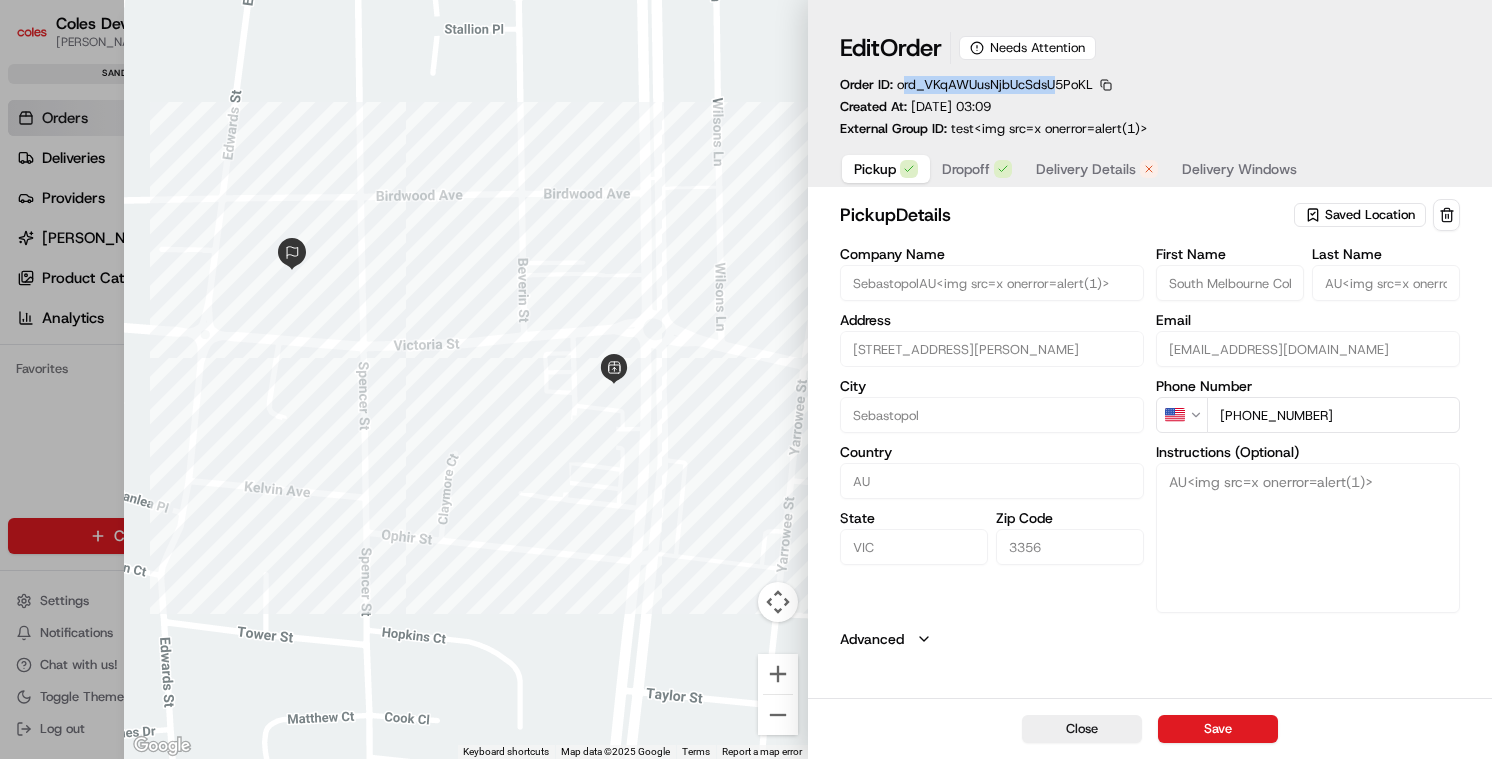 click on "ord_VKqAWUusNjbUcSdsU5PoKL" at bounding box center (995, 84) 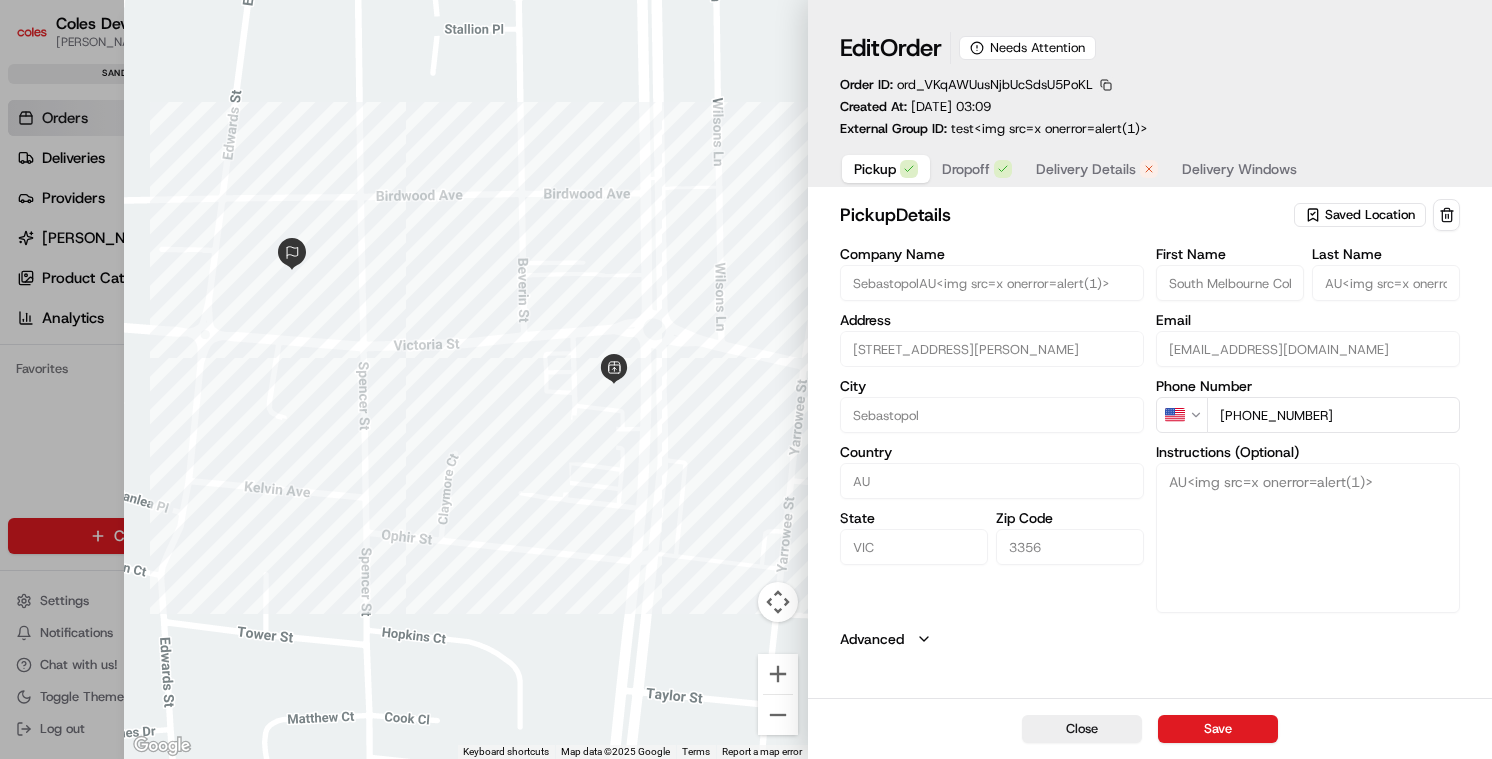 click at bounding box center [1106, 85] 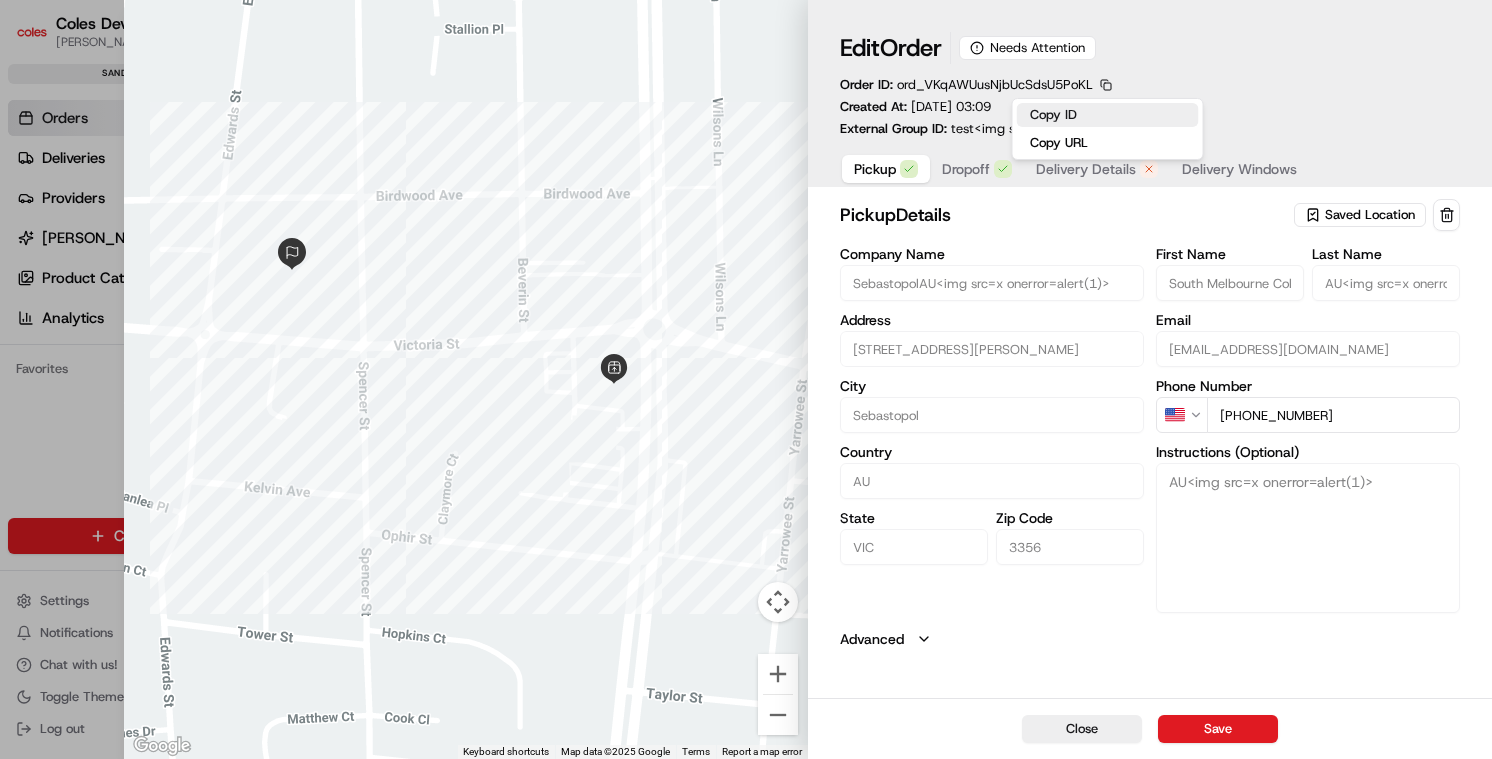 click on "Copy ID" at bounding box center (1108, 115) 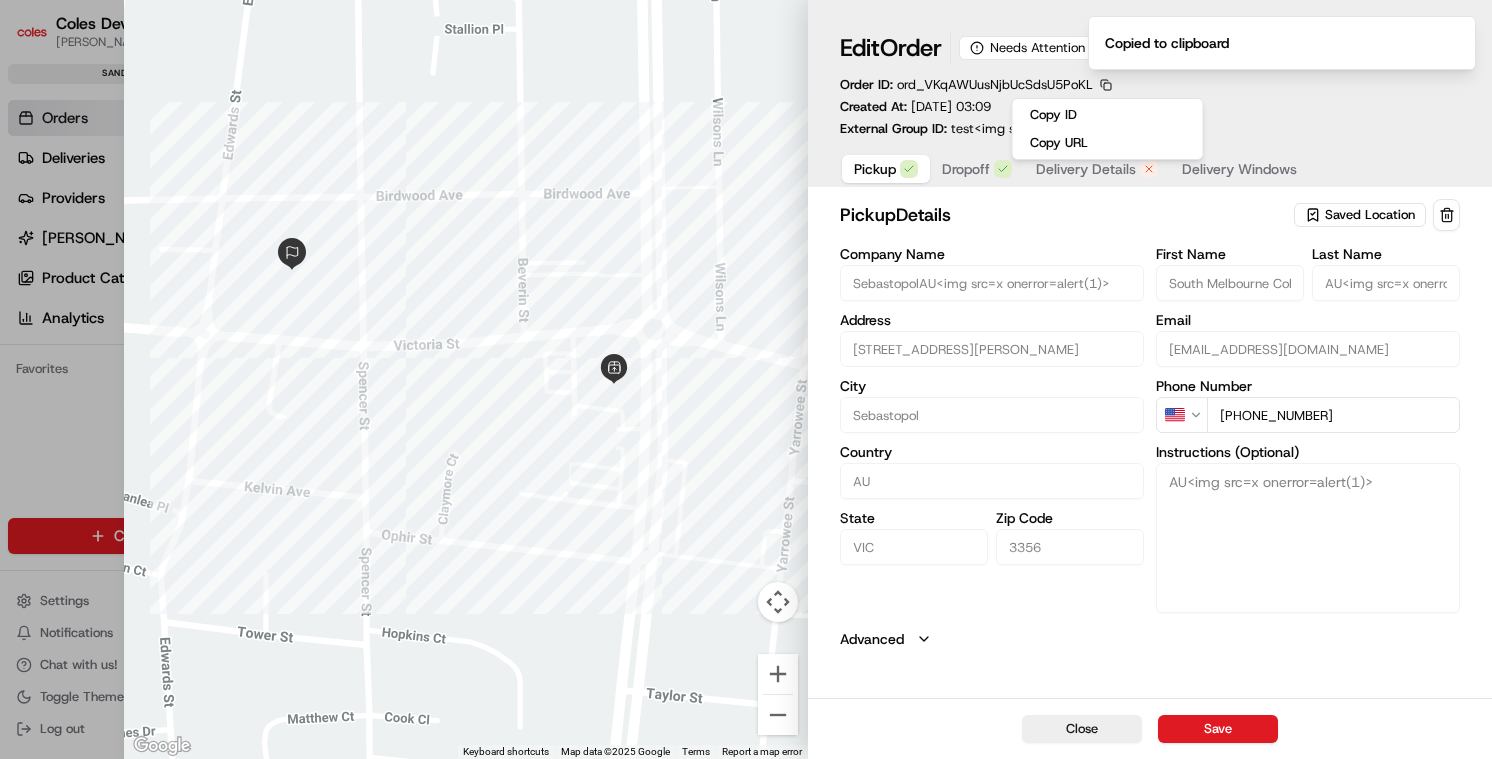 click on "Edit  Order Needs Attention Order ID:   ord_VKqAWUusNjbUcSdsU5PoKL Created At:   [DATE] 03:09 External Group ID:   test<img src=x onerror=alert(1)>" at bounding box center [1150, 85] 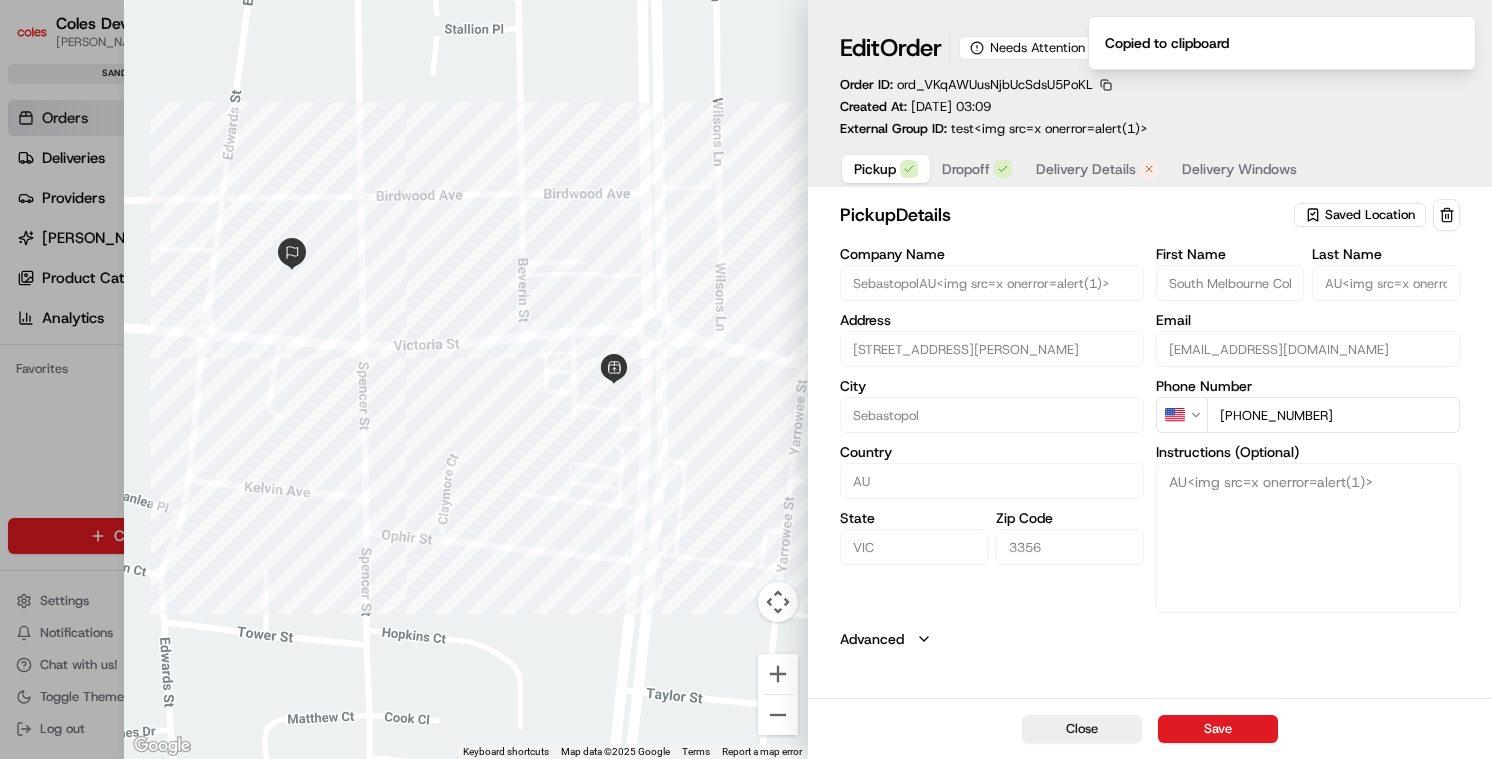 type 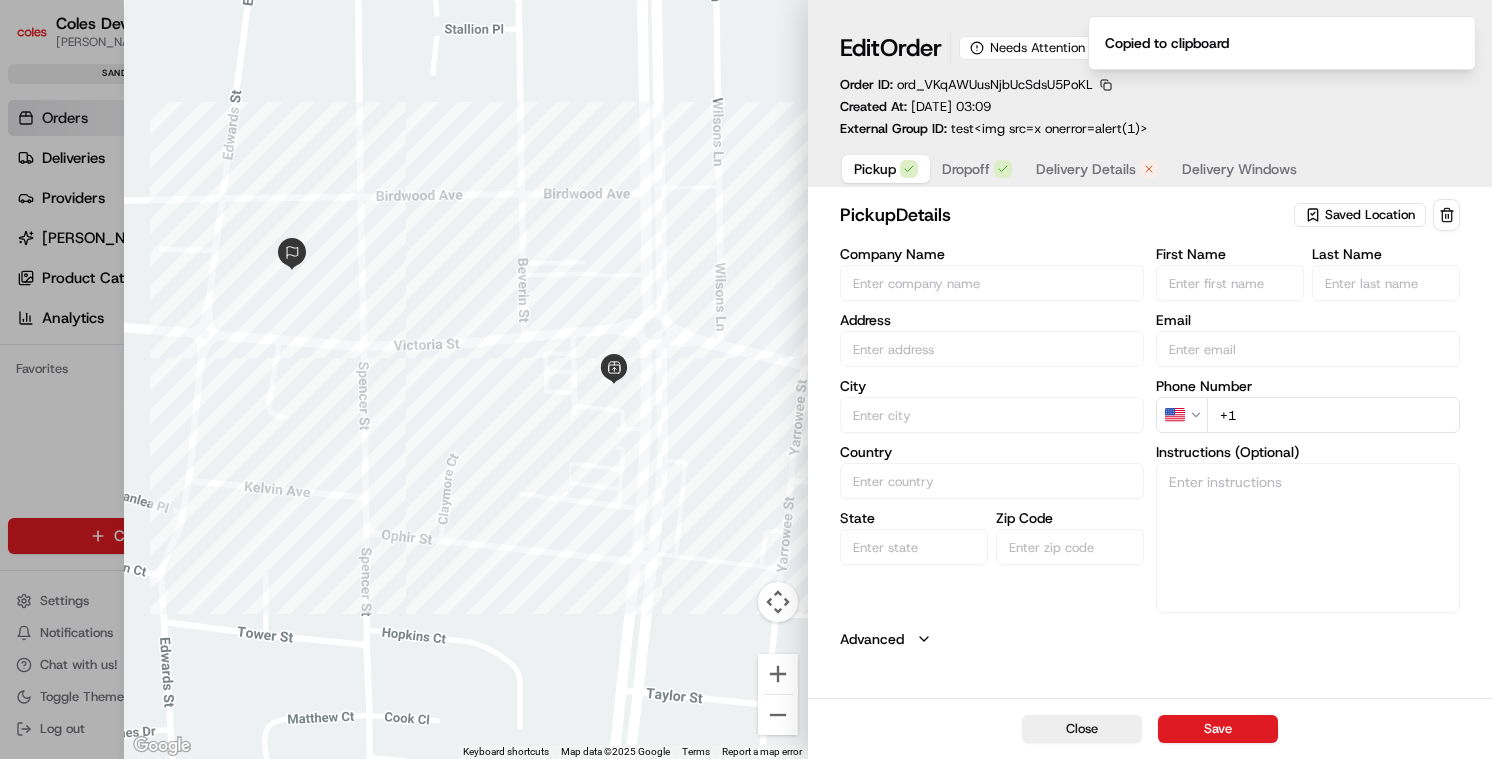 click at bounding box center (746, 379) 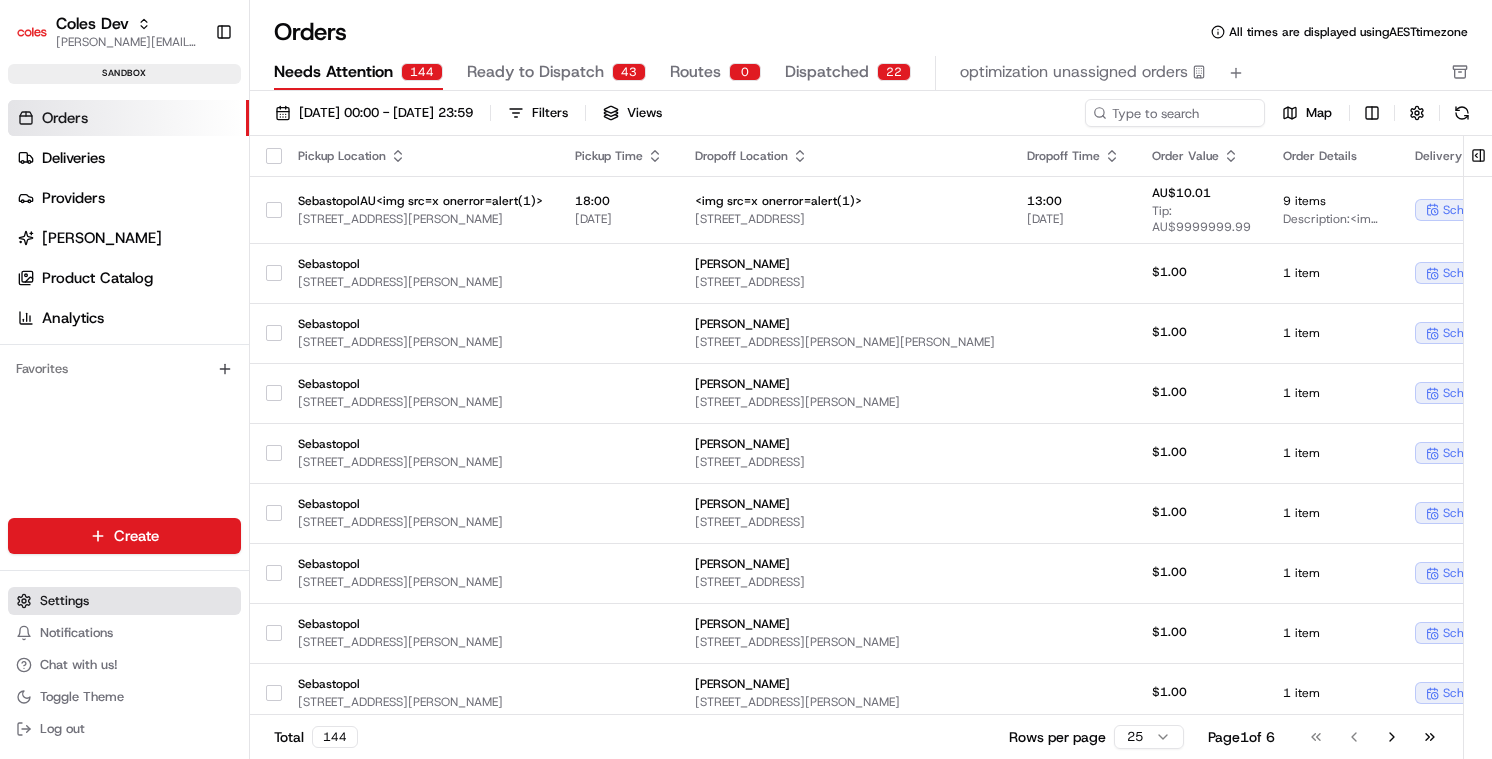 click on "Settings" at bounding box center [64, 601] 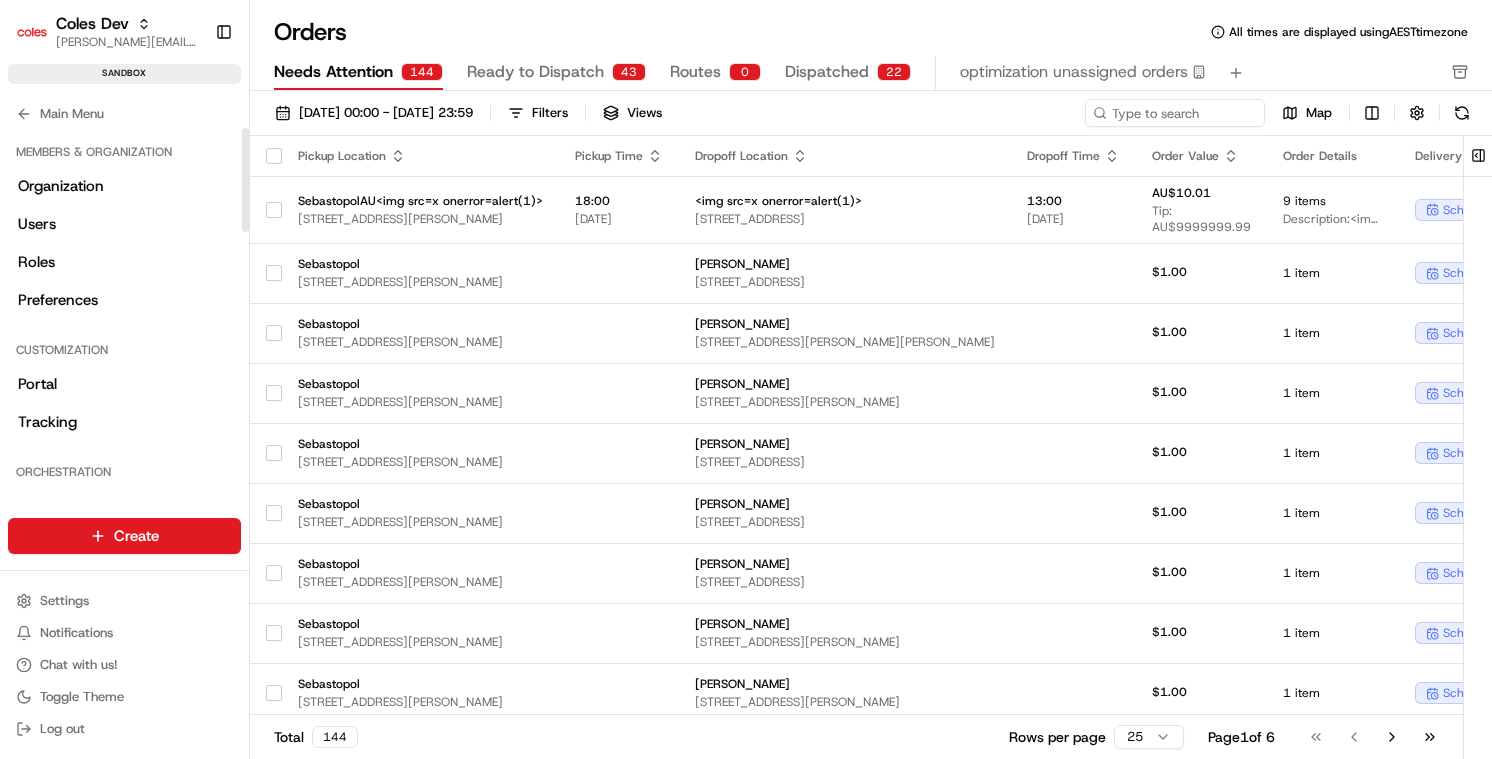 scroll, scrollTop: 883, scrollLeft: 0, axis: vertical 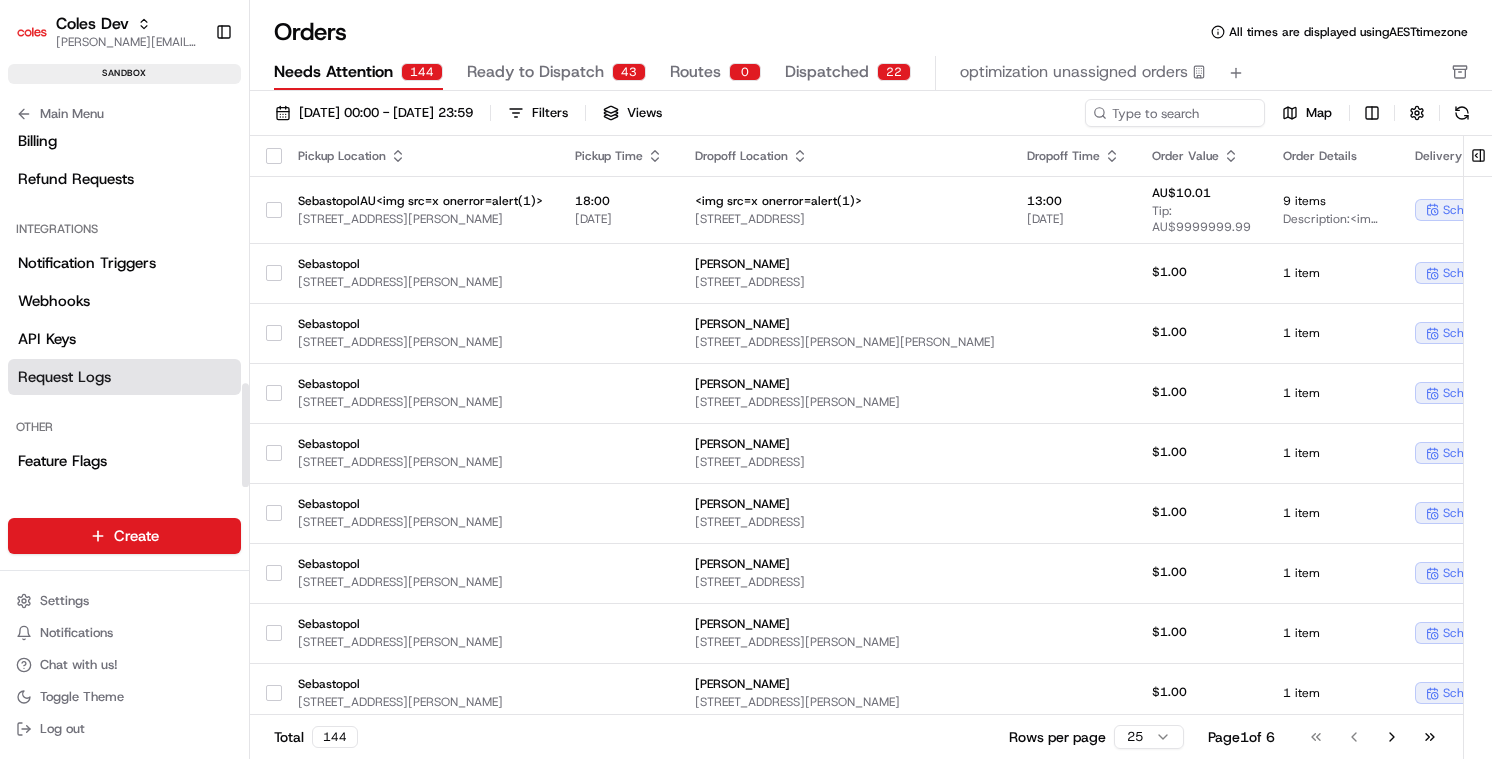 click on "Request Logs" at bounding box center [64, 377] 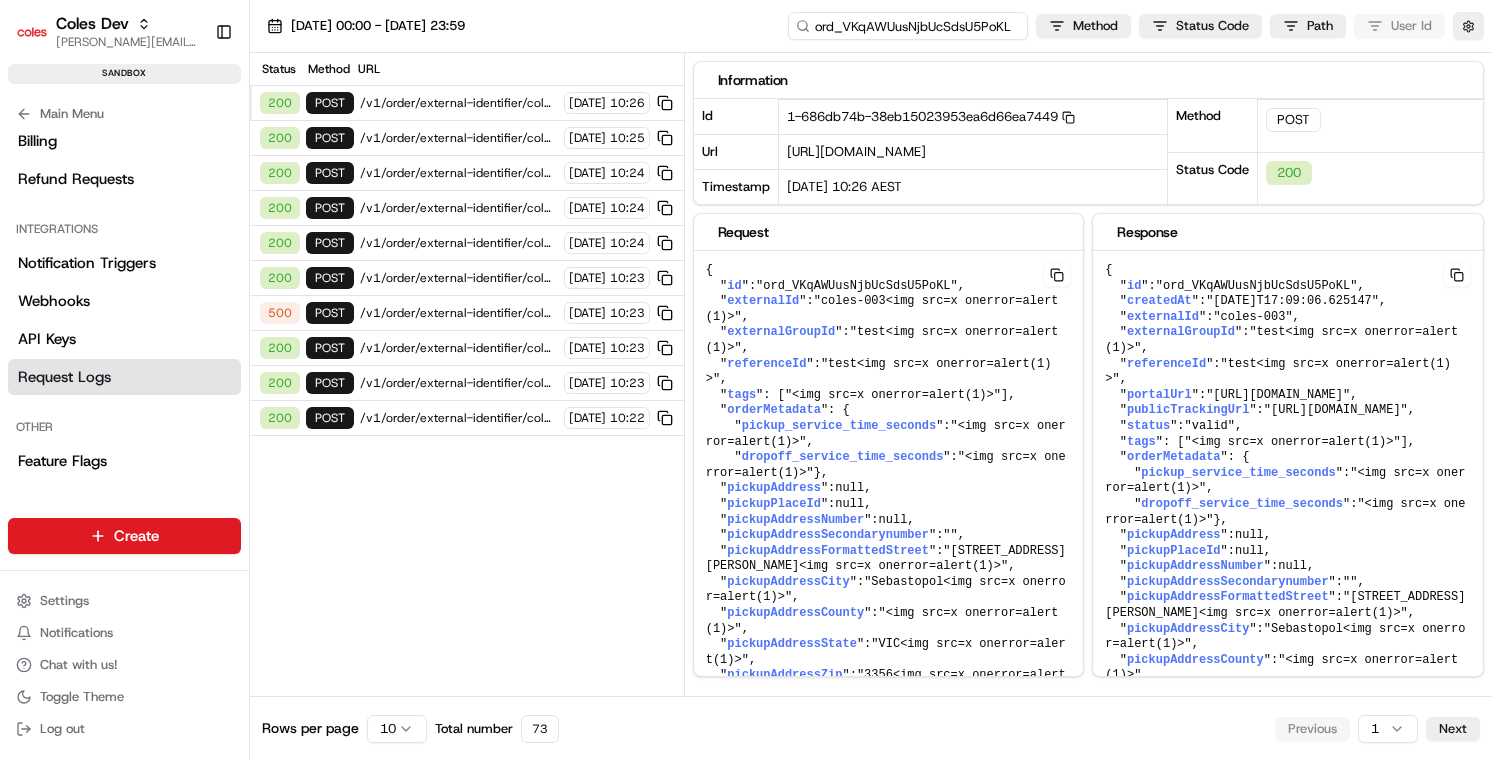 click on "ord_VKqAWUusNjbUcSdsU5PoKL" at bounding box center [908, 26] 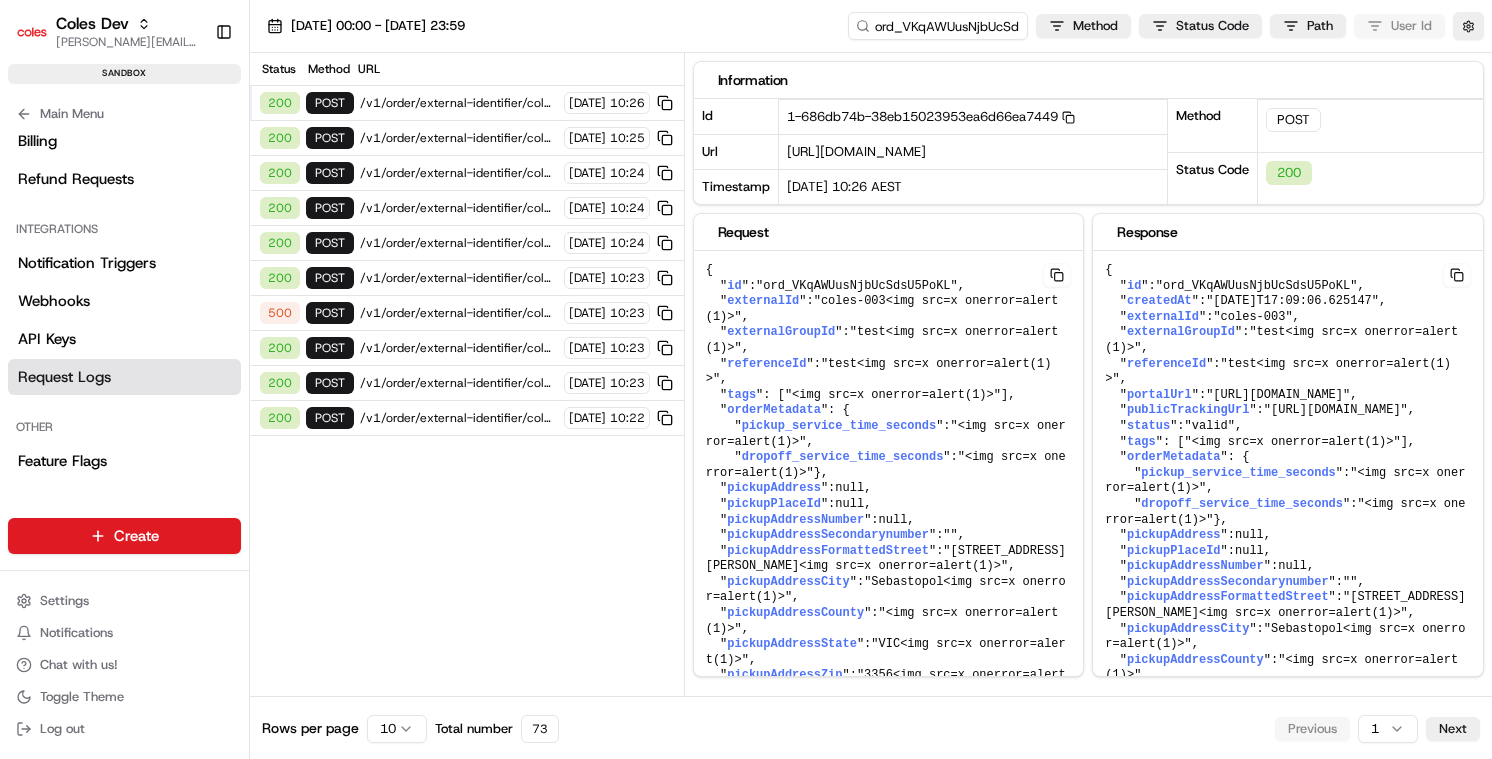 click on "[DATE] 00:00 - [DATE] 23:59 ord_VKqAWUusNjbUcSdsU5PoKL Method Status Code Path User Id" at bounding box center (871, 26) 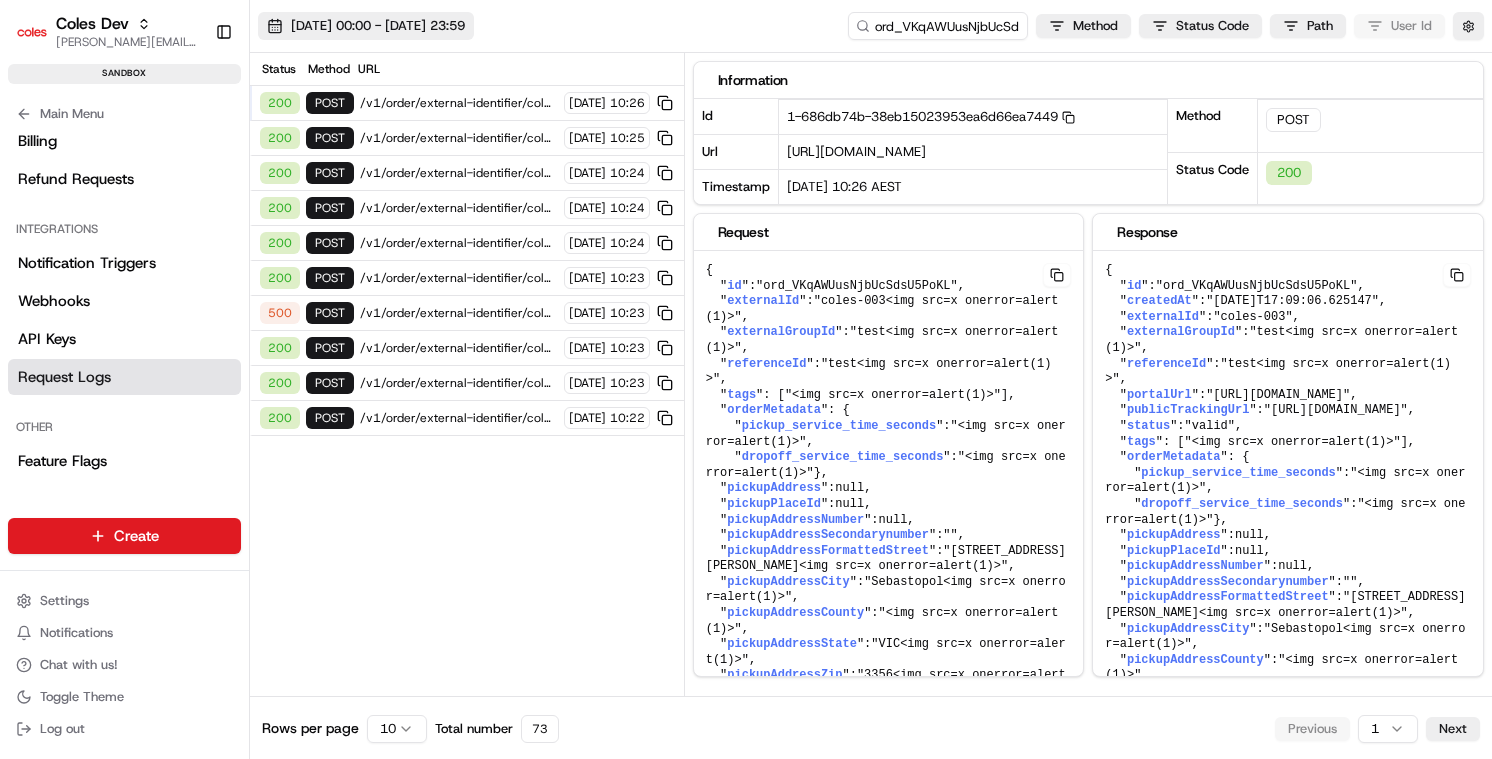 click on "[DATE] 00:00 - [DATE] 23:59" at bounding box center (378, 26) 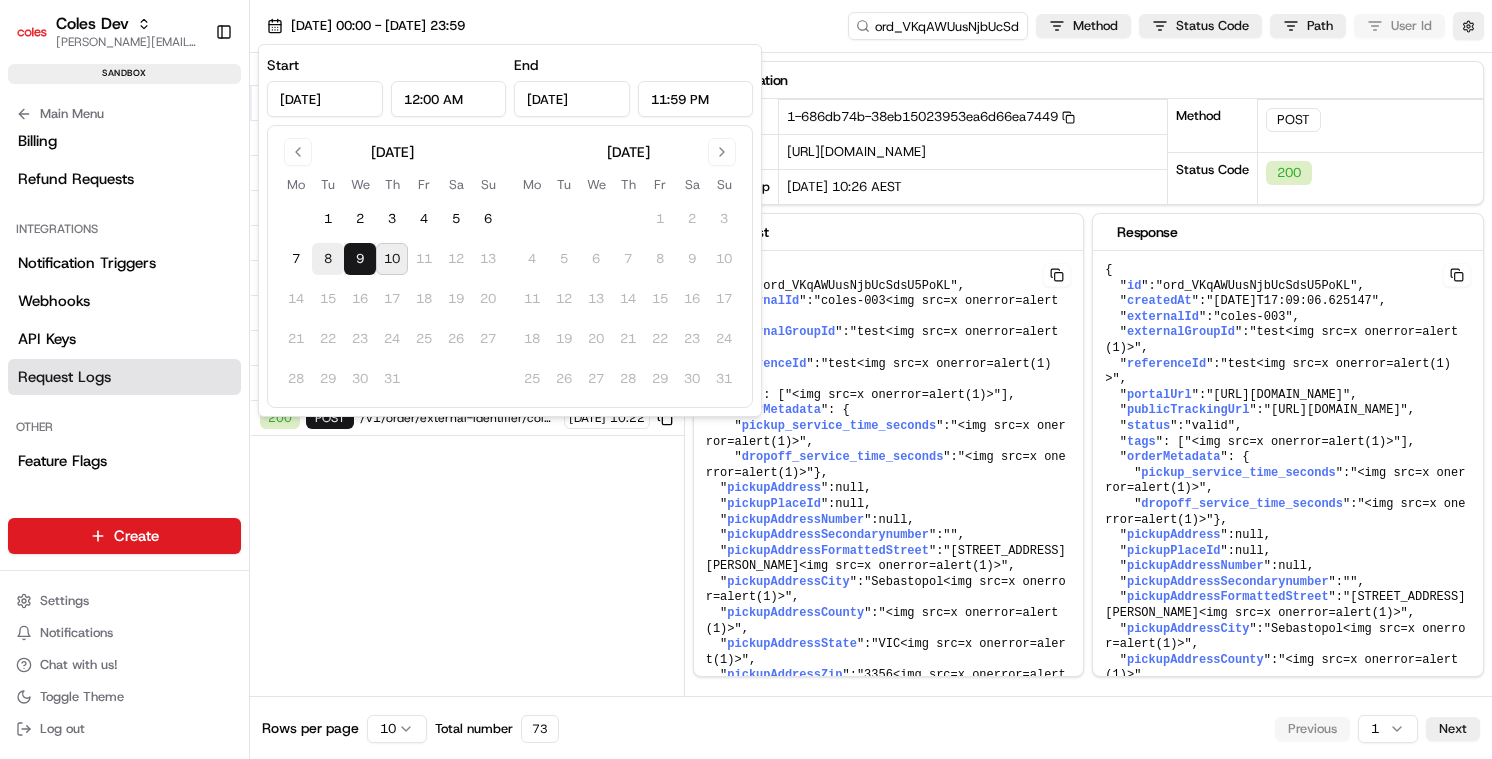 click on "8" at bounding box center [328, 259] 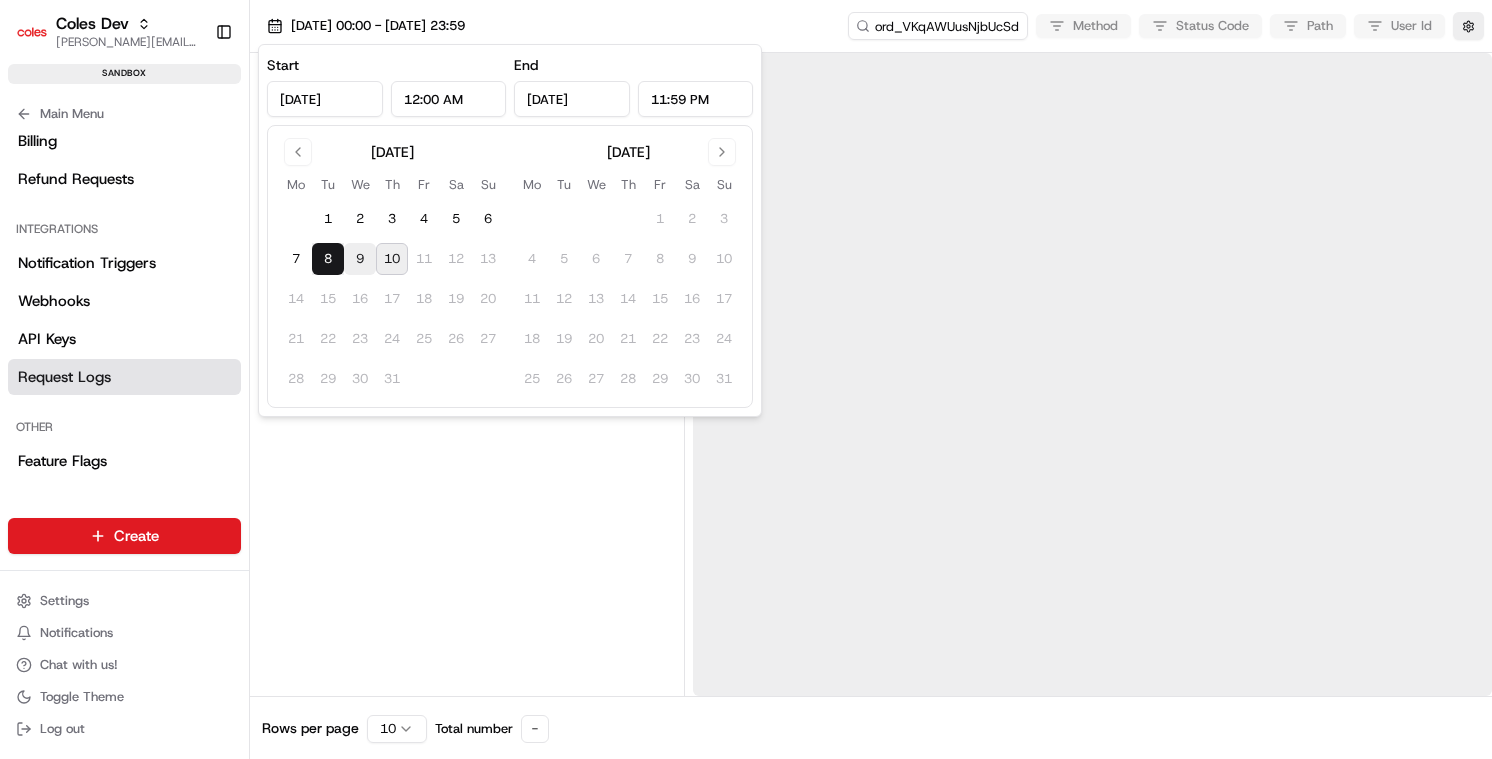 click on "9" at bounding box center [360, 259] 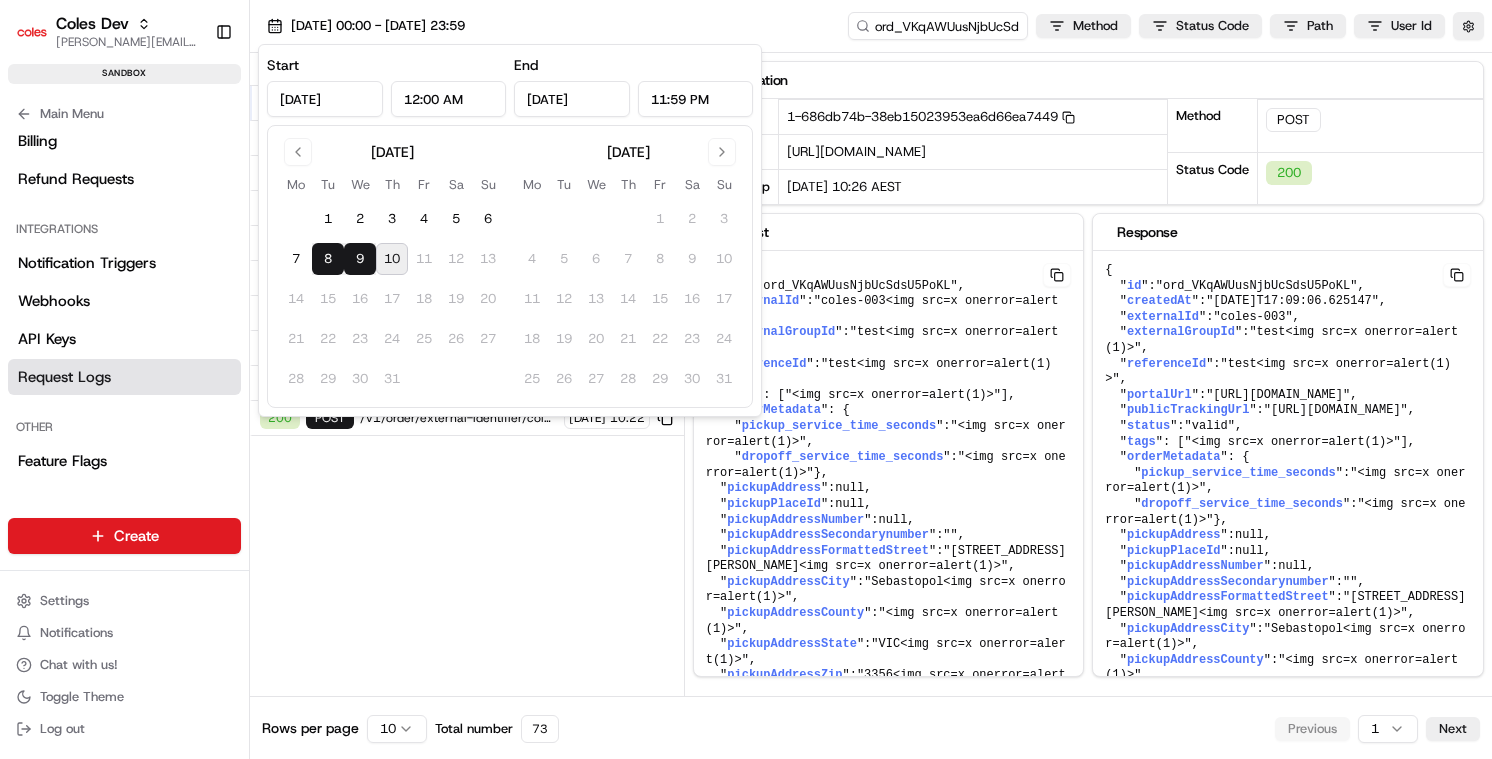 click on "[DATE] 00:00 - [DATE] 23:59 ord_VKqAWUusNjbUcSdsU5PoKL Method Status Code Path User Id" at bounding box center (871, 26) 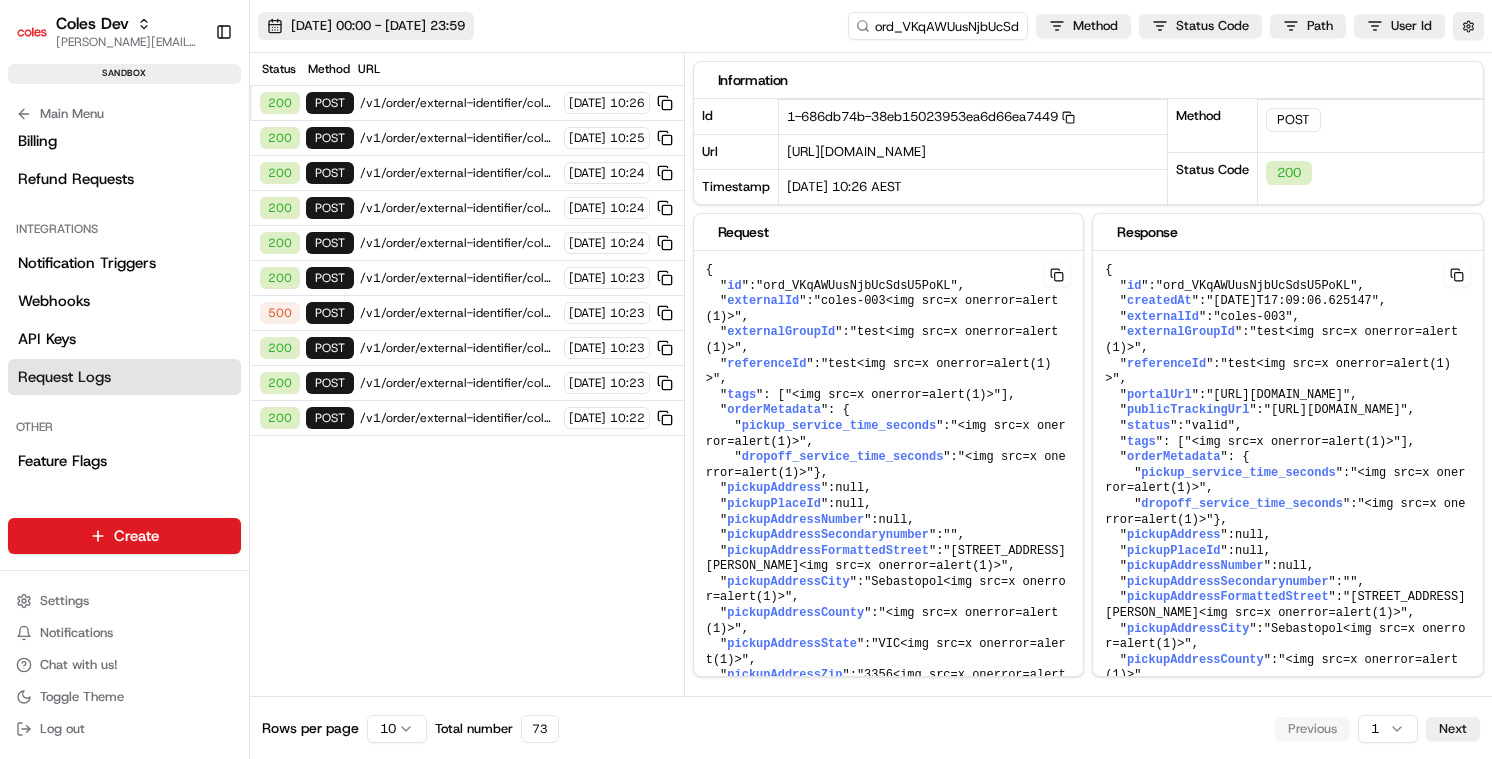 click on "[DATE] 00:00 - [DATE] 23:59" at bounding box center (378, 26) 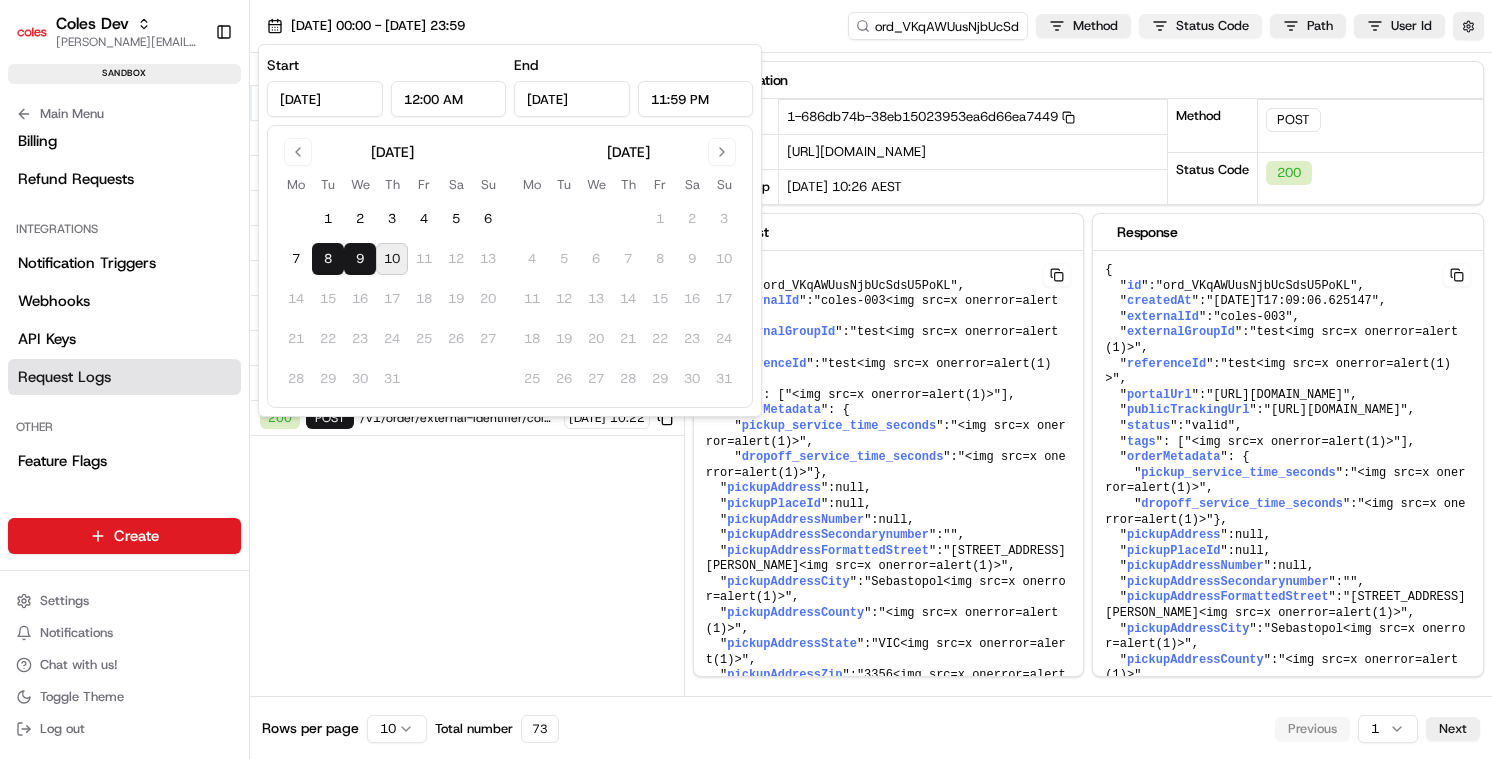 click on "Coles [PERSON_NAME] [PERSON_NAME][EMAIL_ADDRESS][DOMAIN_NAME] Toggle Sidebar sandbox Orders Deliveries Providers [PERSON_NAME] Product Catalog Analytics Favorites Main Menu Members & Organization Organization Users Roles Preferences Customization Portal Tracking Orchestration Automations Dispatch Strategy Optimization Strategy Shipping Labels Manifest Locations Pickup Locations Dropoff Locations Zones Shifts Delivery Windows Billing Billing Refund Requests Integrations Notification Triggers Webhooks API Keys Request Logs Other Feature Flags Create Settings Notifications Chat with us! Toggle Theme Log out [DATE] 00:00 - [DATE] 23:59 ord_VKqAWUusNjbUcSdsU5PoKL Method Status Code Path User Id Status Method URL 200 POST /v1/order/external-identifier/coles-003/delivery-window [DATE] 10:26 200 POST /v1/order/external-identifier/coles-003/delivery-window [DATE] 10:25 200 POST /v1/order/external-identifier/coles-003/delivery-window [DATE] 10:24 200 POST /v1/order/external-identifier/coles-003/delivery-window [DATE] 1" at bounding box center [746, 379] 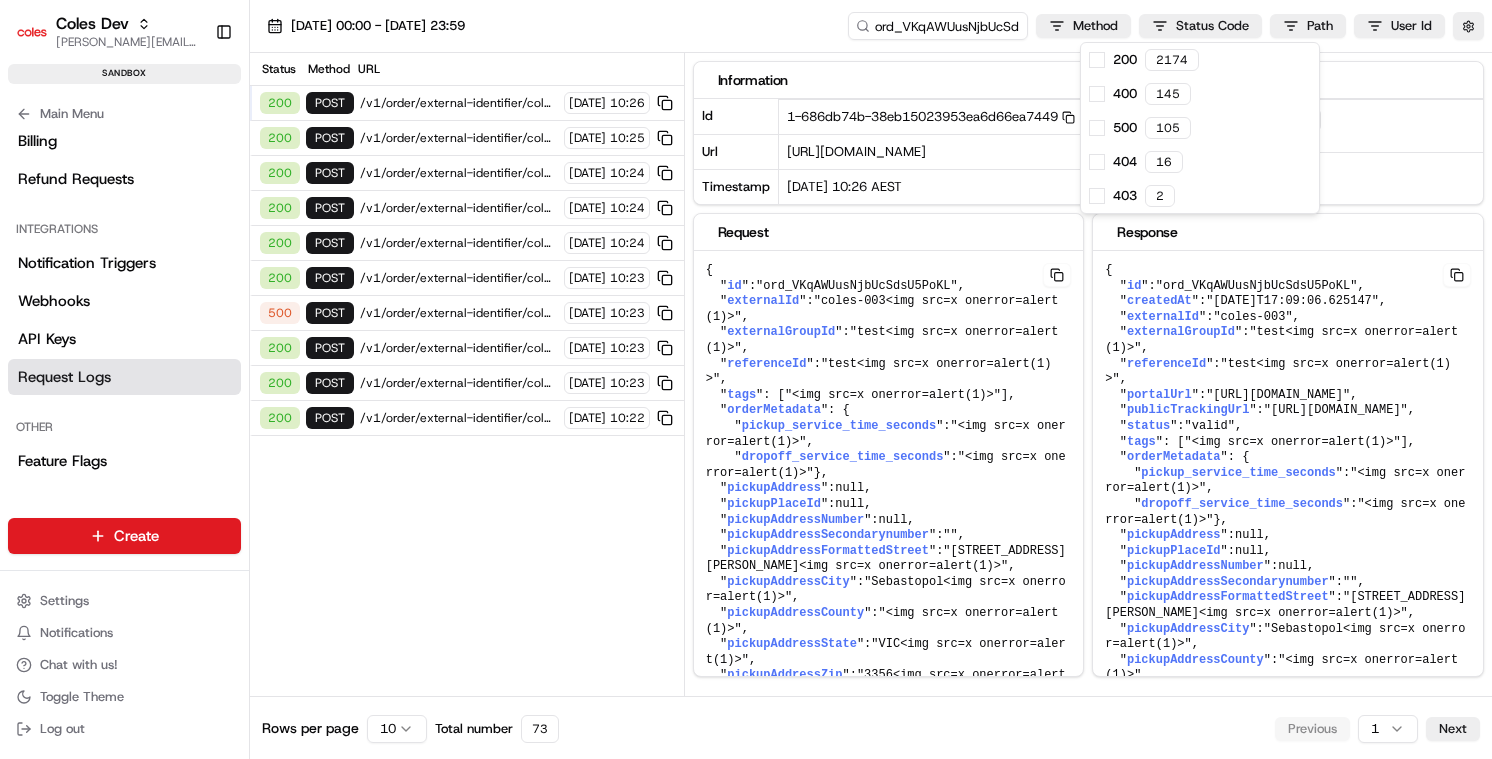 click on "Coles [PERSON_NAME] [PERSON_NAME][EMAIL_ADDRESS][DOMAIN_NAME] Toggle Sidebar sandbox Orders Deliveries Providers [PERSON_NAME] Product Catalog Analytics Favorites Main Menu Members & Organization Organization Users Roles Preferences Customization Portal Tracking Orchestration Automations Dispatch Strategy Optimization Strategy Shipping Labels Manifest Locations Pickup Locations Dropoff Locations Zones Shifts Delivery Windows Billing Billing Refund Requests Integrations Notification Triggers Webhooks API Keys Request Logs Other Feature Flags Create Settings Notifications Chat with us! Toggle Theme Log out [DATE] 00:00 - [DATE] 23:59 ord_VKqAWUusNjbUcSdsU5PoKL Method Status Code Path User Id Status Method URL 200 POST /v1/order/external-identifier/coles-003/delivery-window [DATE] 10:26 200 POST /v1/order/external-identifier/coles-003/delivery-window [DATE] 10:25 200 POST /v1/order/external-identifier/coles-003/delivery-window [DATE] 10:24 200 POST /v1/order/external-identifier/coles-003/delivery-window [DATE] 1" at bounding box center (746, 379) 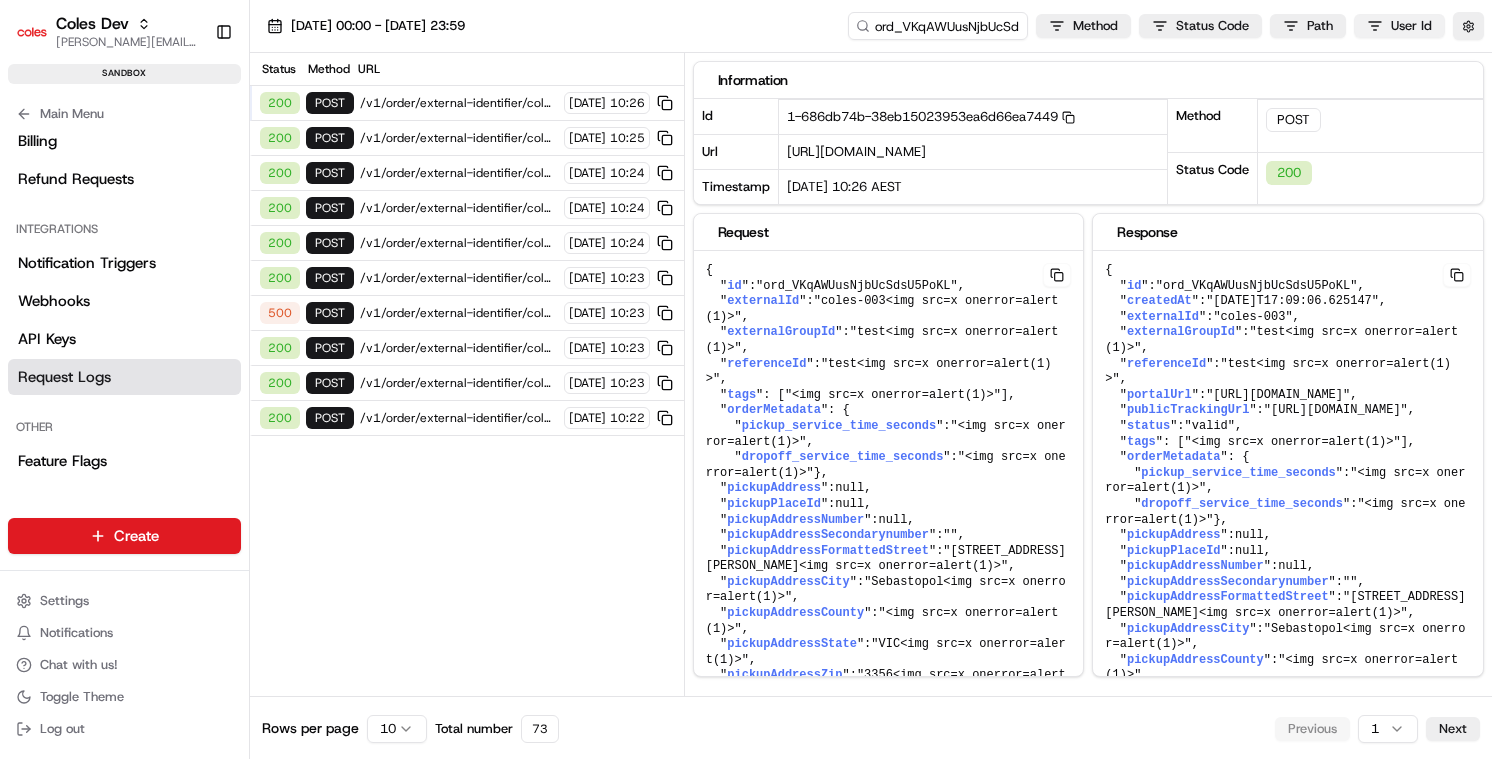 click on "Coles [PERSON_NAME] [PERSON_NAME][EMAIL_ADDRESS][DOMAIN_NAME] Toggle Sidebar sandbox Orders Deliveries Providers [PERSON_NAME] Product Catalog Analytics Favorites Main Menu Members & Organization Organization Users Roles Preferences Customization Portal Tracking Orchestration Automations Dispatch Strategy Optimization Strategy Shipping Labels Manifest Locations Pickup Locations Dropoff Locations Zones Shifts Delivery Windows Billing Billing Refund Requests Integrations Notification Triggers Webhooks API Keys Request Logs Other Feature Flags Create Settings Notifications Chat with us! Toggle Theme Log out [DATE] 00:00 - [DATE] 23:59 ord_VKqAWUusNjbUcSdsU5PoKL Method Status Code Path User Id Status Method URL 200 POST /v1/order/external-identifier/coles-003/delivery-window [DATE] 10:26 200 POST /v1/order/external-identifier/coles-003/delivery-window [DATE] 10:25 200 POST /v1/order/external-identifier/coles-003/delivery-window [DATE] 10:24 200 POST /v1/order/external-identifier/coles-003/delivery-window [DATE] 1" at bounding box center [746, 379] 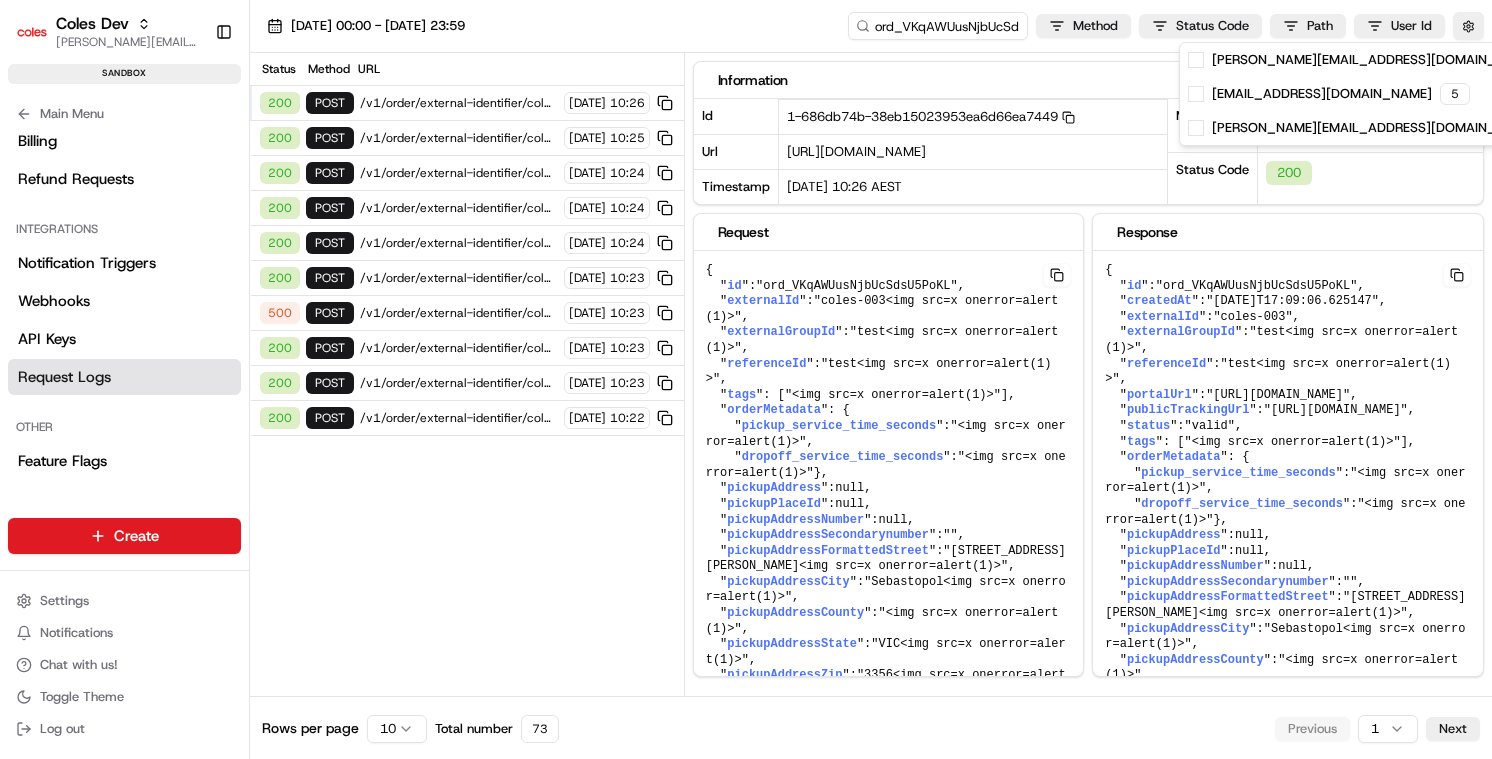 click on "Coles [PERSON_NAME] [PERSON_NAME][EMAIL_ADDRESS][DOMAIN_NAME] Toggle Sidebar sandbox Orders Deliveries Providers [PERSON_NAME] Product Catalog Analytics Favorites Main Menu Members & Organization Organization Users Roles Preferences Customization Portal Tracking Orchestration Automations Dispatch Strategy Optimization Strategy Shipping Labels Manifest Locations Pickup Locations Dropoff Locations Zones Shifts Delivery Windows Billing Billing Refund Requests Integrations Notification Triggers Webhooks API Keys Request Logs Other Feature Flags Create Settings Notifications Chat with us! Toggle Theme Log out [DATE] 00:00 - [DATE] 23:59 ord_VKqAWUusNjbUcSdsU5PoKL Method Status Code Path User Id Status Method URL 200 POST /v1/order/external-identifier/coles-003/delivery-window [DATE] 10:26 200 POST /v1/order/external-identifier/coles-003/delivery-window [DATE] 10:25 200 POST /v1/order/external-identifier/coles-003/delivery-window [DATE] 10:24 200 POST /v1/order/external-identifier/coles-003/delivery-window [DATE] 1" at bounding box center (746, 379) 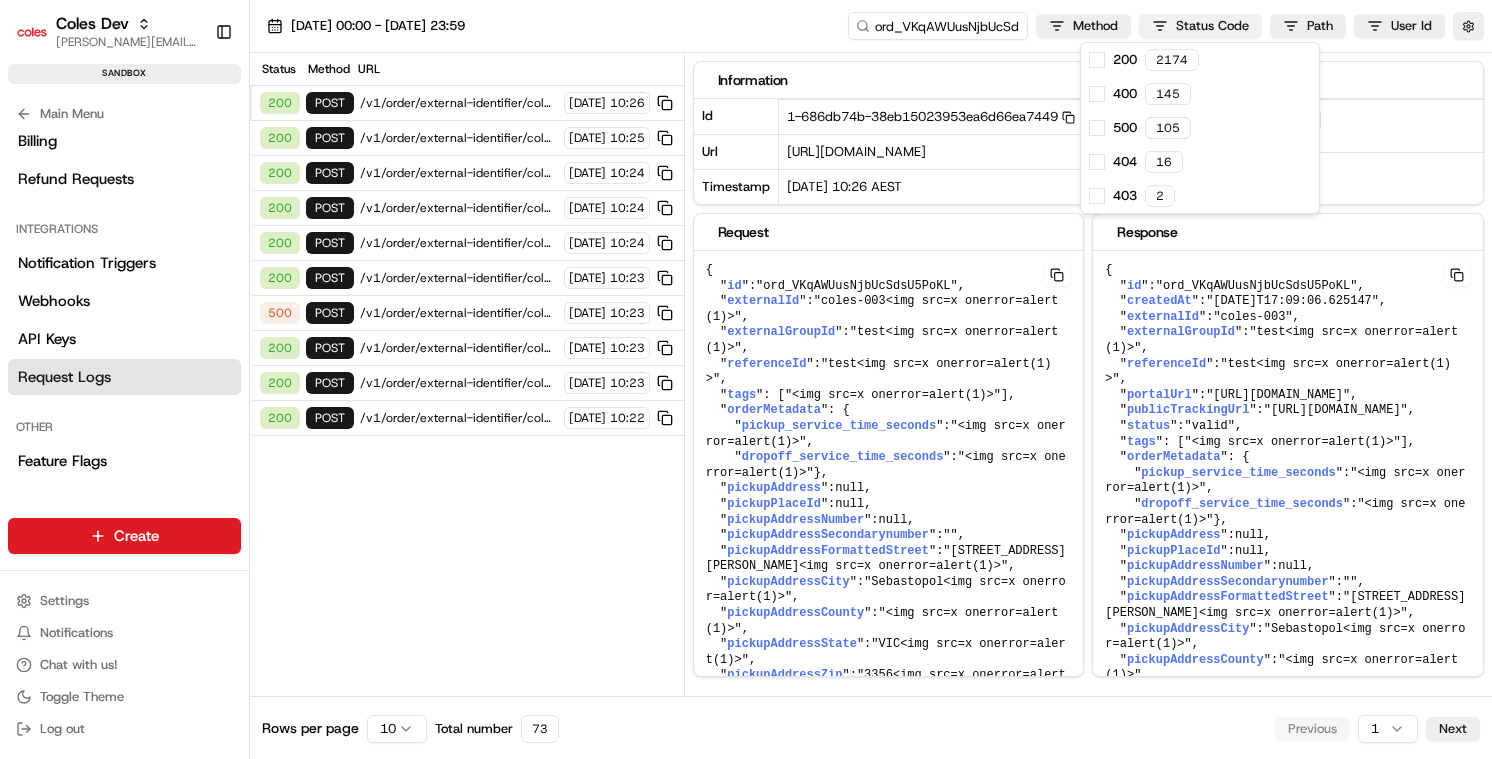 click on "Coles [PERSON_NAME] [PERSON_NAME][EMAIL_ADDRESS][DOMAIN_NAME] Toggle Sidebar sandbox Orders Deliveries Providers [PERSON_NAME] Product Catalog Analytics Favorites Main Menu Members & Organization Organization Users Roles Preferences Customization Portal Tracking Orchestration Automations Dispatch Strategy Optimization Strategy Shipping Labels Manifest Locations Pickup Locations Dropoff Locations Zones Shifts Delivery Windows Billing Billing Refund Requests Integrations Notification Triggers Webhooks API Keys Request Logs Other Feature Flags Create Settings Notifications Chat with us! Toggle Theme Log out [DATE] 00:00 - [DATE] 23:59 ord_VKqAWUusNjbUcSdsU5PoKL Method Status Code Path User Id Status Method URL 200 POST /v1/order/external-identifier/coles-003/delivery-window [DATE] 10:26 200 POST /v1/order/external-identifier/coles-003/delivery-window [DATE] 10:25 200 POST /v1/order/external-identifier/coles-003/delivery-window [DATE] 10:24 200 POST /v1/order/external-identifier/coles-003/delivery-window [DATE] 1" at bounding box center (746, 379) 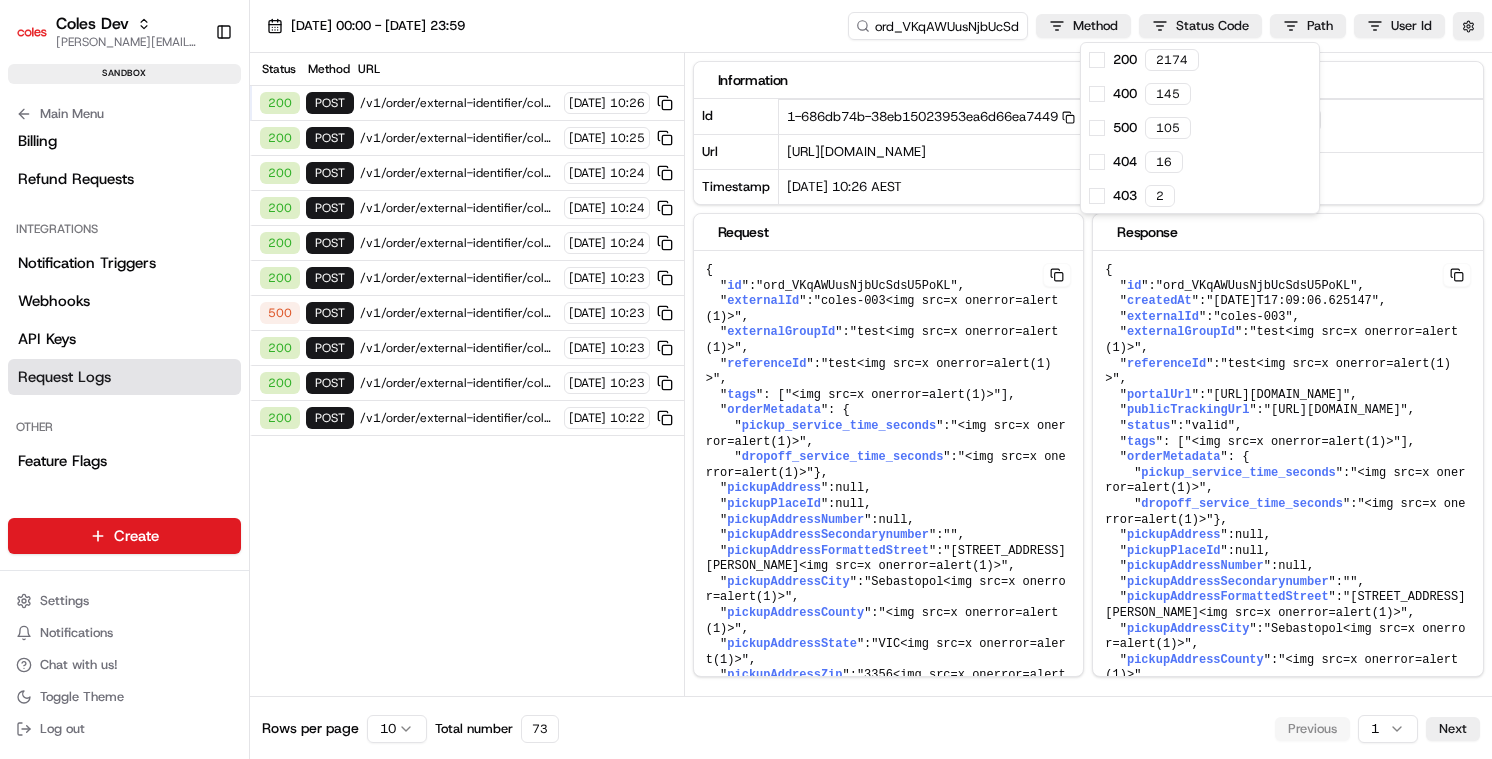 click on "Coles [PERSON_NAME] [PERSON_NAME][EMAIL_ADDRESS][DOMAIN_NAME] Toggle Sidebar sandbox Orders Deliveries Providers [PERSON_NAME] Product Catalog Analytics Favorites Main Menu Members & Organization Organization Users Roles Preferences Customization Portal Tracking Orchestration Automations Dispatch Strategy Optimization Strategy Shipping Labels Manifest Locations Pickup Locations Dropoff Locations Zones Shifts Delivery Windows Billing Billing Refund Requests Integrations Notification Triggers Webhooks API Keys Request Logs Other Feature Flags Create Settings Notifications Chat with us! Toggle Theme Log out [DATE] 00:00 - [DATE] 23:59 ord_VKqAWUusNjbUcSdsU5PoKL Method Status Code Path User Id Status Method URL 200 POST /v1/order/external-identifier/coles-003/delivery-window [DATE] 10:26 200 POST /v1/order/external-identifier/coles-003/delivery-window [DATE] 10:25 200 POST /v1/order/external-identifier/coles-003/delivery-window [DATE] 10:24 200 POST /v1/order/external-identifier/coles-003/delivery-window [DATE] 1" at bounding box center (746, 379) 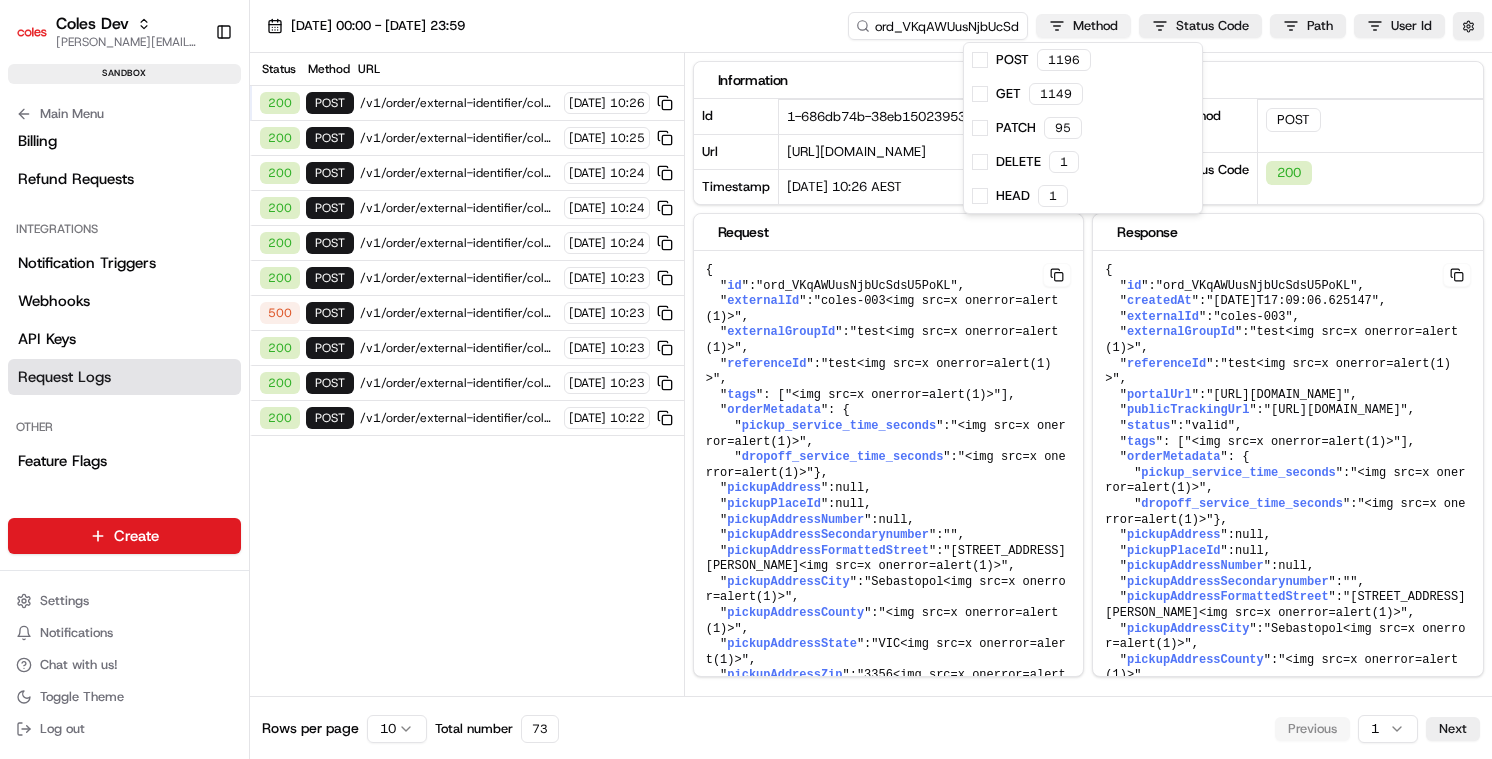 click on "Coles [PERSON_NAME] [PERSON_NAME][EMAIL_ADDRESS][DOMAIN_NAME] Toggle Sidebar sandbox Orders Deliveries Providers [PERSON_NAME] Product Catalog Analytics Favorites Main Menu Members & Organization Organization Users Roles Preferences Customization Portal Tracking Orchestration Automations Dispatch Strategy Optimization Strategy Shipping Labels Manifest Locations Pickup Locations Dropoff Locations Zones Shifts Delivery Windows Billing Billing Refund Requests Integrations Notification Triggers Webhooks API Keys Request Logs Other Feature Flags Create Settings Notifications Chat with us! Toggle Theme Log out [DATE] 00:00 - [DATE] 23:59 ord_VKqAWUusNjbUcSdsU5PoKL Method Status Code Path User Id Status Method URL 200 POST /v1/order/external-identifier/coles-003/delivery-window [DATE] 10:26 200 POST /v1/order/external-identifier/coles-003/delivery-window [DATE] 10:25 200 POST /v1/order/external-identifier/coles-003/delivery-window [DATE] 10:24 200 POST /v1/order/external-identifier/coles-003/delivery-window [DATE] 1" at bounding box center (746, 379) 